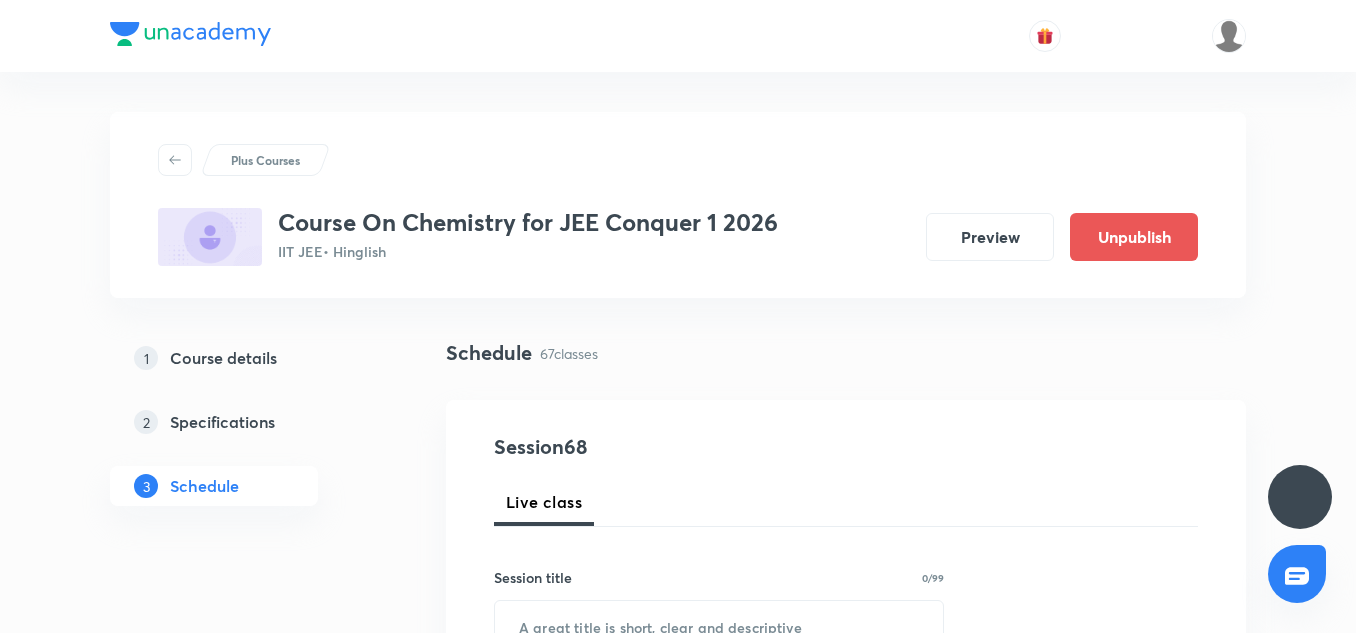 scroll, scrollTop: 0, scrollLeft: 0, axis: both 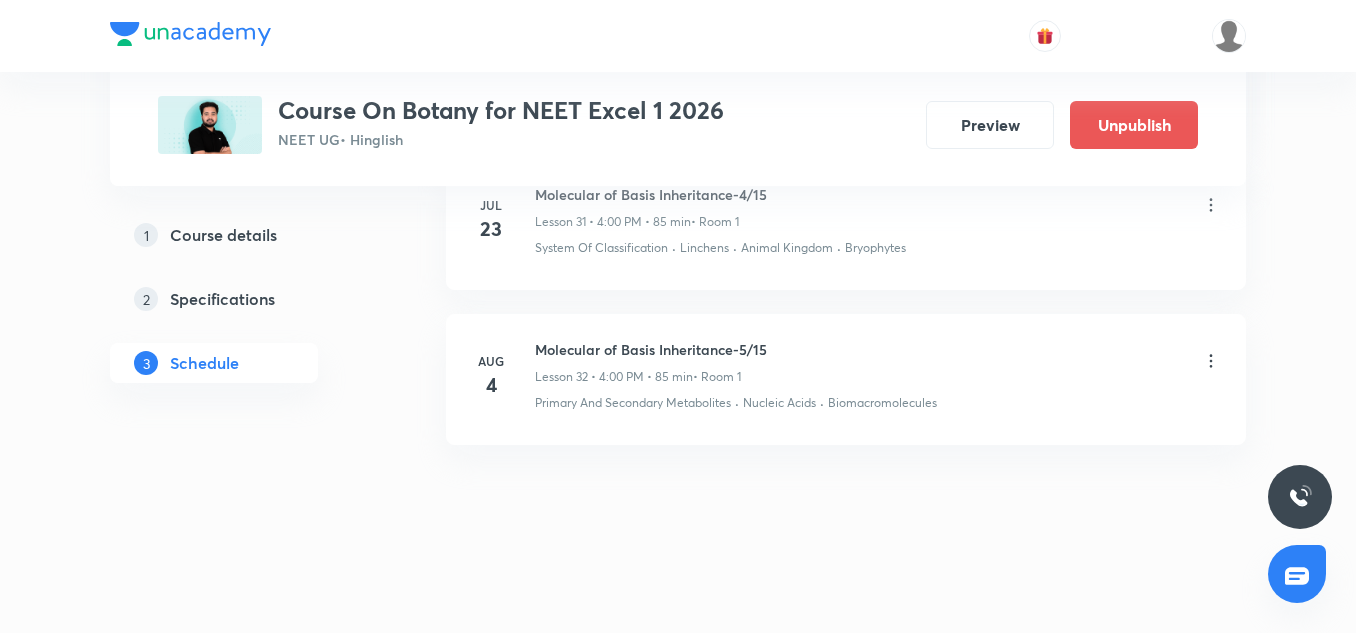 click on "Molecular of Basis Inheritance-5/15" at bounding box center (651, 349) 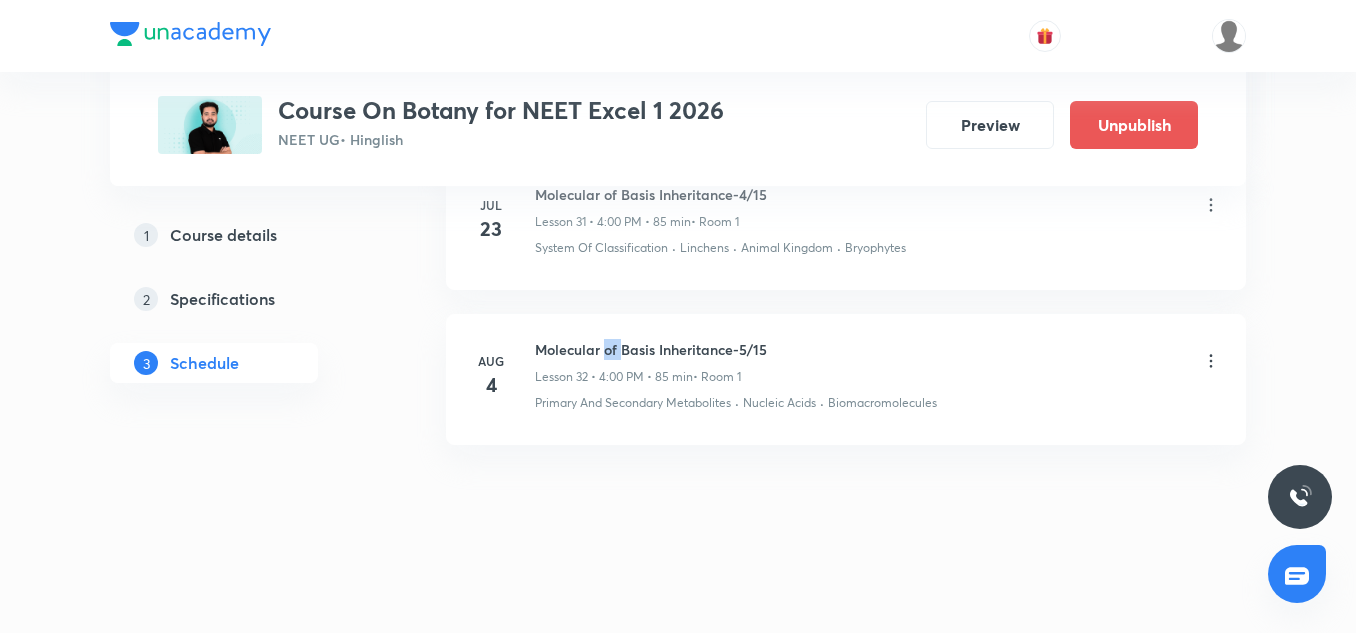 click on "Molecular of Basis Inheritance-5/15" at bounding box center [651, 349] 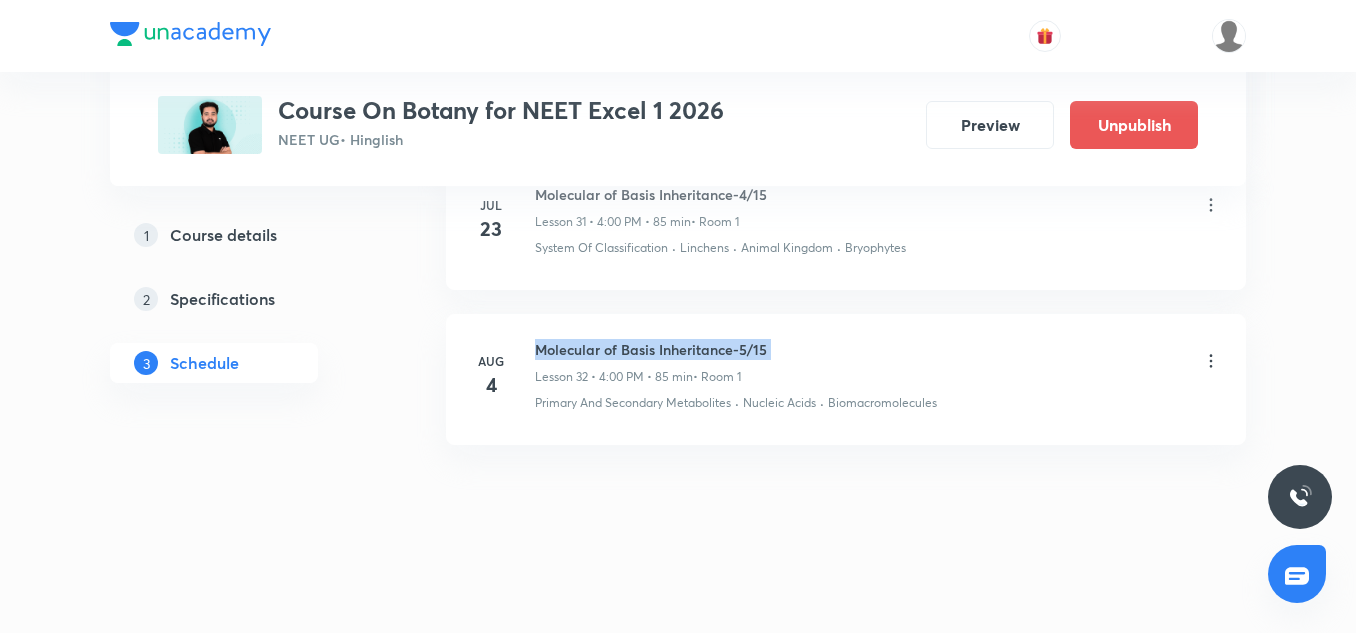 click on "Molecular of Basis Inheritance-5/15" at bounding box center [651, 349] 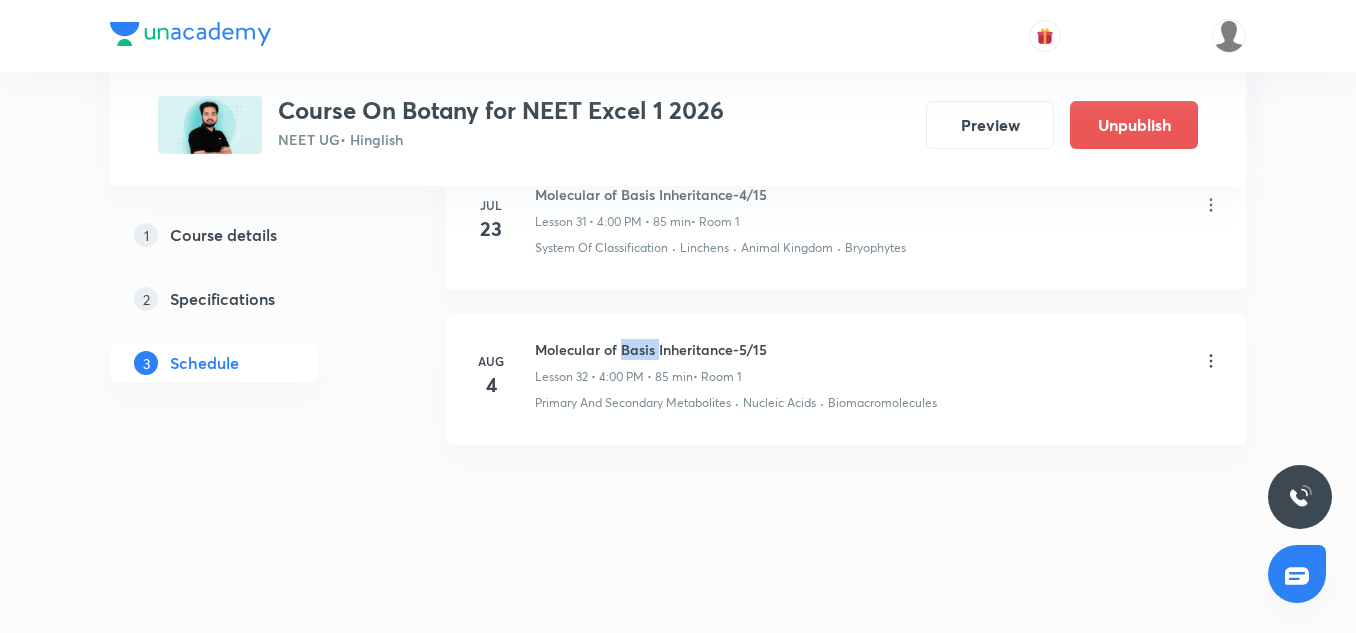 click on "Molecular of Basis Inheritance-5/15" at bounding box center (651, 349) 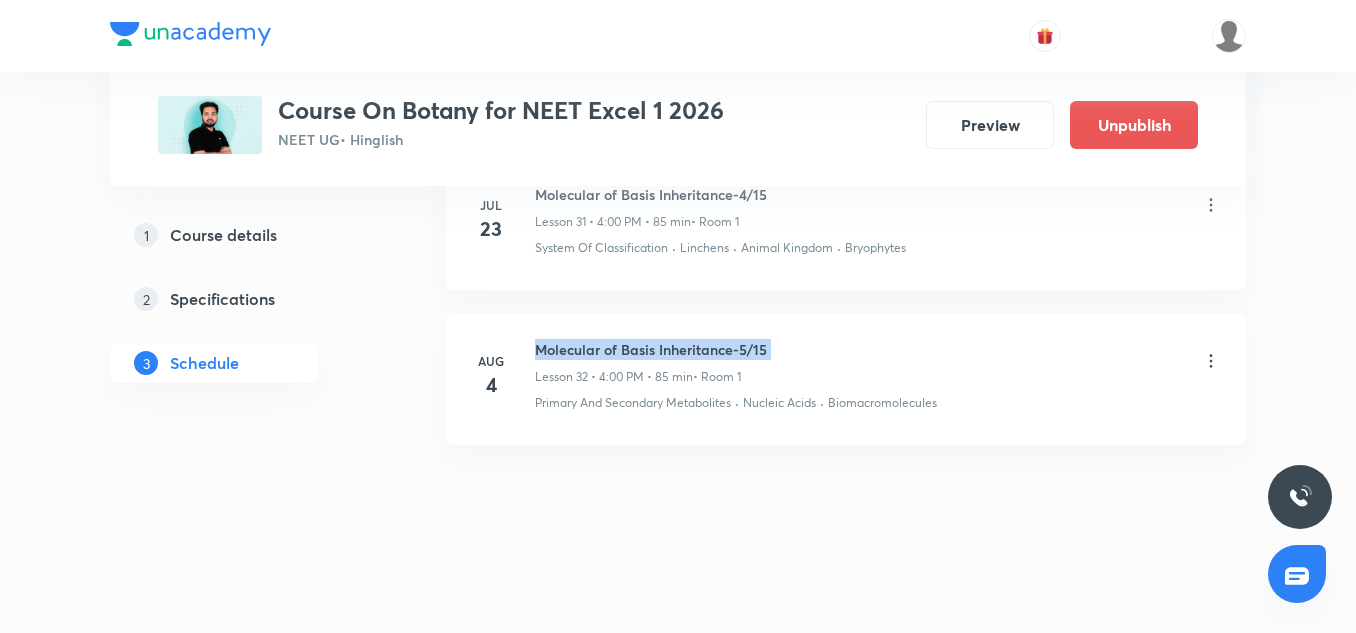 click on "Molecular of Basis Inheritance-5/15" at bounding box center [651, 349] 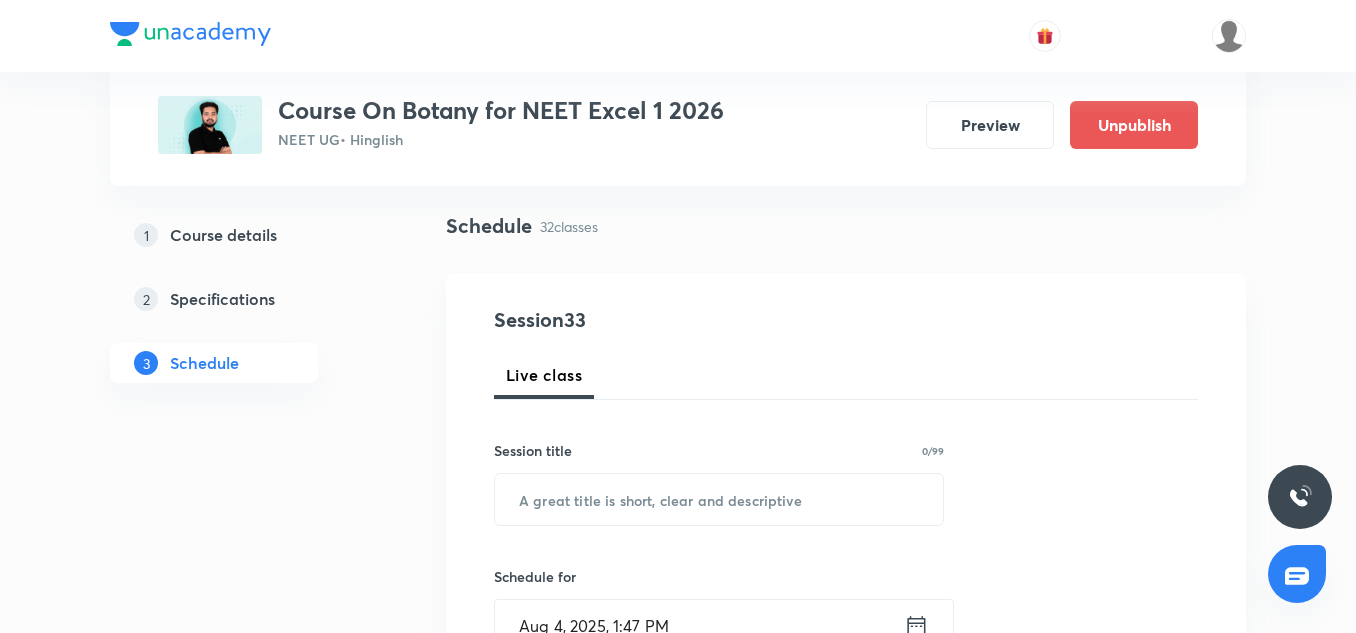 scroll, scrollTop: 132, scrollLeft: 0, axis: vertical 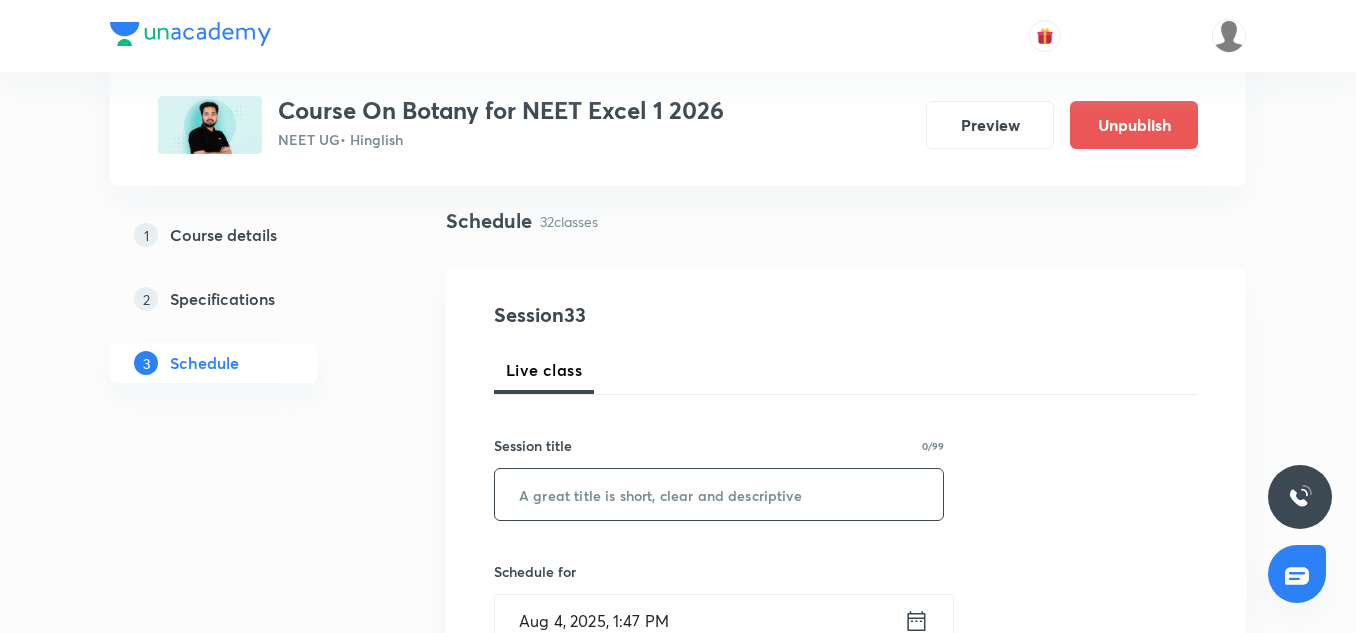 click at bounding box center (719, 494) 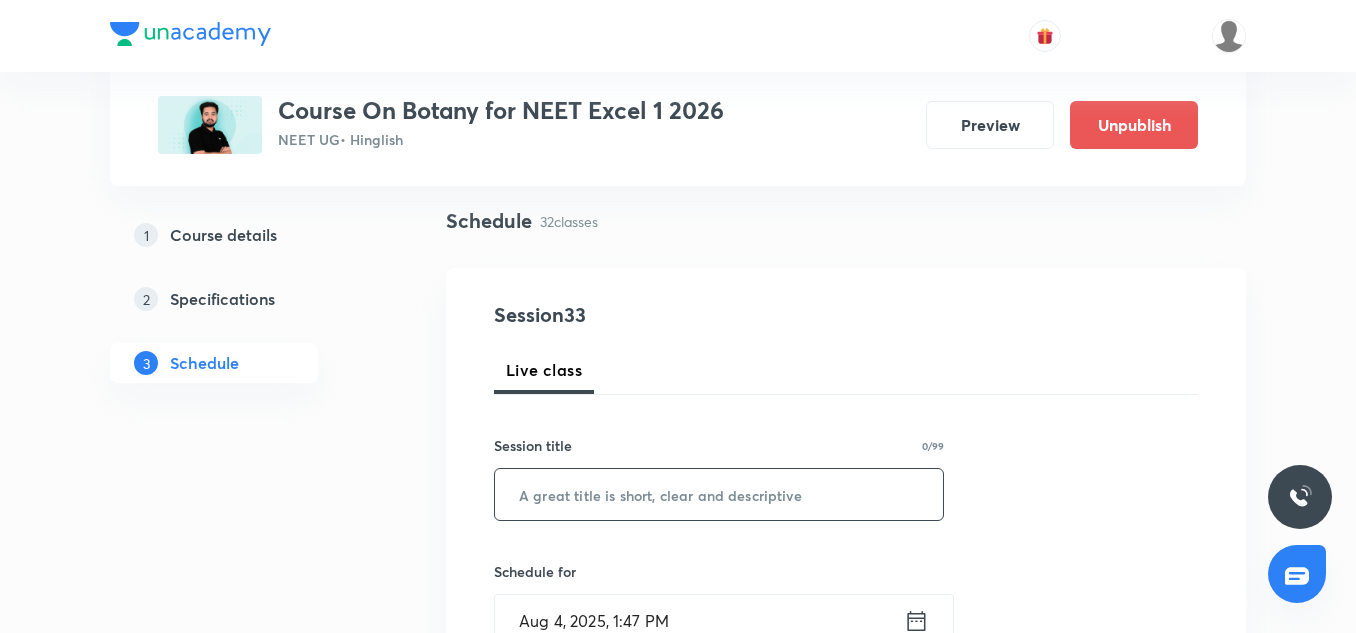 paste on "Molecular of Basis Inheritance-5/15" 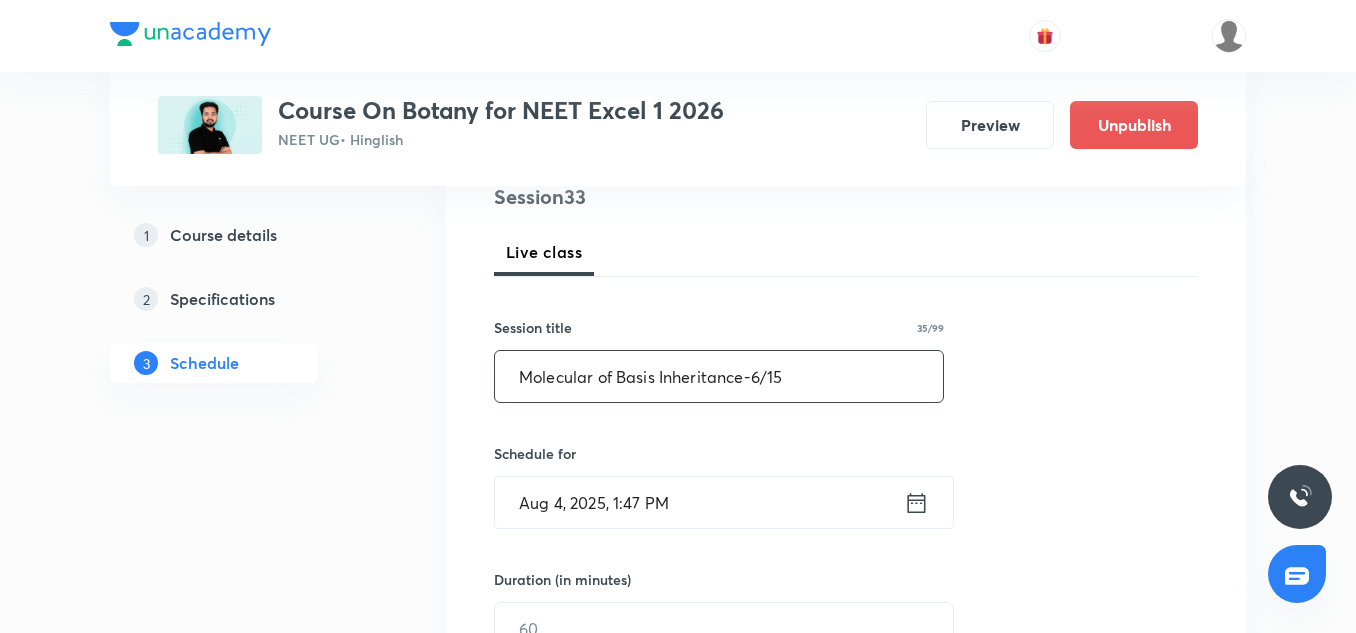 scroll, scrollTop: 256, scrollLeft: 0, axis: vertical 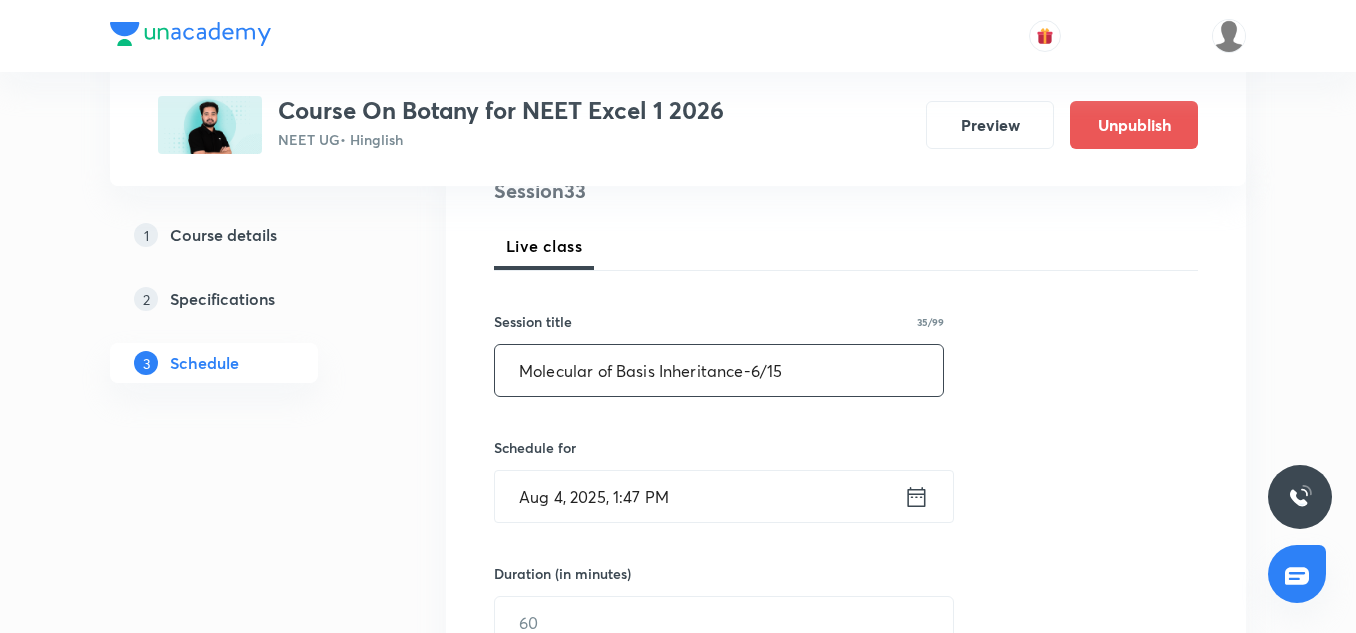 type on "Molecular of Basis Inheritance-6/15" 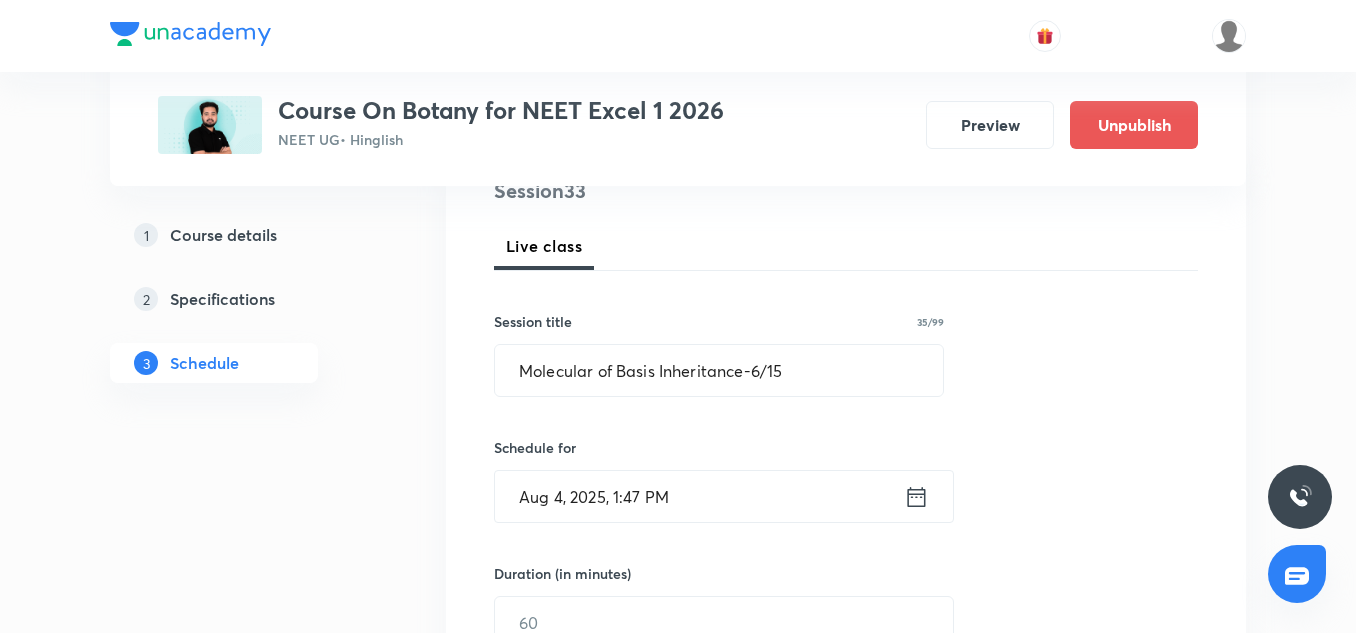 click on "Aug 4, 2025, 1:47 PM" at bounding box center [699, 496] 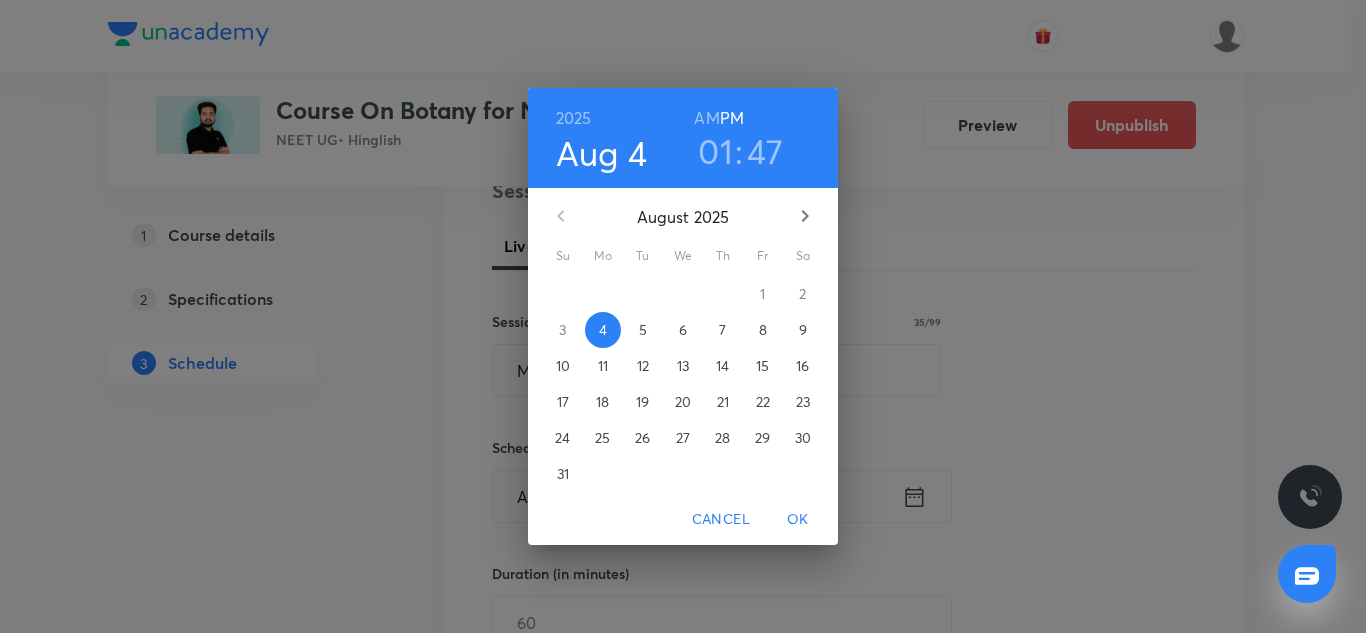 click on "5" at bounding box center [643, 330] 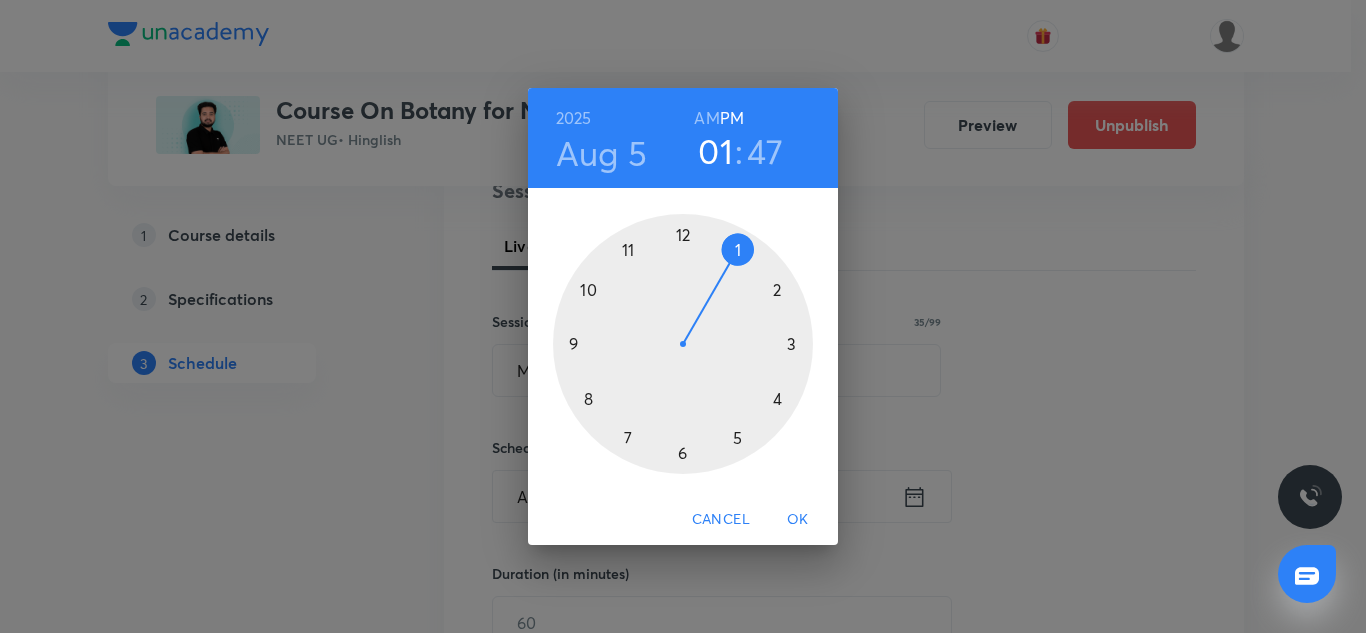 click on "01" at bounding box center [715, 151] 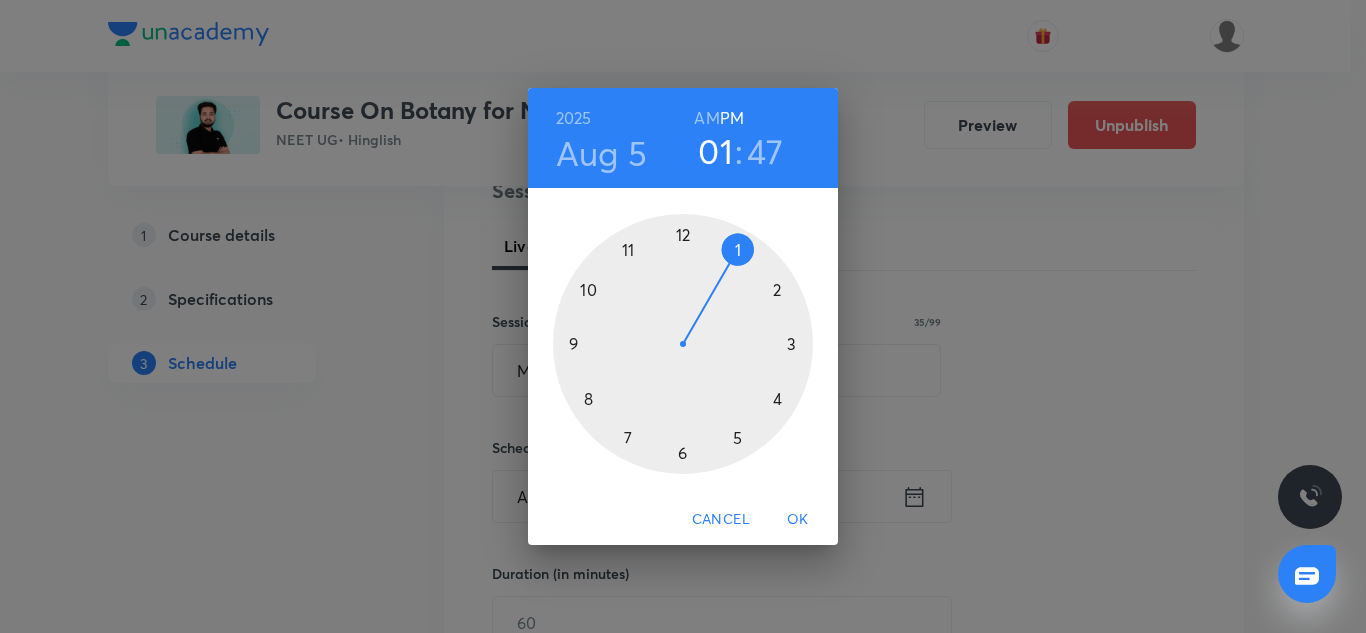 click at bounding box center [683, 344] 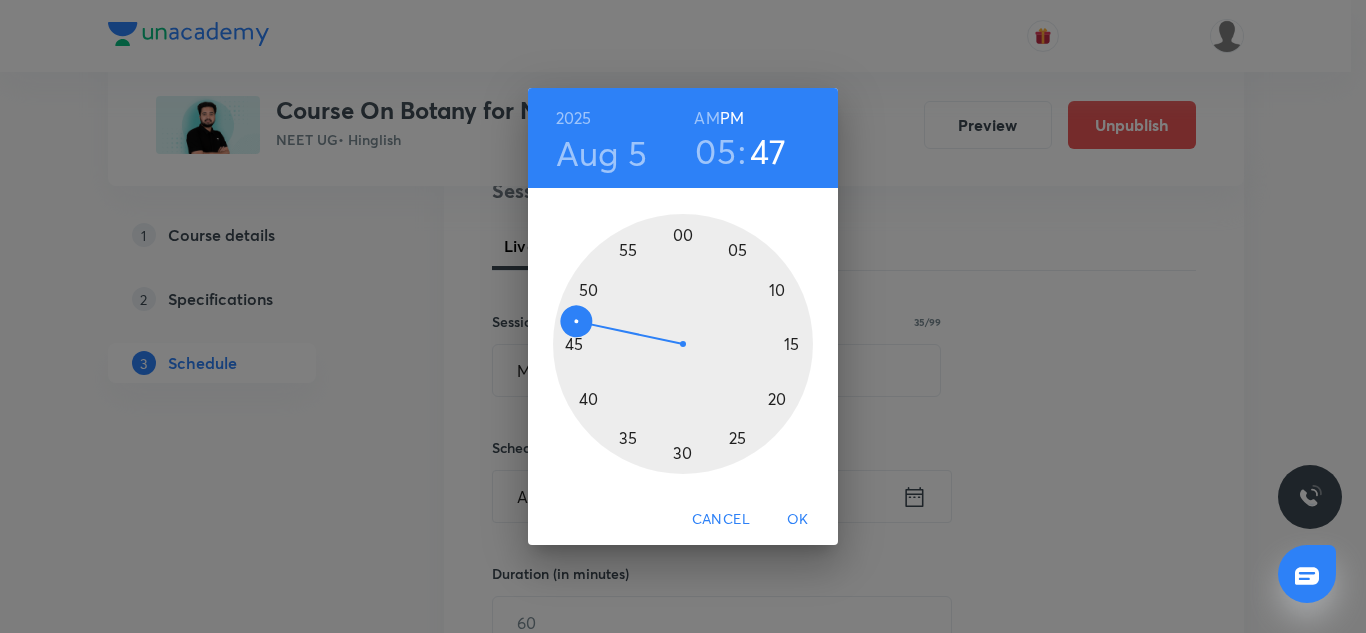 click at bounding box center [683, 344] 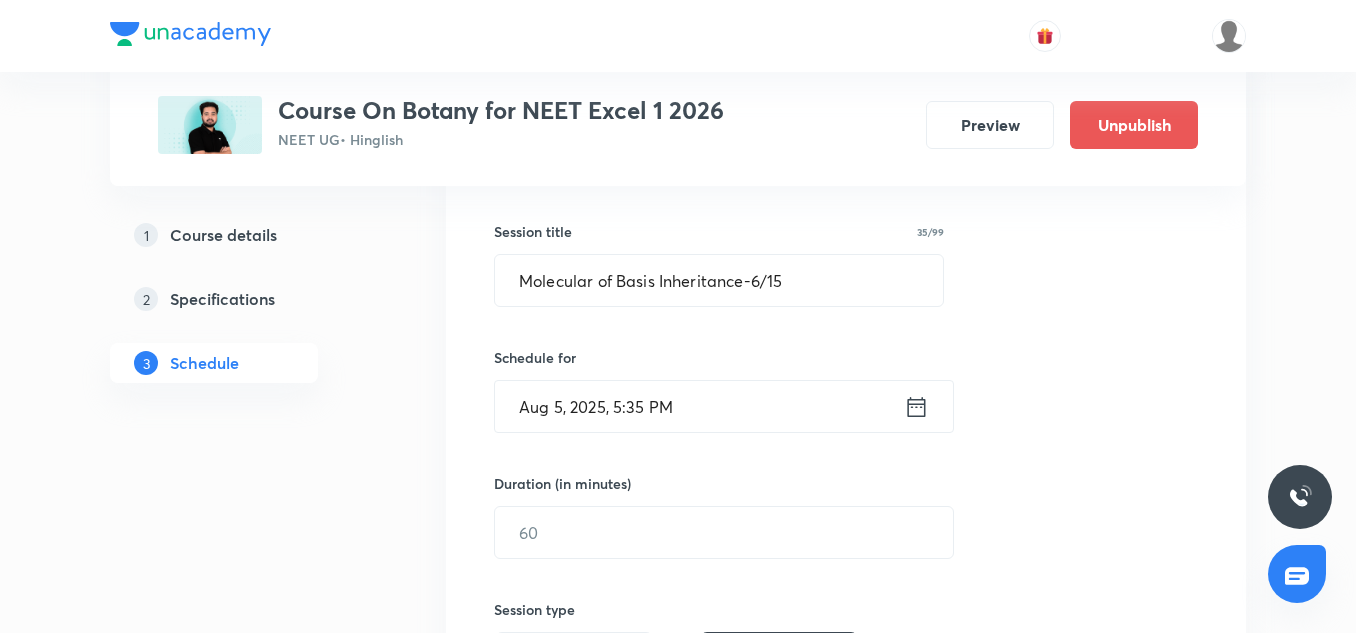 scroll, scrollTop: 357, scrollLeft: 0, axis: vertical 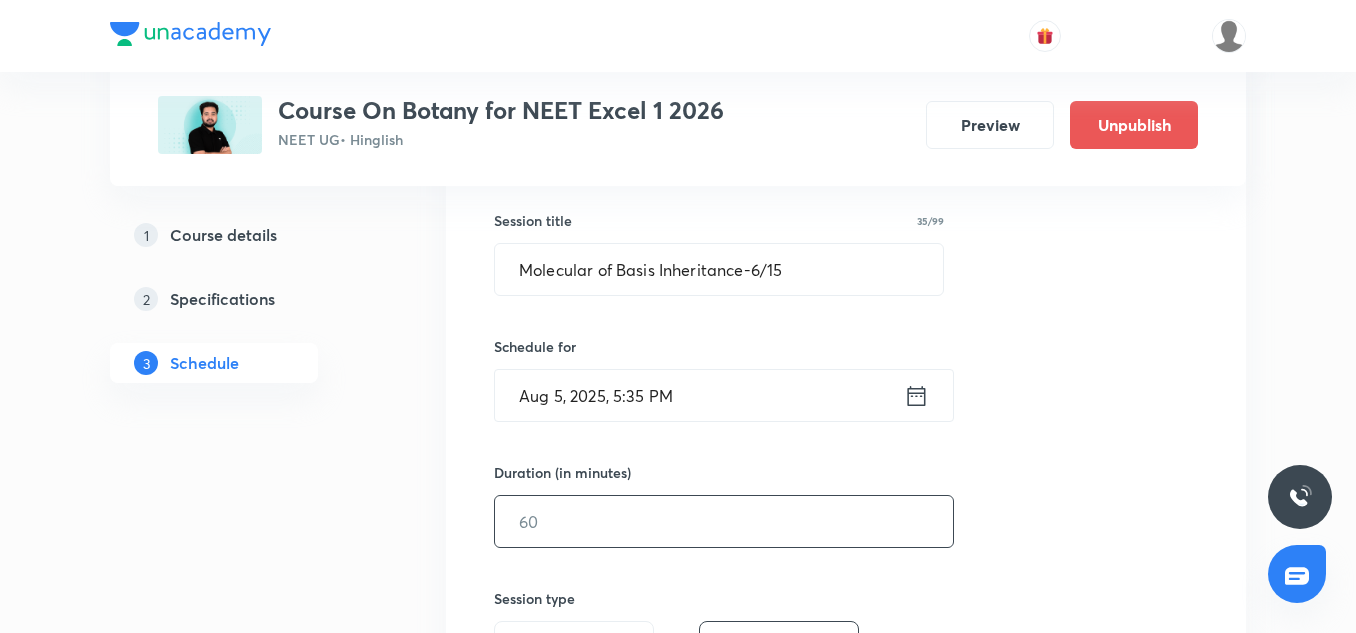 click at bounding box center (724, 521) 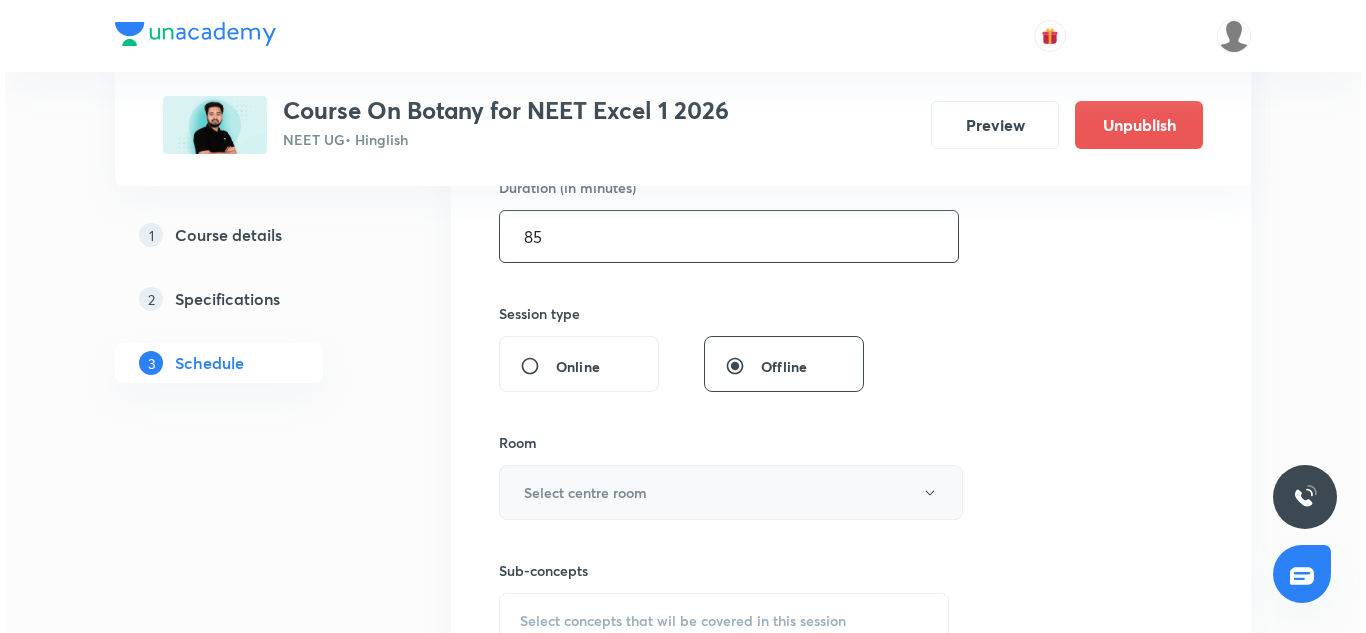 scroll, scrollTop: 643, scrollLeft: 0, axis: vertical 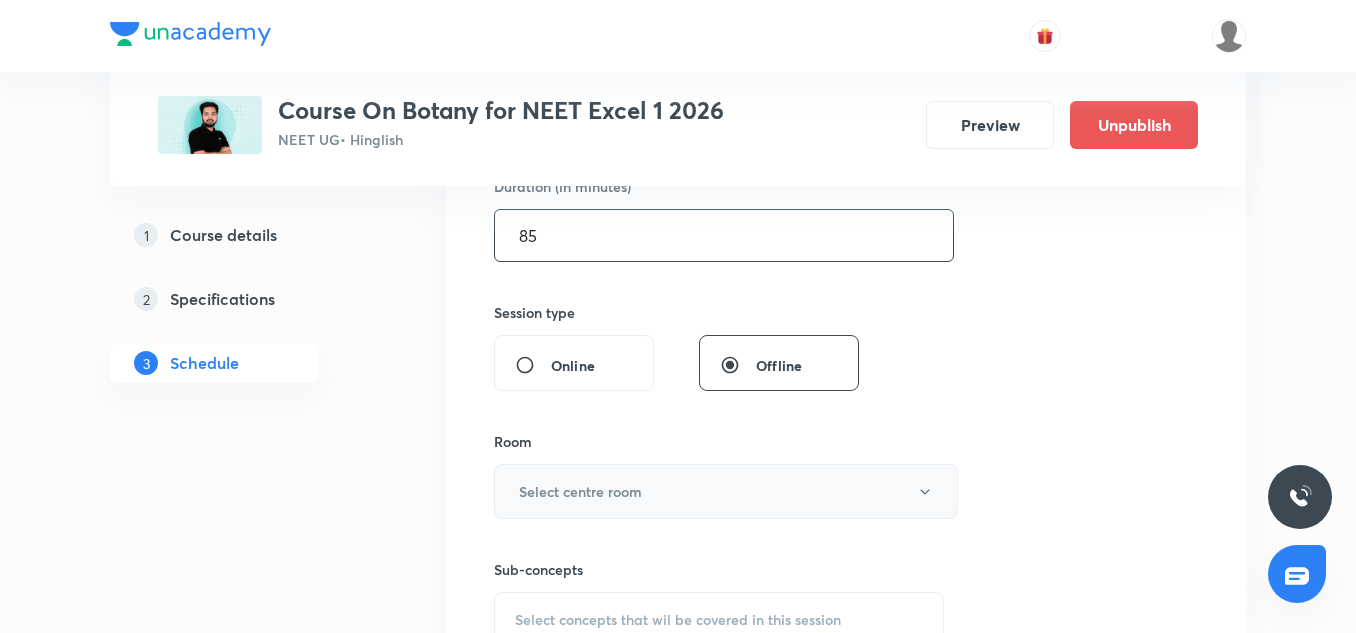 type on "85" 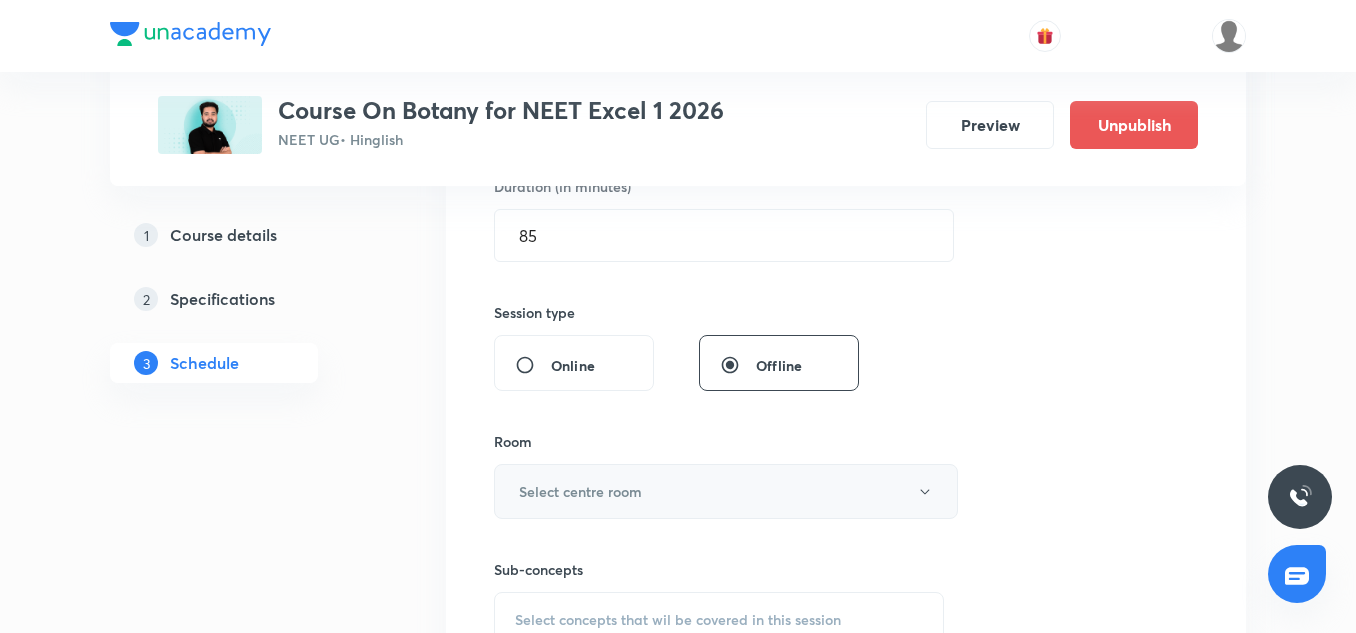 click on "Select centre room" at bounding box center [580, 491] 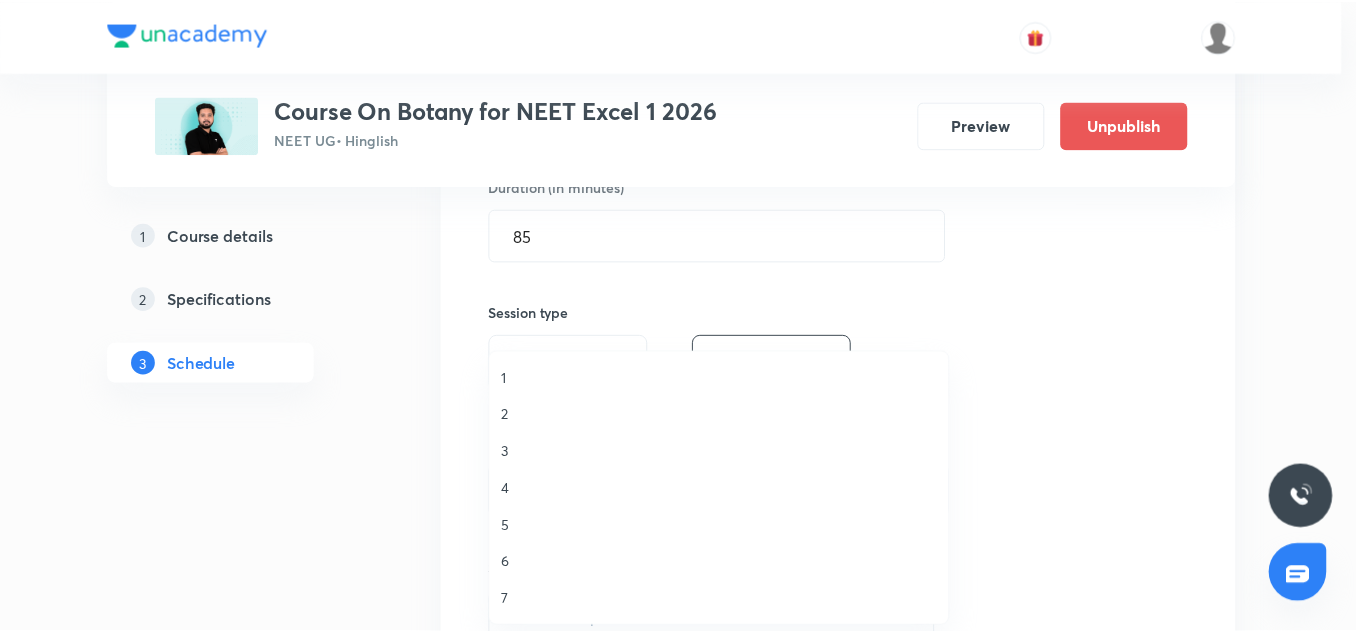 scroll, scrollTop: 1, scrollLeft: 0, axis: vertical 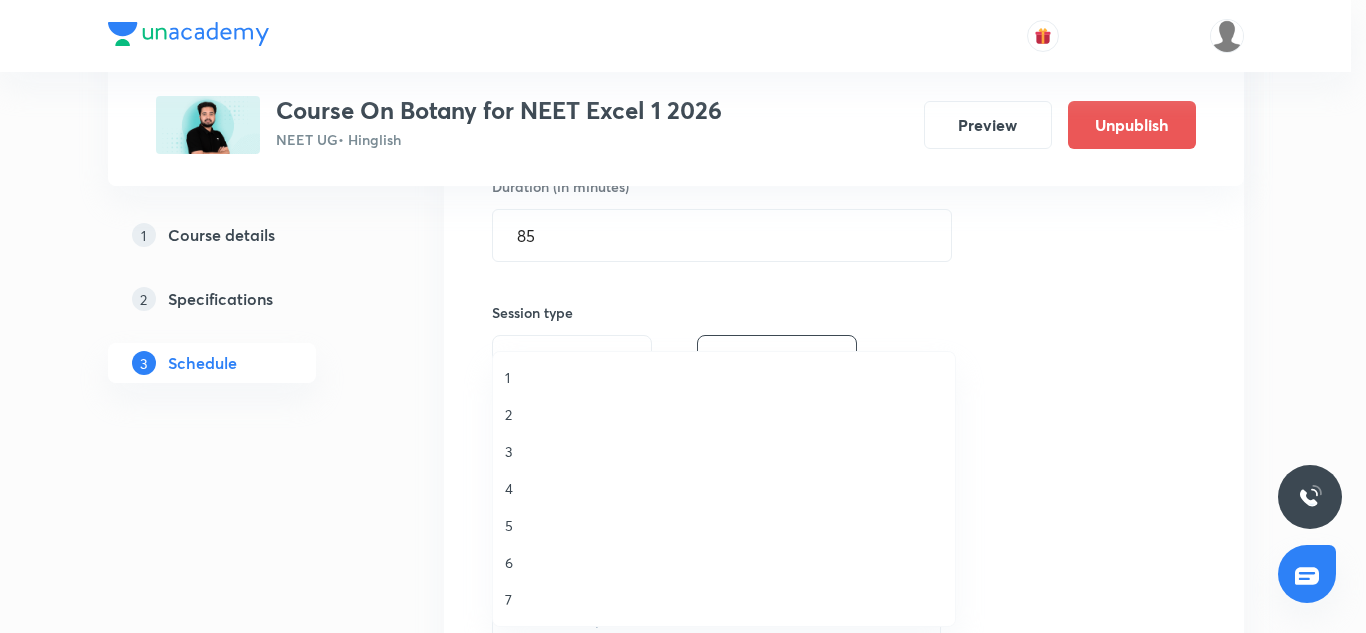 click on "2" at bounding box center (724, 414) 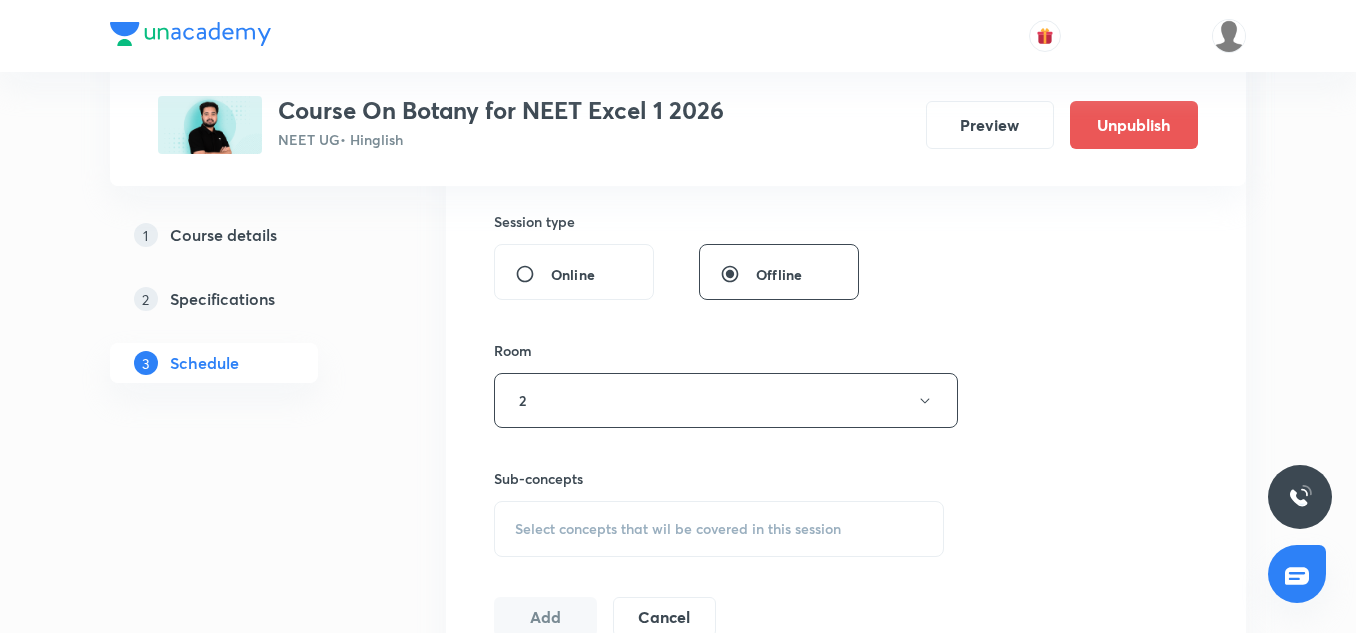 scroll, scrollTop: 741, scrollLeft: 0, axis: vertical 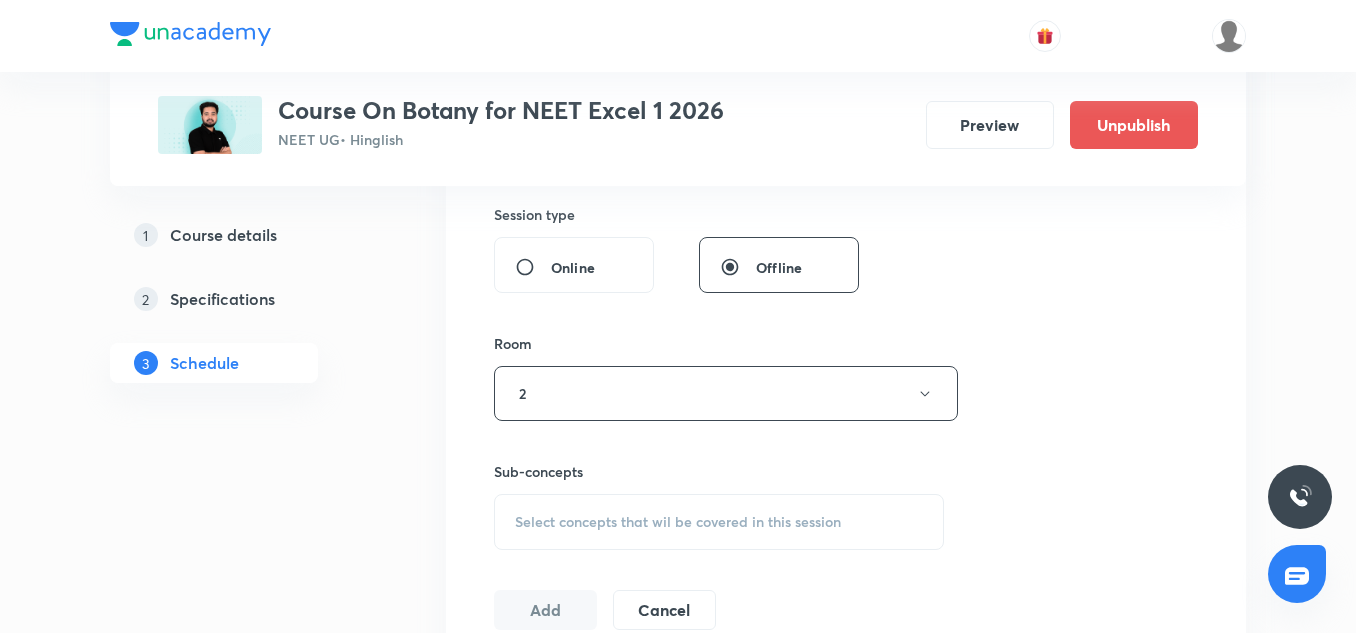 click on "Select concepts that wil be covered in this session" at bounding box center [678, 522] 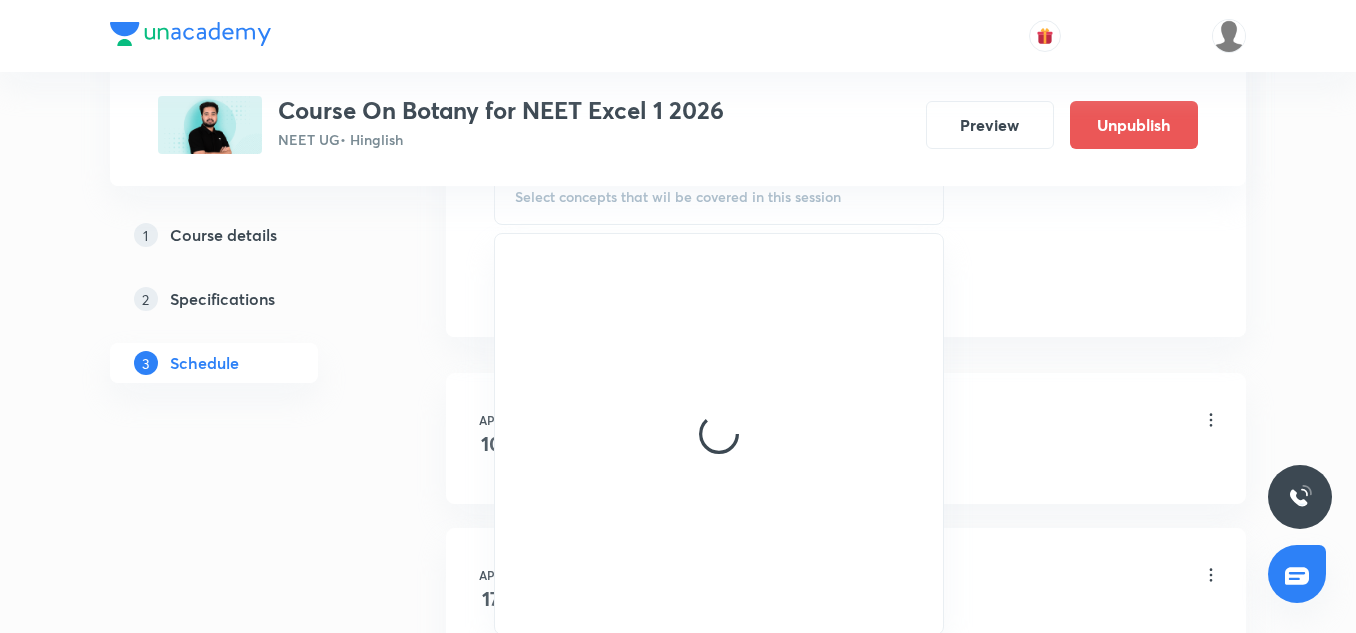 scroll, scrollTop: 1119, scrollLeft: 0, axis: vertical 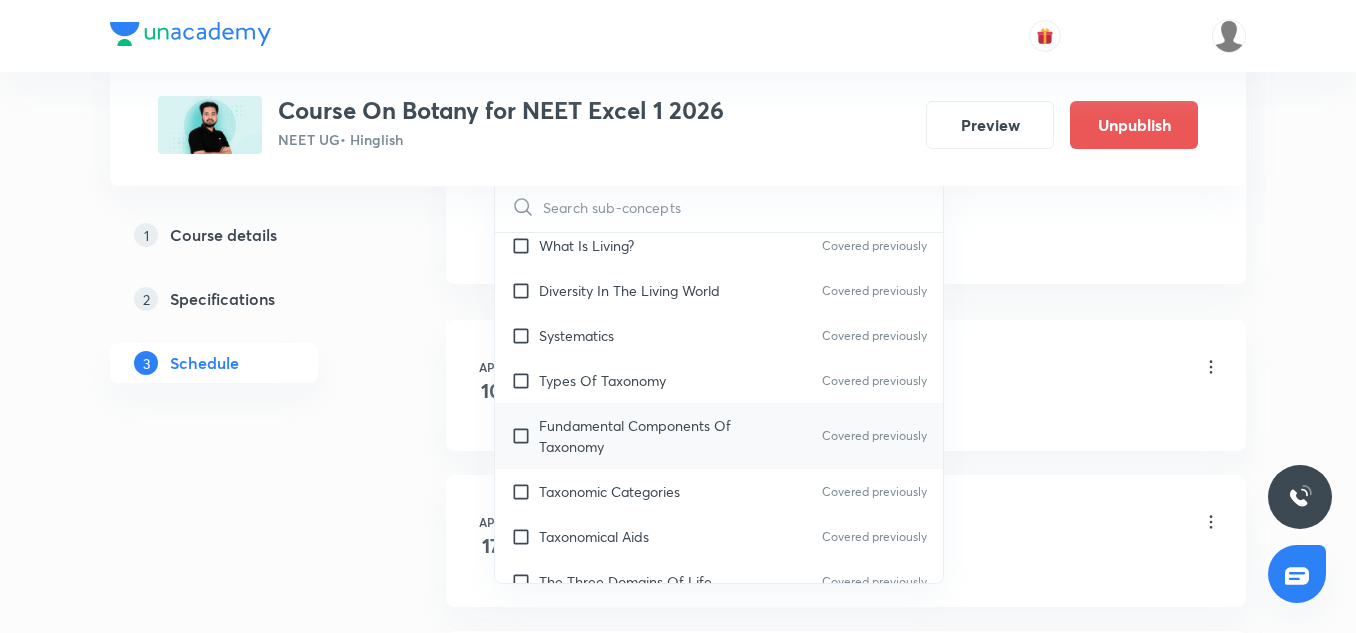 click on "Fundamental Components Of Taxonomy" at bounding box center [640, 436] 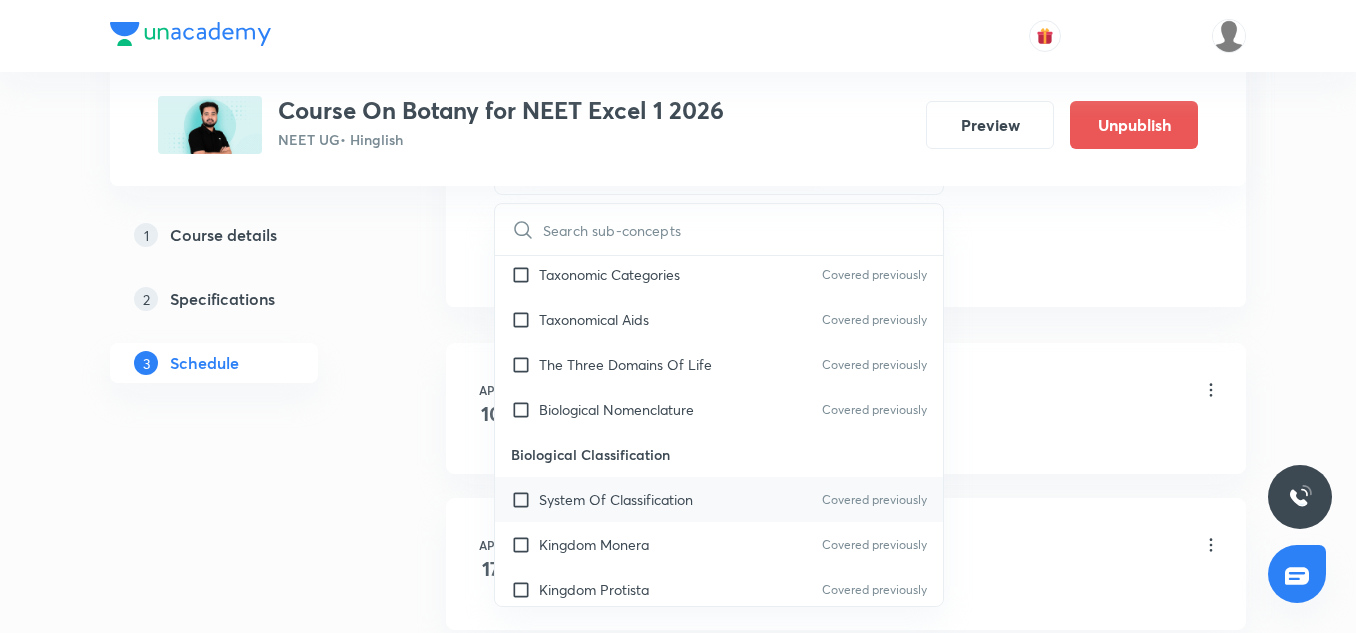 scroll, scrollTop: 566, scrollLeft: 0, axis: vertical 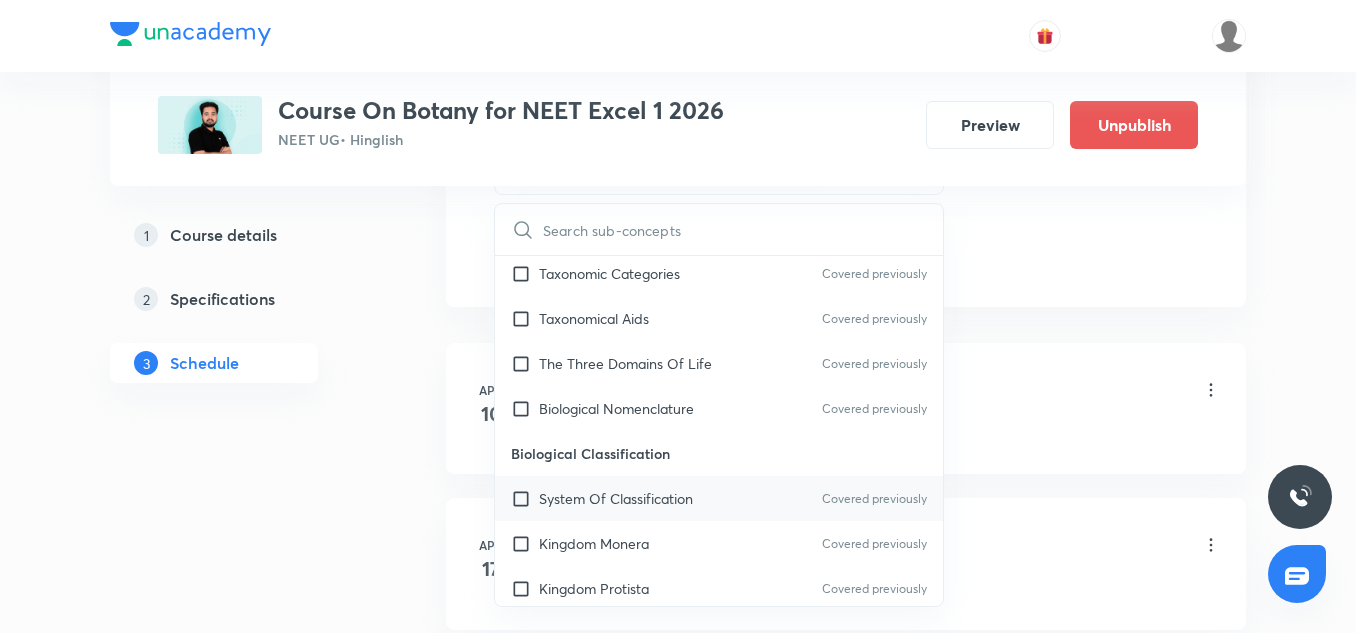 click on "System Of Classification" at bounding box center [616, 498] 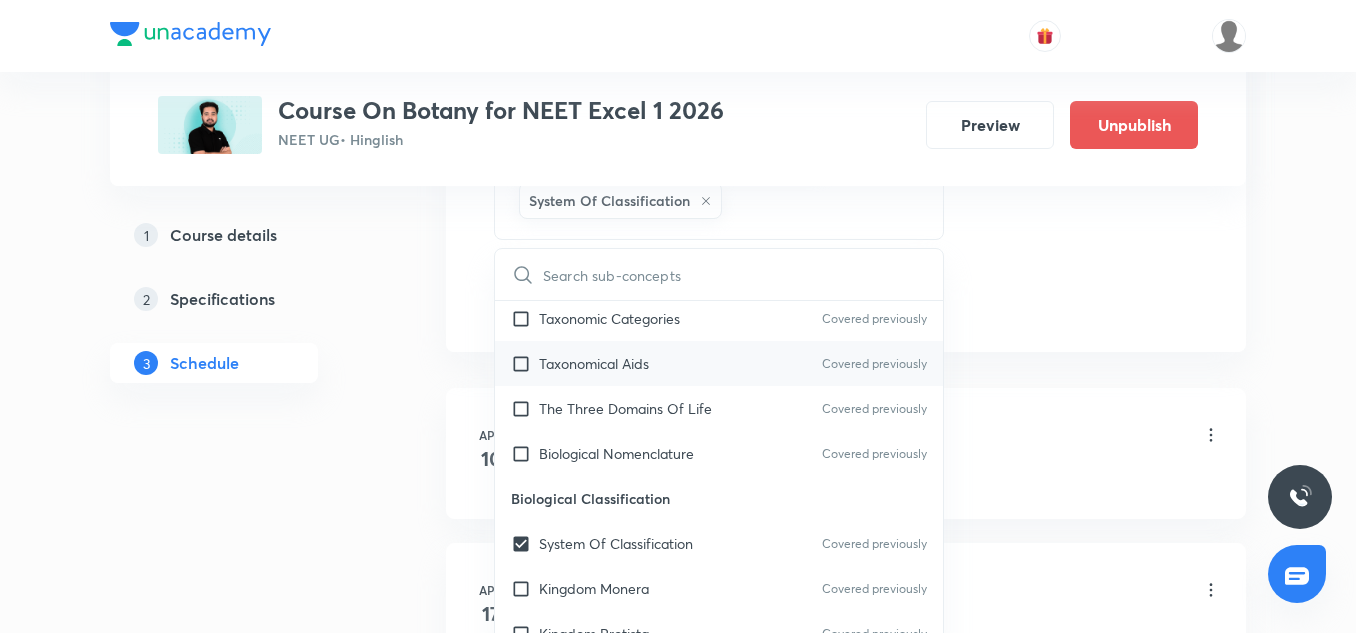 click on "Taxonomical Aids Covered previously" at bounding box center [719, 363] 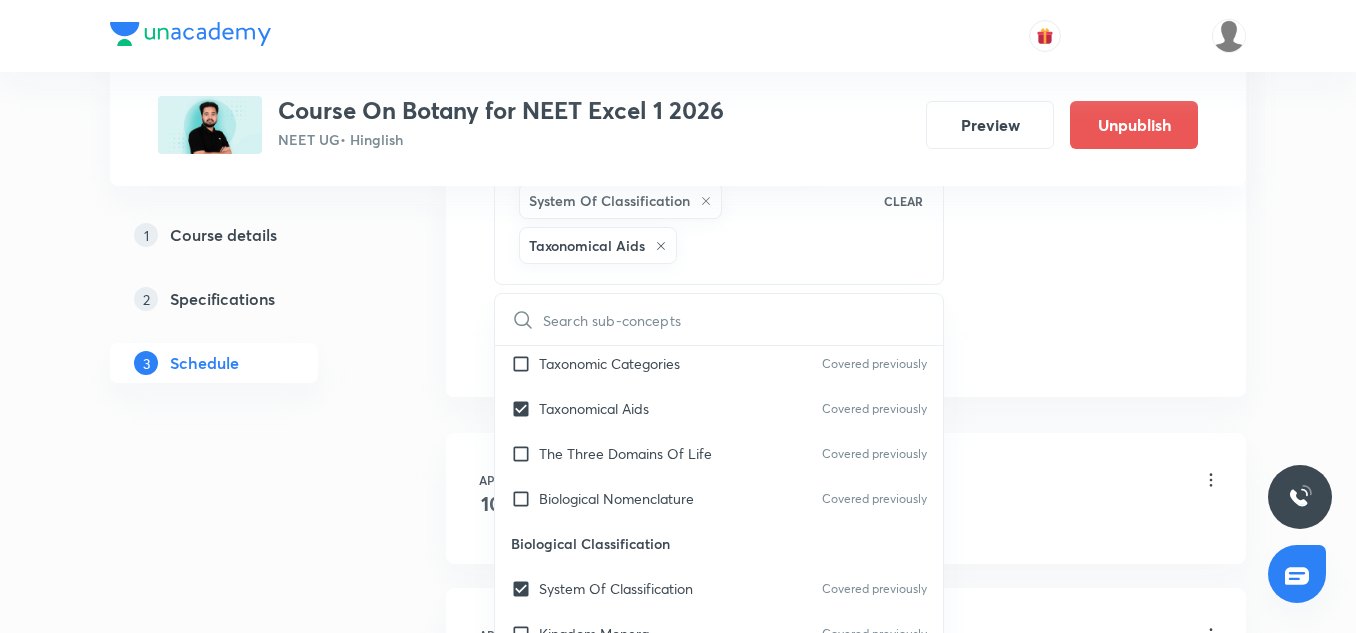 click on "Session  33 Live class Session title 35/99 Molecular of Basis Inheritance-6/15 ​ Schedule for Aug 5, 2025, 5:35 PM ​ Duration (in minutes) 85 ​   Session type Online Offline Room 2 Sub-concepts Fundamental Components Of Taxonomy System Of Classification Taxonomical Aids CLEAR ​ Biology - Full Syllabus Mock Questions Biology - Full Syllabus Mock Questions Practice questions Practice Questions Covered previously Biology Previous Year Questions Maths Previous Year Questions Covered previously Living World What Is Living? Covered previously Diversity In The Living World Covered previously Systematics Covered previously Types Of Taxonomy Covered previously Fundamental Components Of Taxonomy Covered previously Taxonomic Categories Covered previously Taxonomical Aids Covered previously The Three Domains Of Life Covered previously Biological Nomenclature  Covered previously Biological Classification System Of Classification Covered previously Kingdom Monera Covered previously Kingdom Protista Kingdom Fungi" at bounding box center [846, -161] 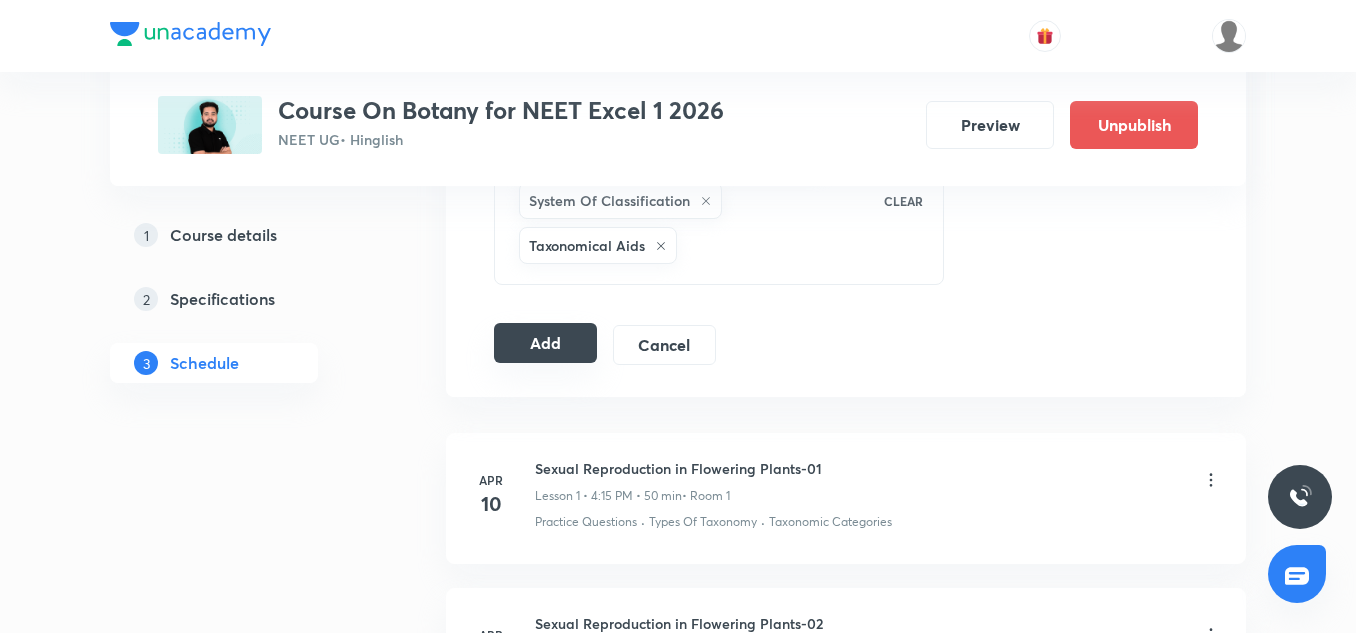 click on "Add" at bounding box center [545, 343] 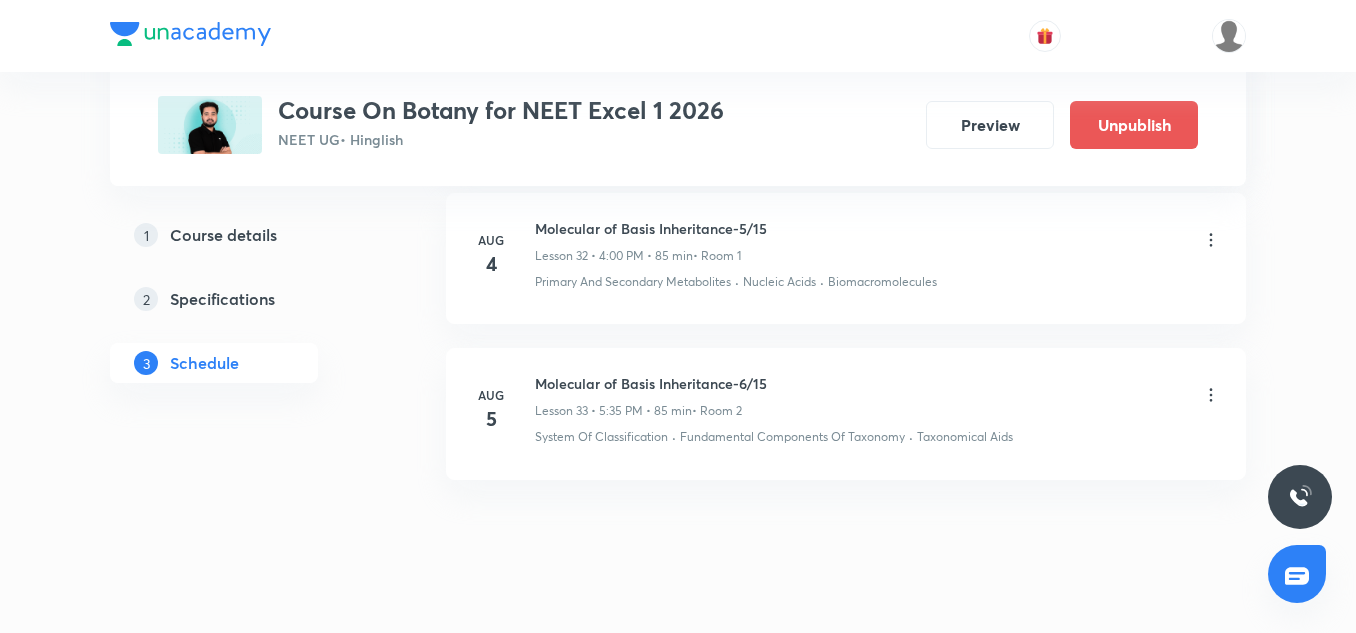 scroll, scrollTop: 5178, scrollLeft: 0, axis: vertical 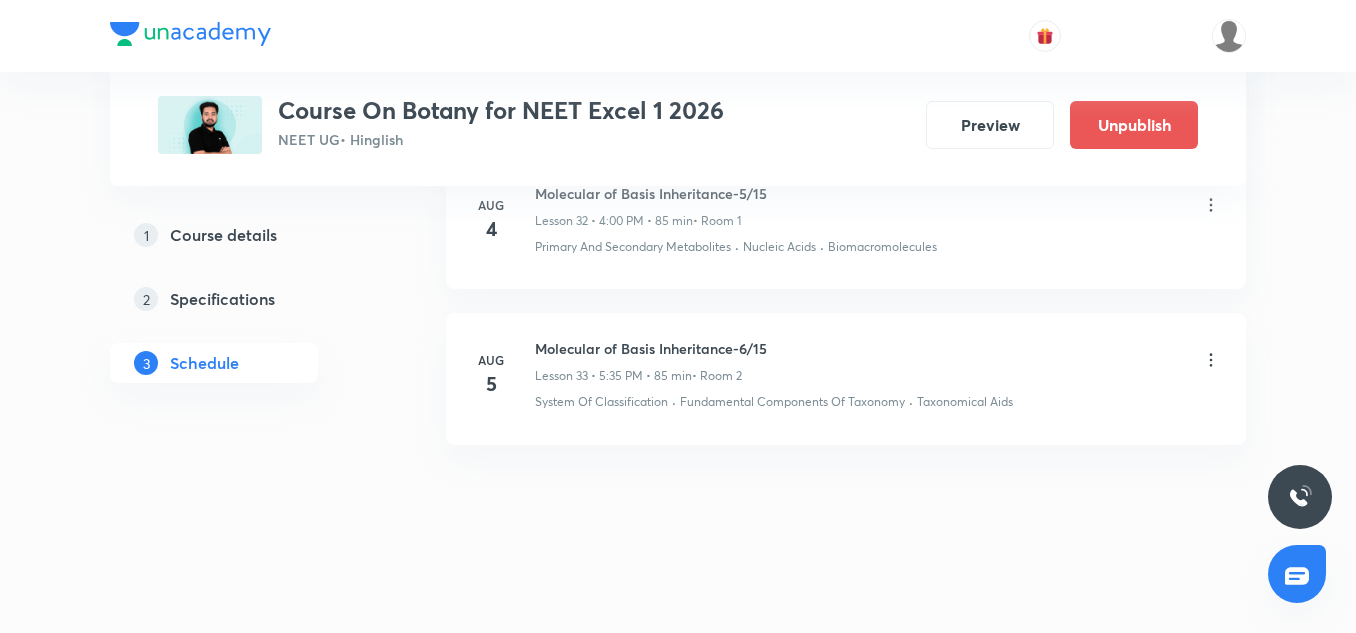 click on "Molecular of Basis Inheritance-6/15" at bounding box center (651, 348) 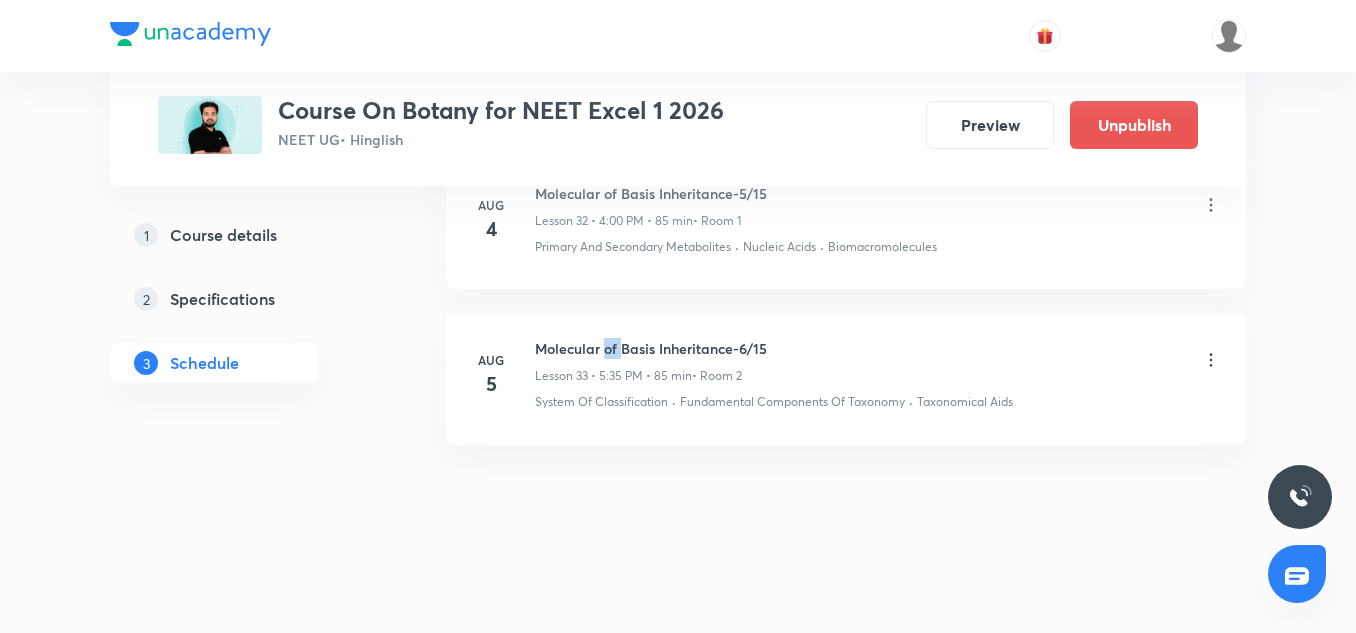 click on "Molecular of Basis Inheritance-6/15" at bounding box center [651, 348] 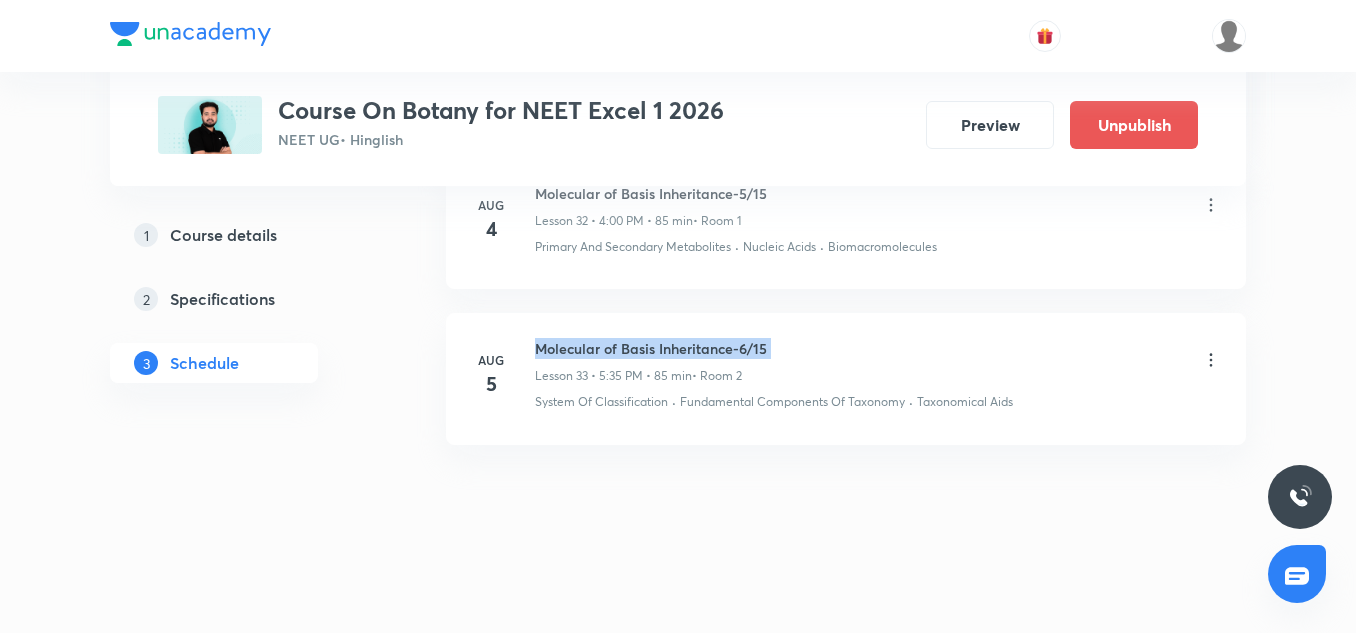 click on "Molecular of Basis Inheritance-6/15" at bounding box center [651, 348] 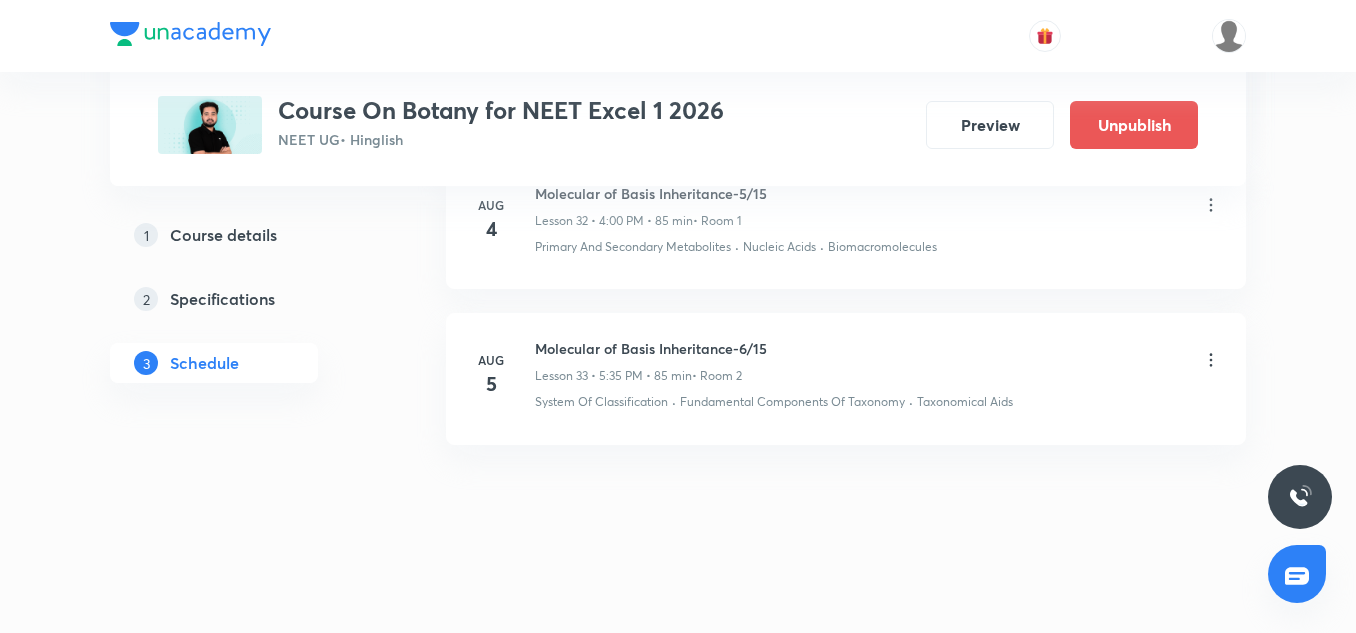 click on "Molecular of Basis Inheritance-6/15" at bounding box center [651, 348] 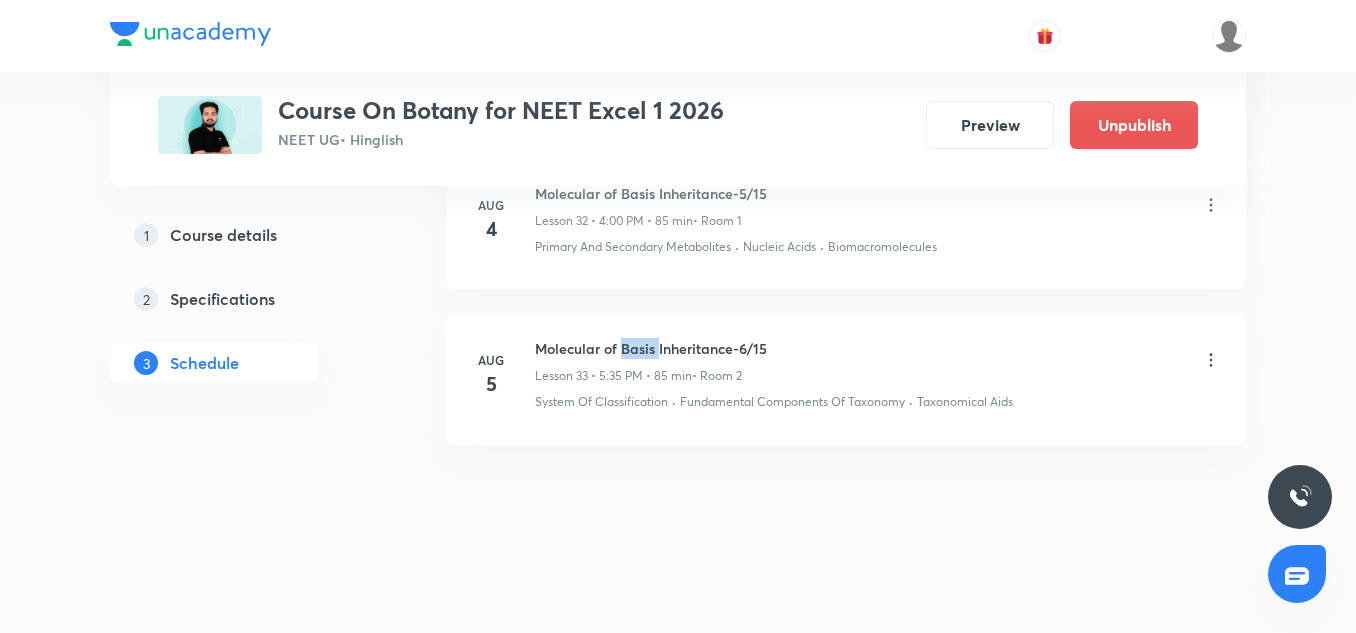 click on "Molecular of Basis Inheritance-6/15" at bounding box center (651, 348) 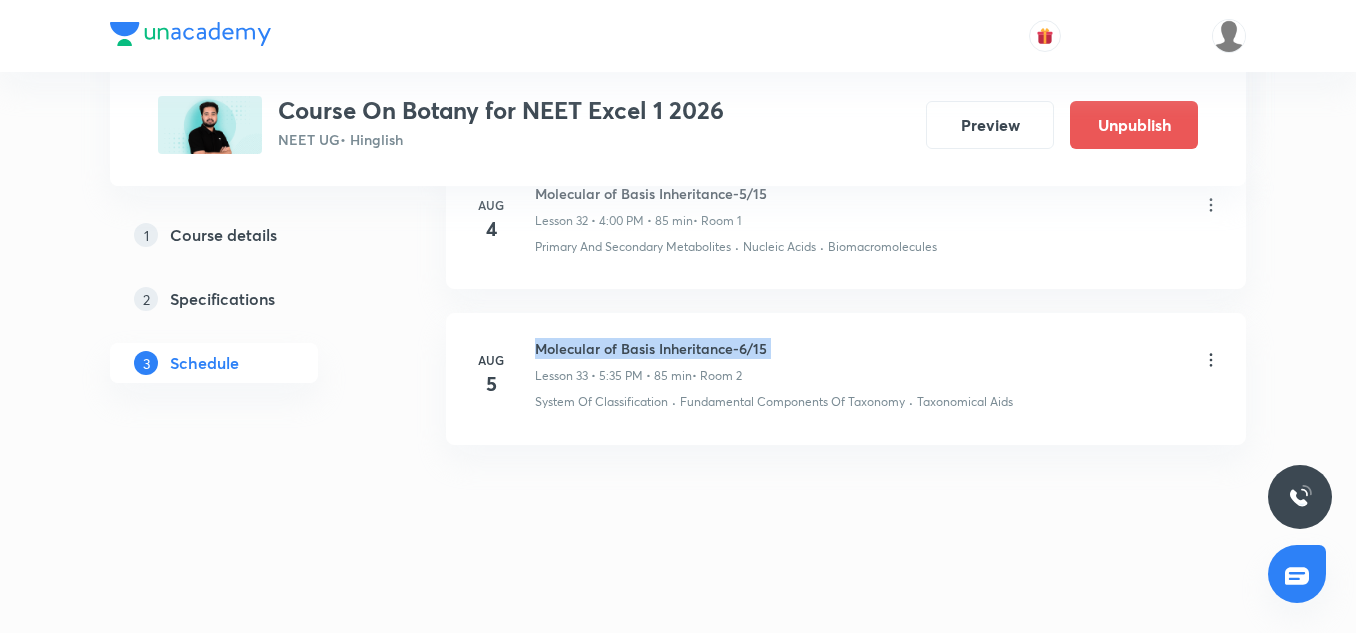 click on "Molecular of Basis Inheritance-6/15" at bounding box center [651, 348] 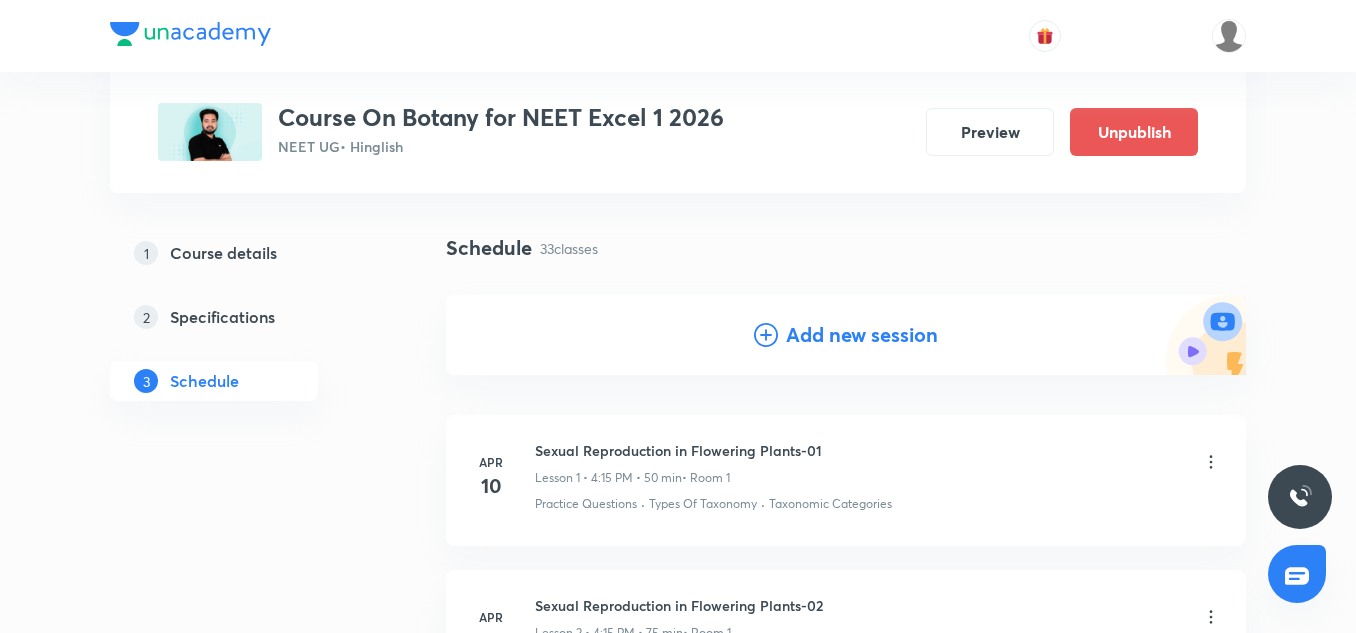 scroll, scrollTop: 108, scrollLeft: 0, axis: vertical 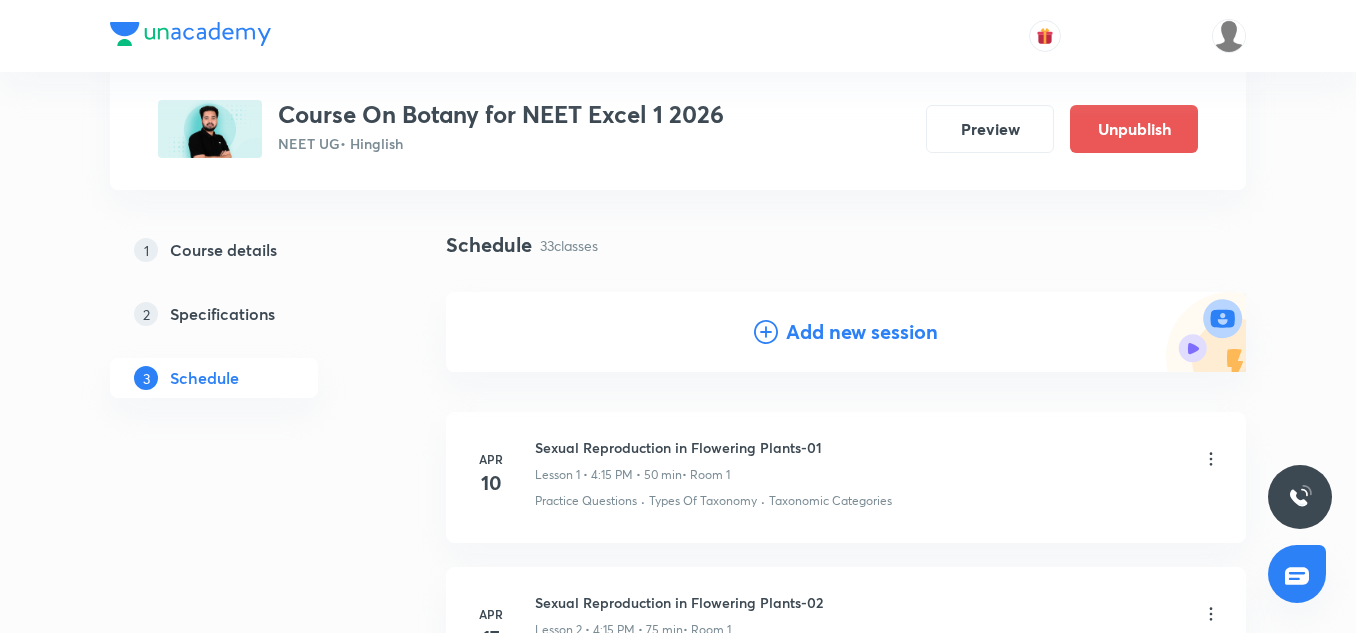 click on "Add new session" at bounding box center (862, 332) 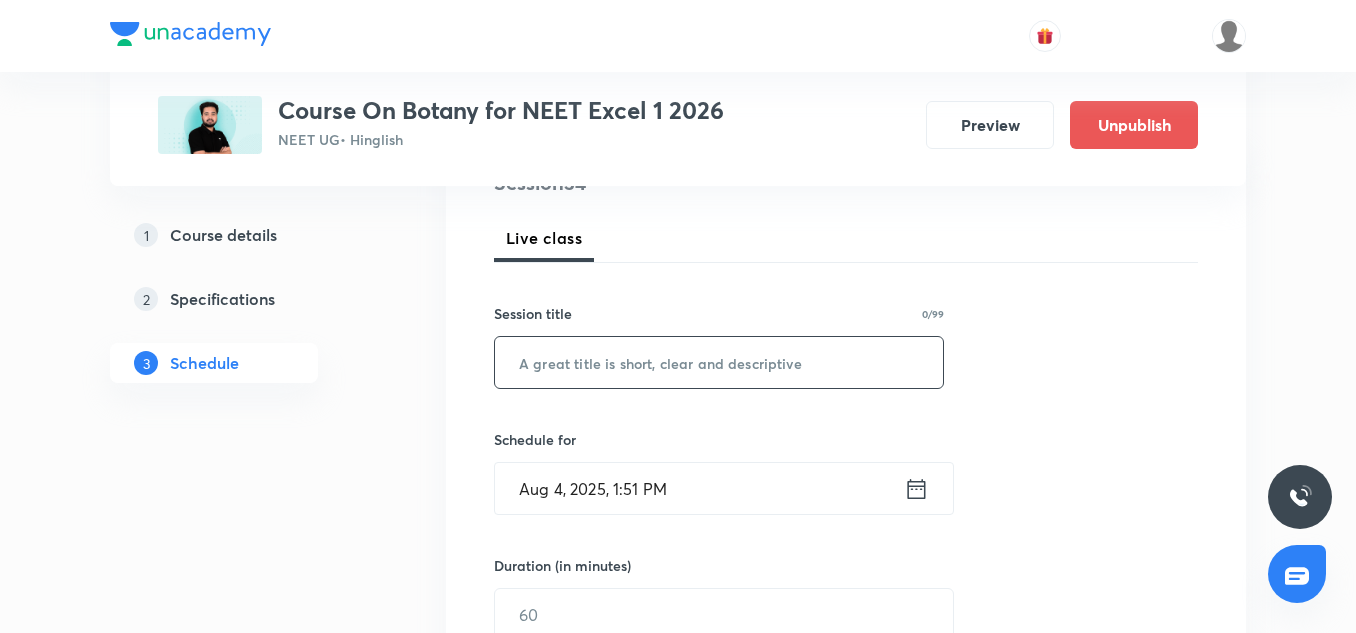 scroll, scrollTop: 265, scrollLeft: 0, axis: vertical 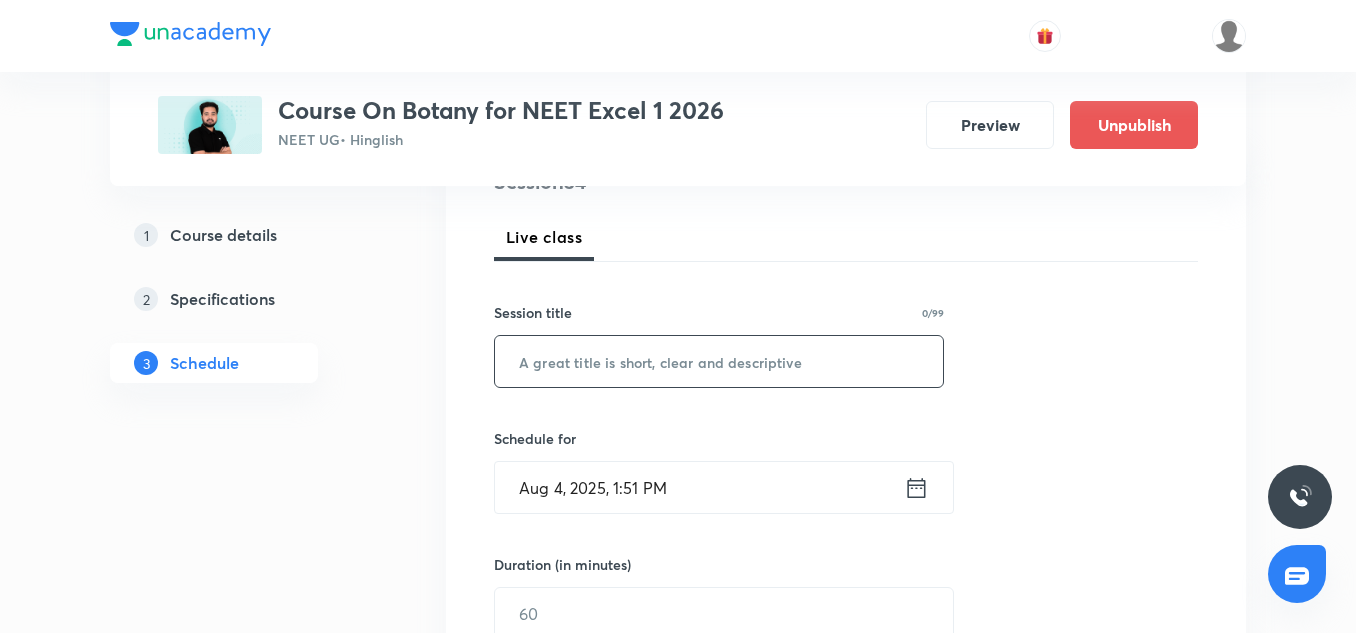 click at bounding box center [719, 361] 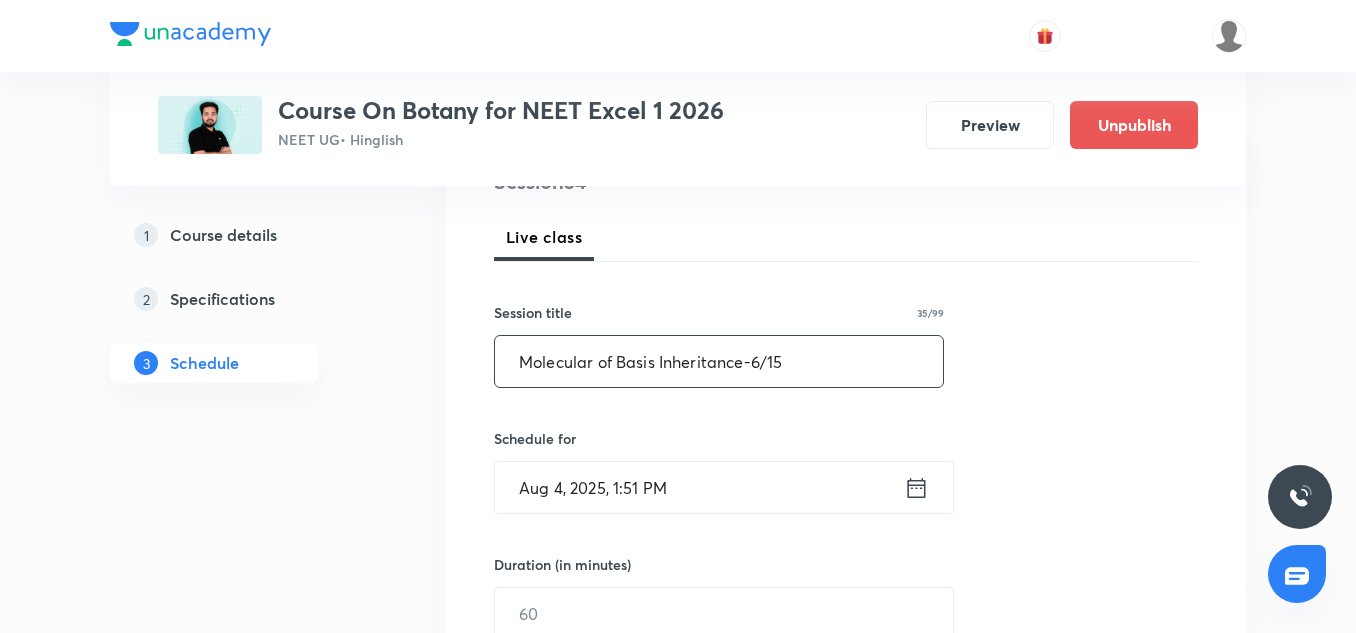 click on "Molecular of Basis Inheritance-6/15" at bounding box center [719, 361] 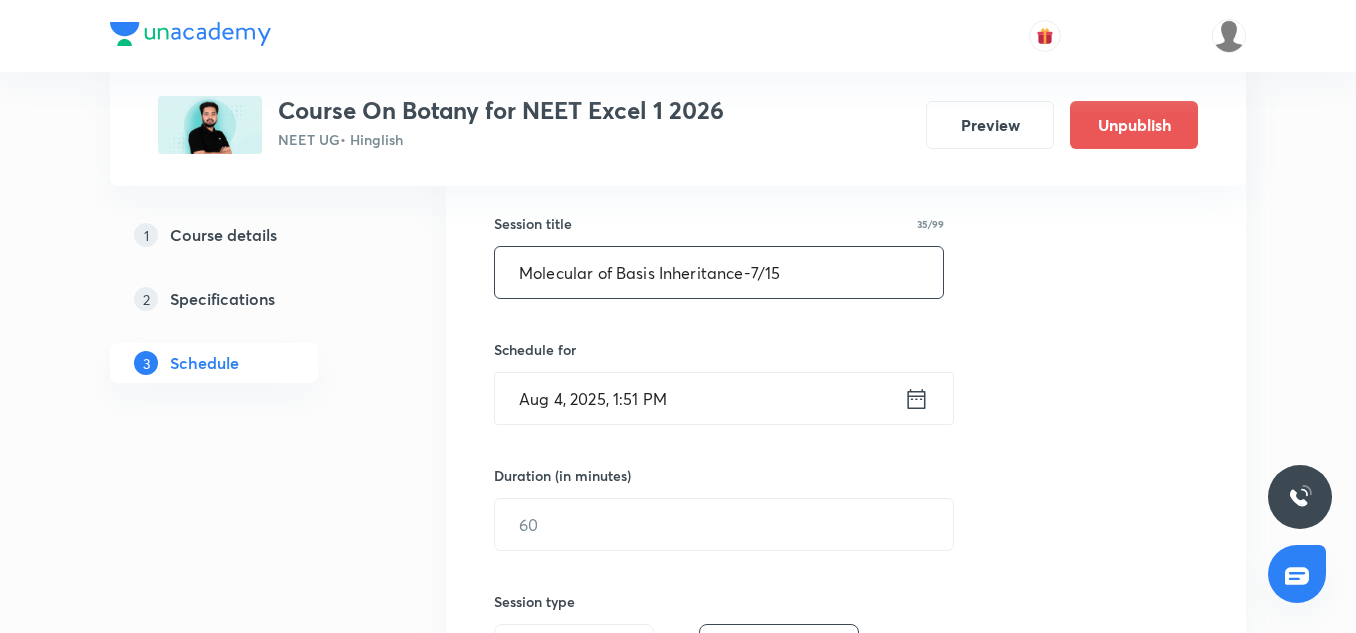 scroll, scrollTop: 360, scrollLeft: 0, axis: vertical 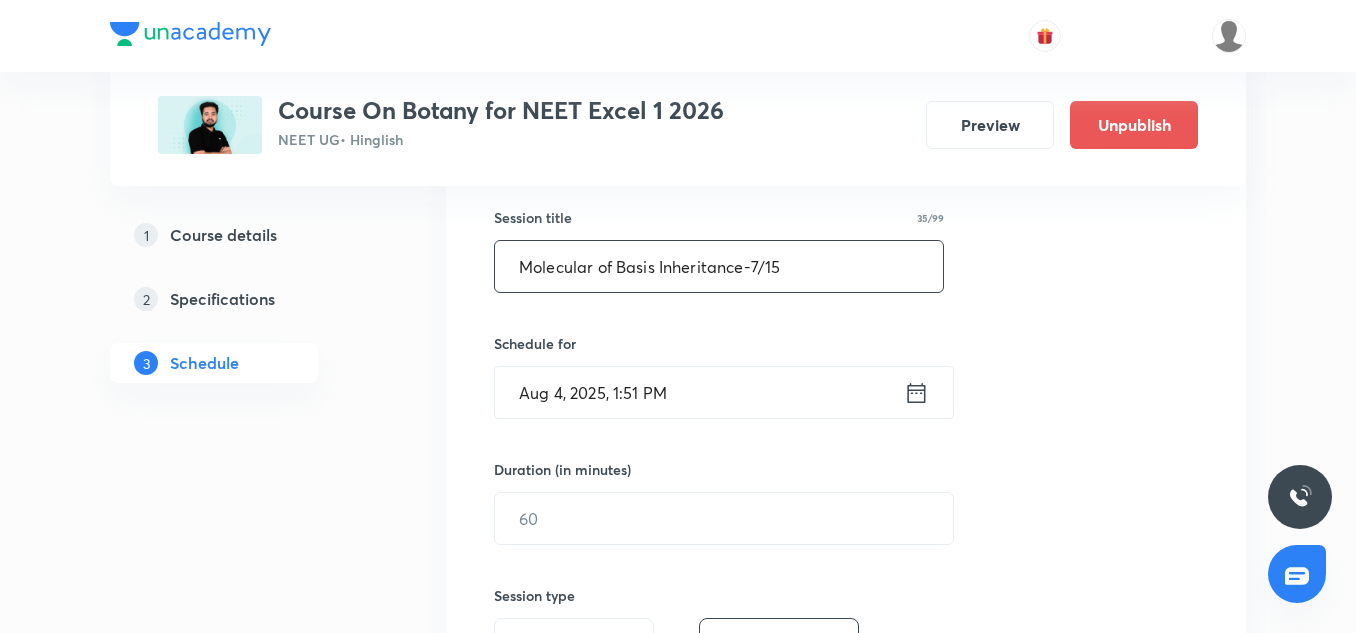 type on "Molecular of Basis Inheritance-7/15" 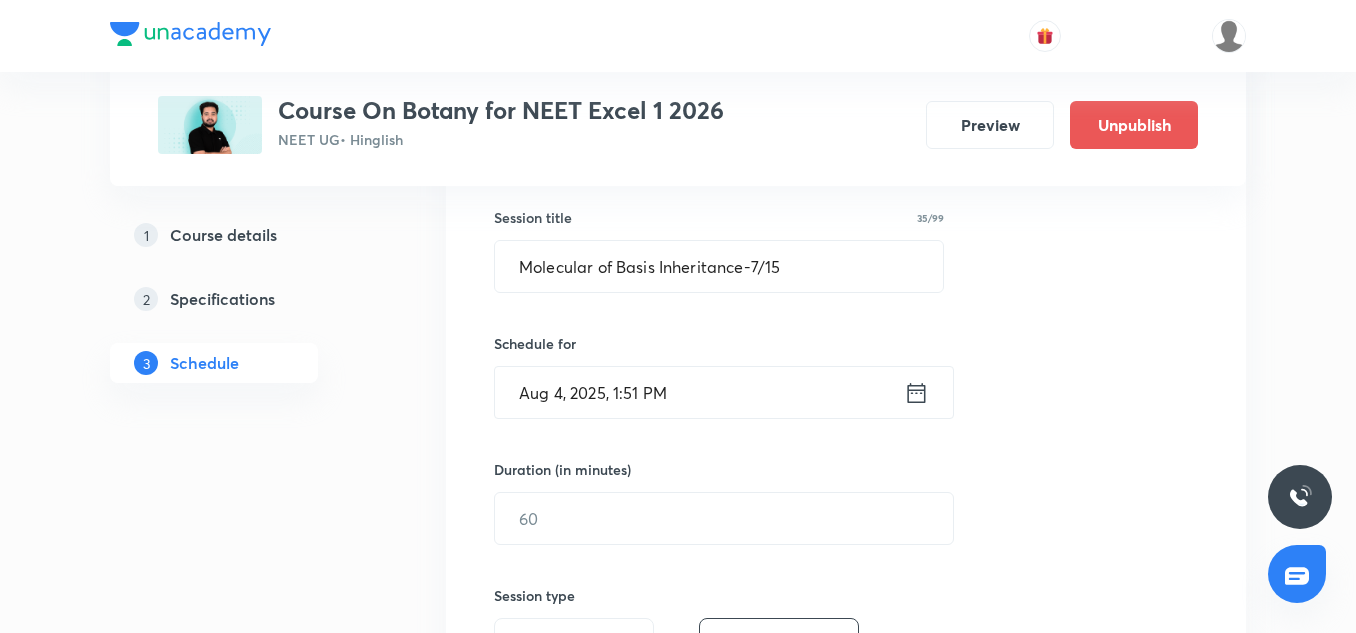 click on "Aug 4, 2025, 1:51 PM" at bounding box center (699, 392) 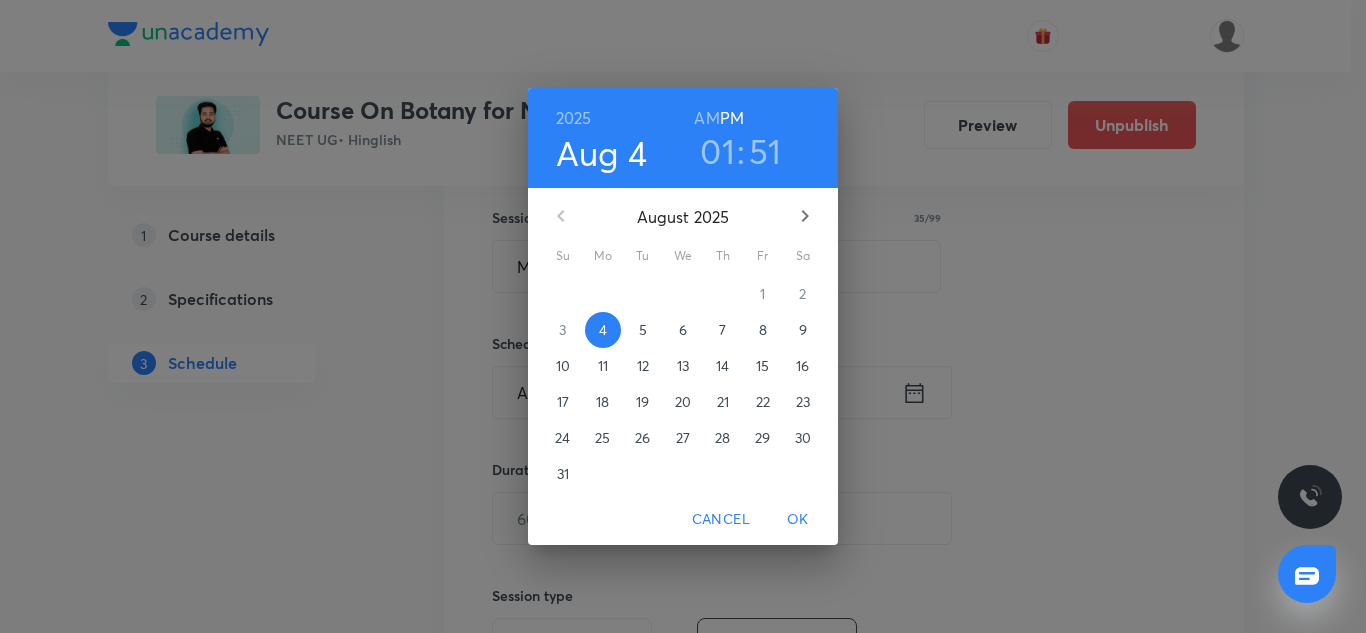 click on "6" at bounding box center (683, 330) 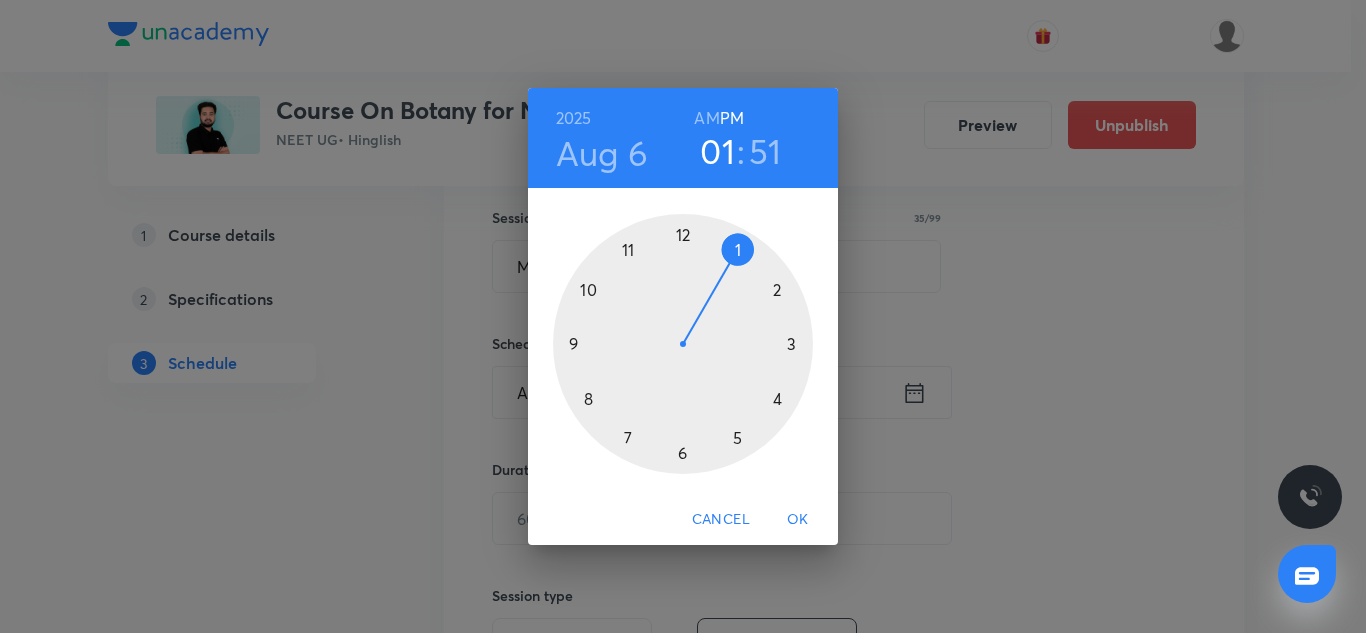 click at bounding box center [683, 344] 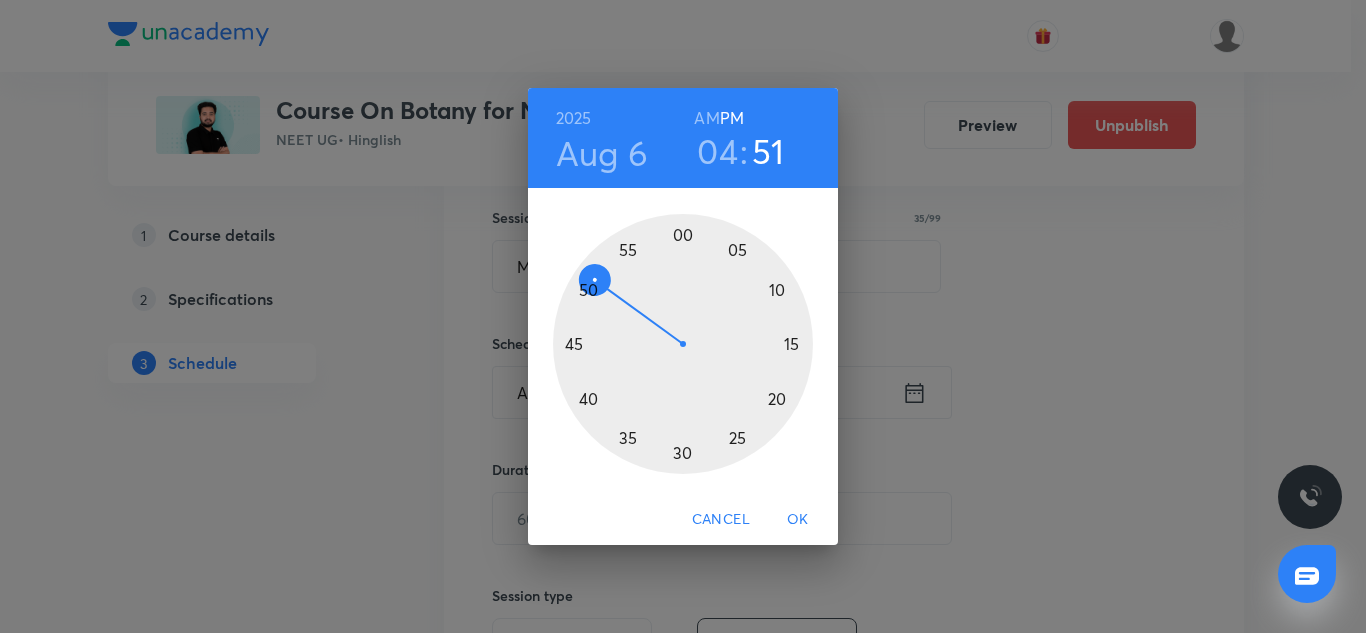 click at bounding box center (683, 344) 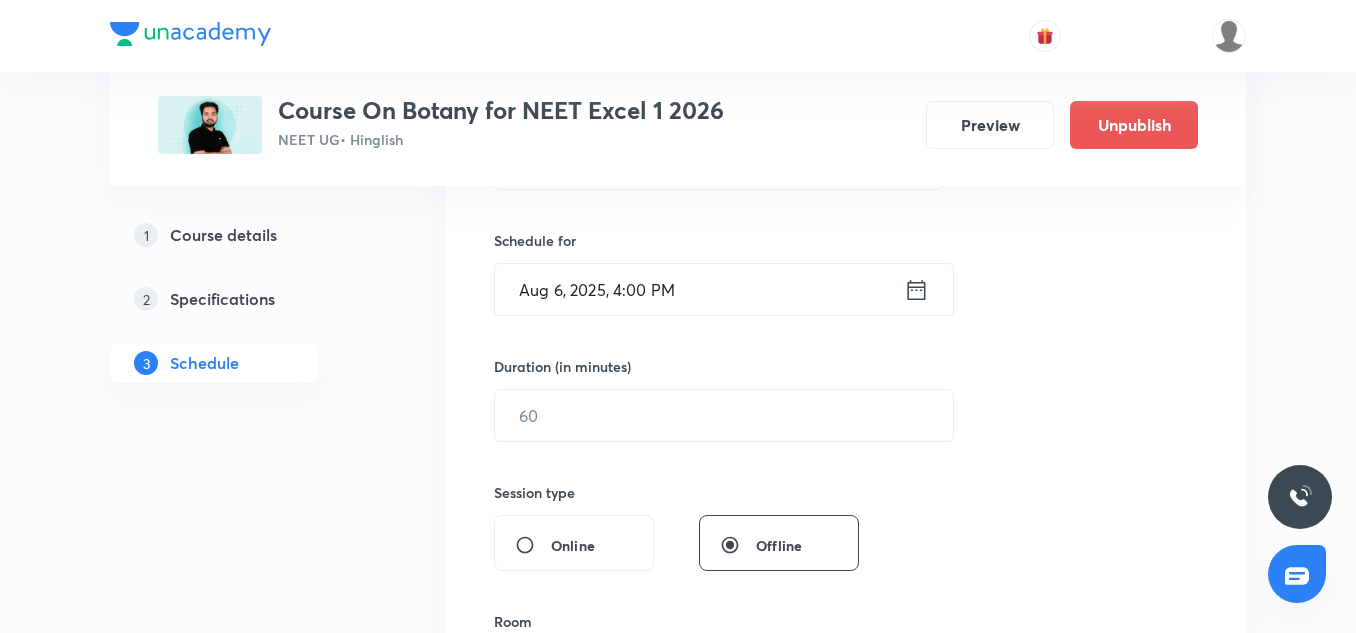 scroll, scrollTop: 472, scrollLeft: 0, axis: vertical 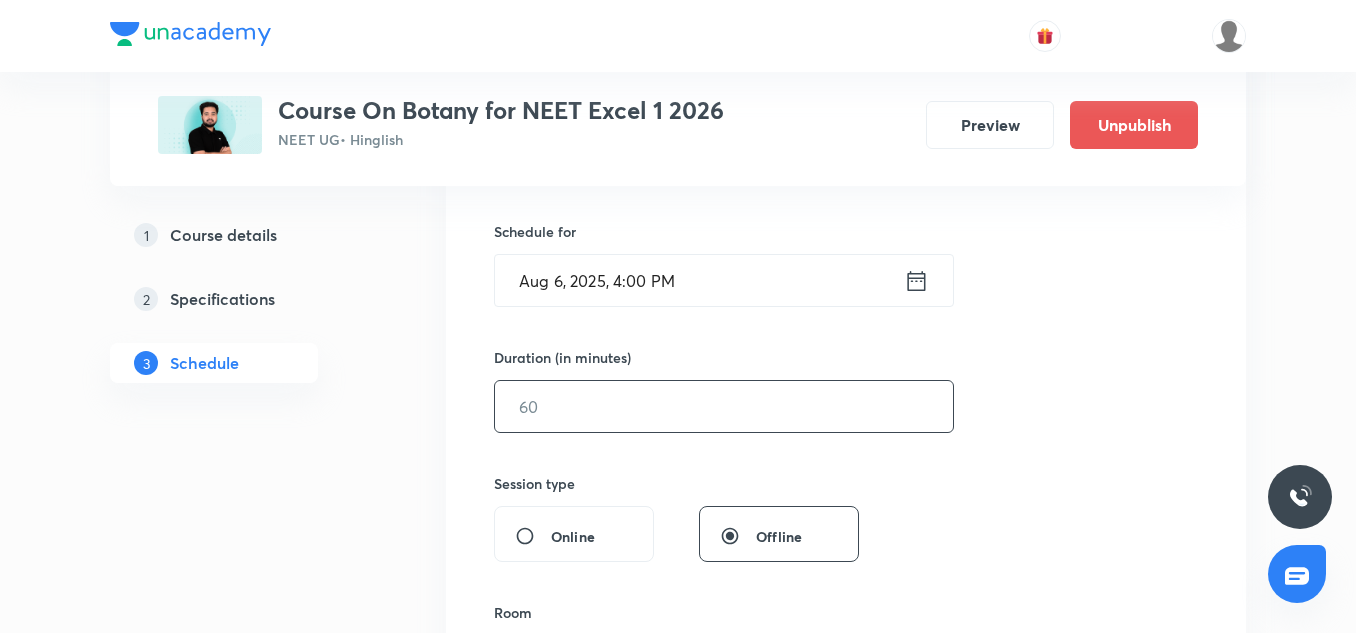 click at bounding box center [724, 406] 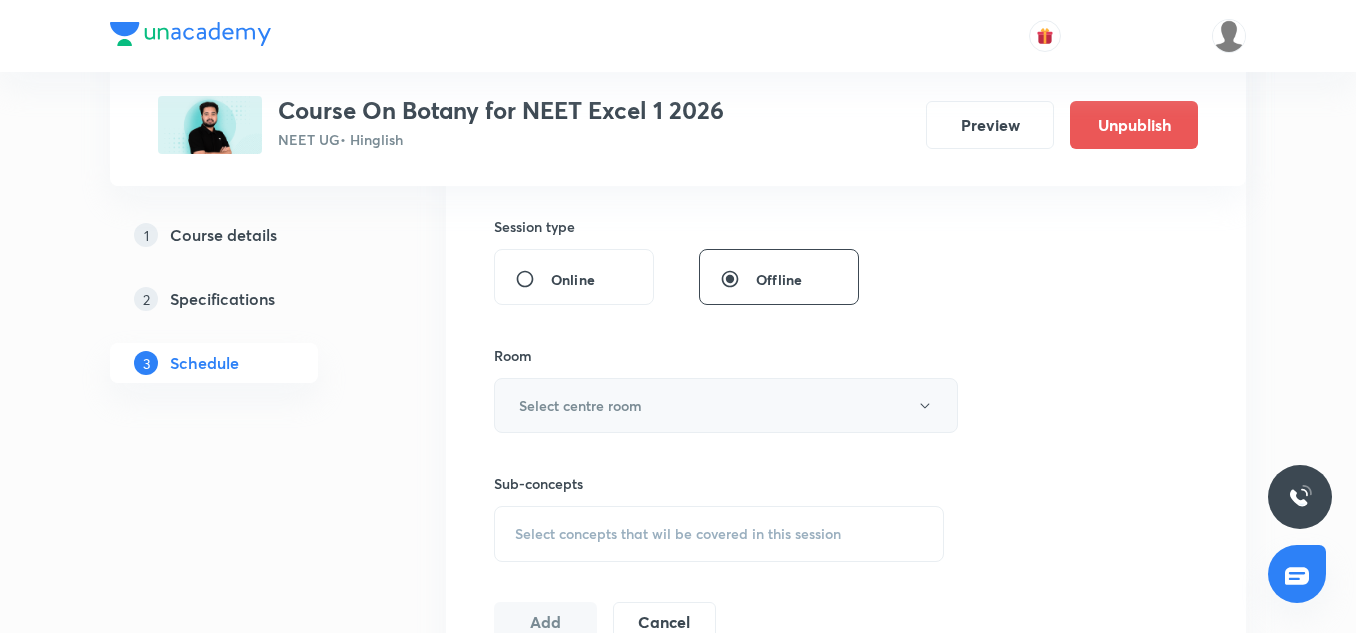 scroll, scrollTop: 730, scrollLeft: 0, axis: vertical 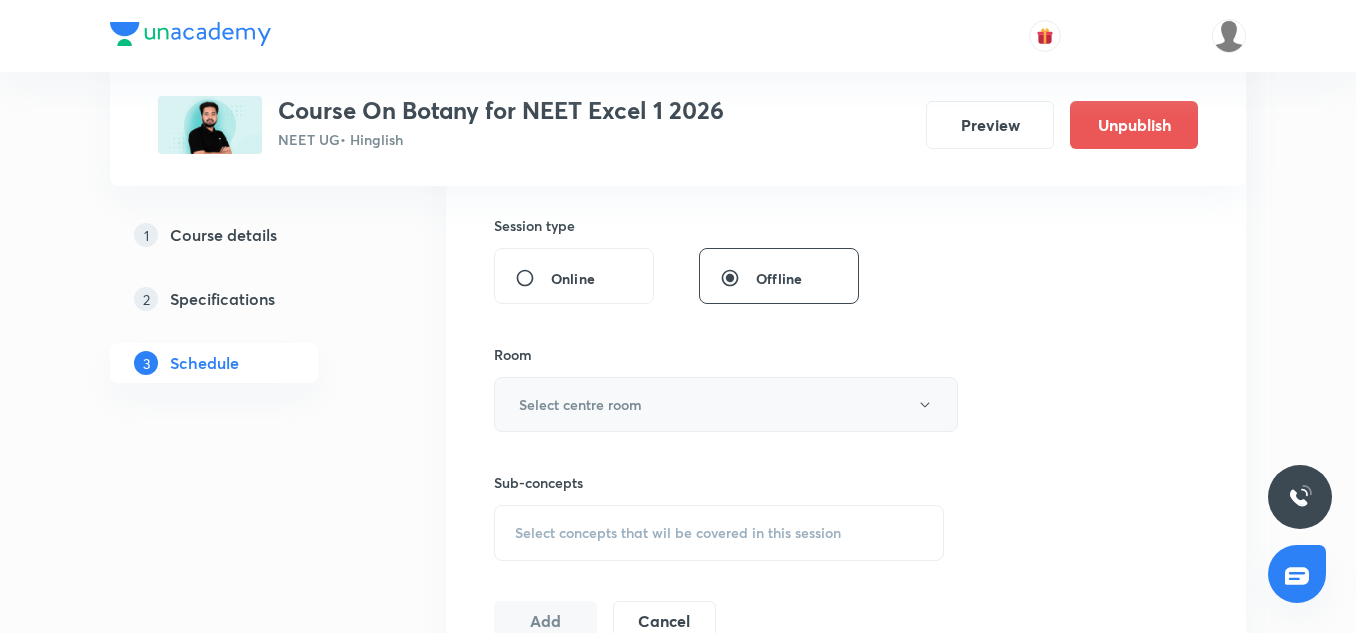 type on "85" 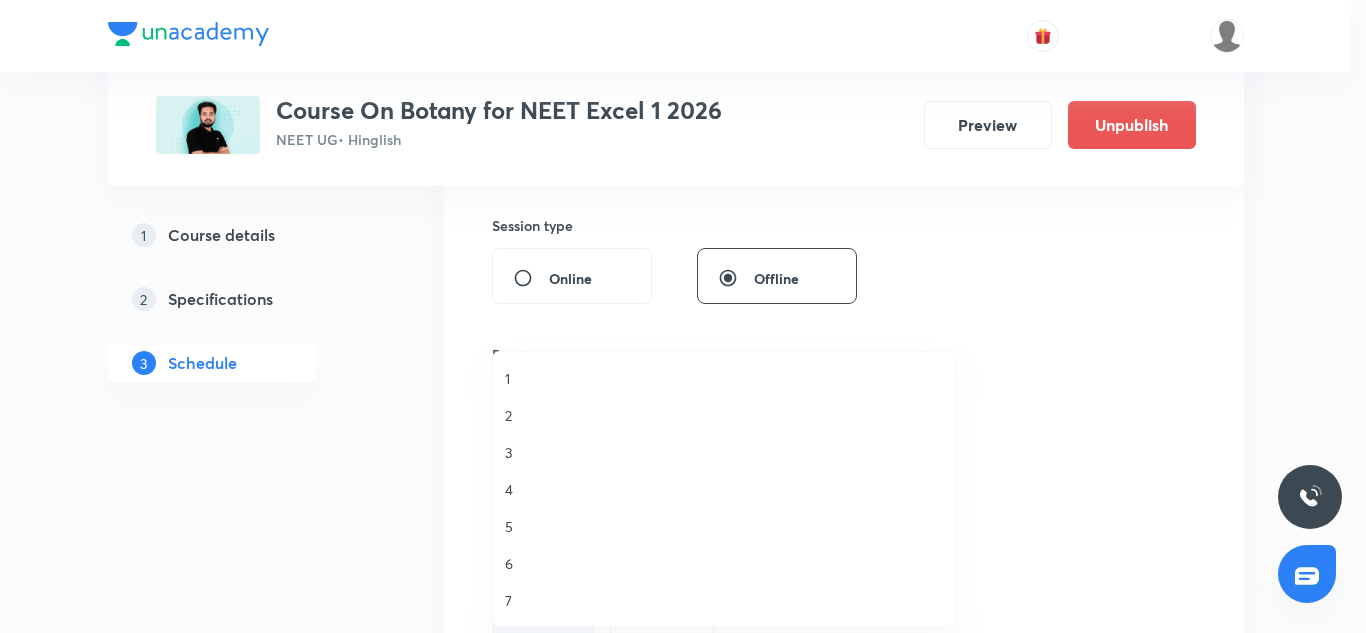 click on "2" at bounding box center (724, 415) 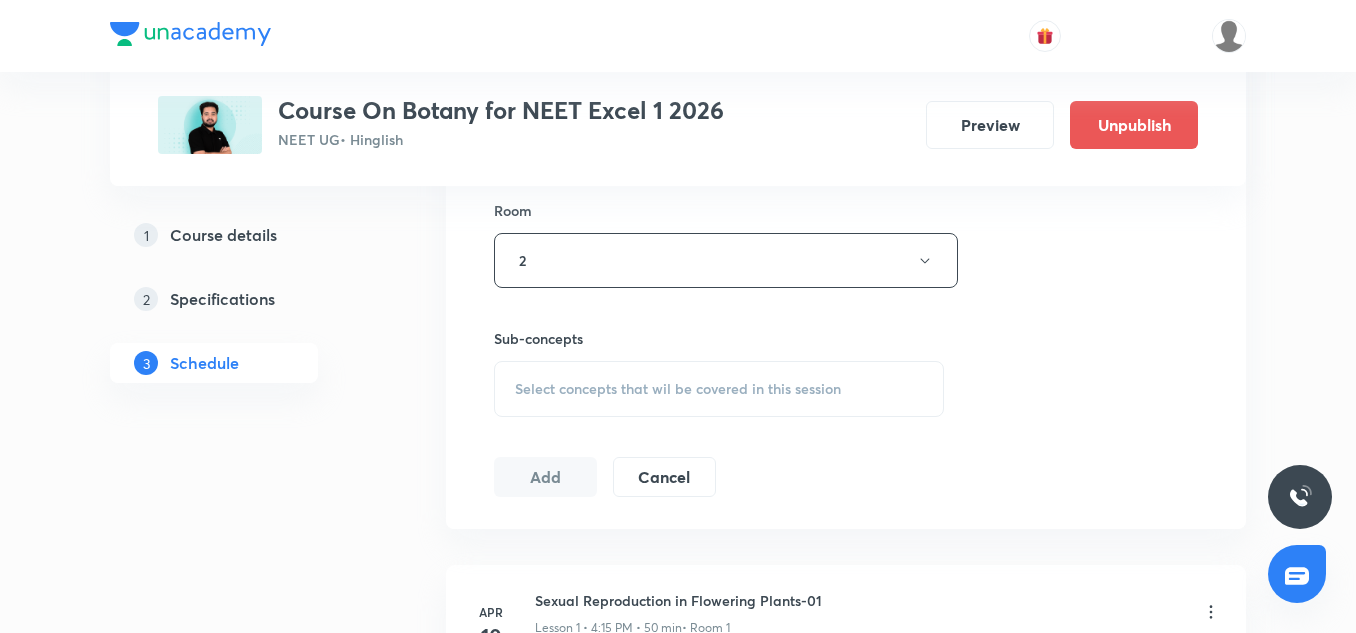click on "Select concepts that wil be covered in this session" at bounding box center (719, 389) 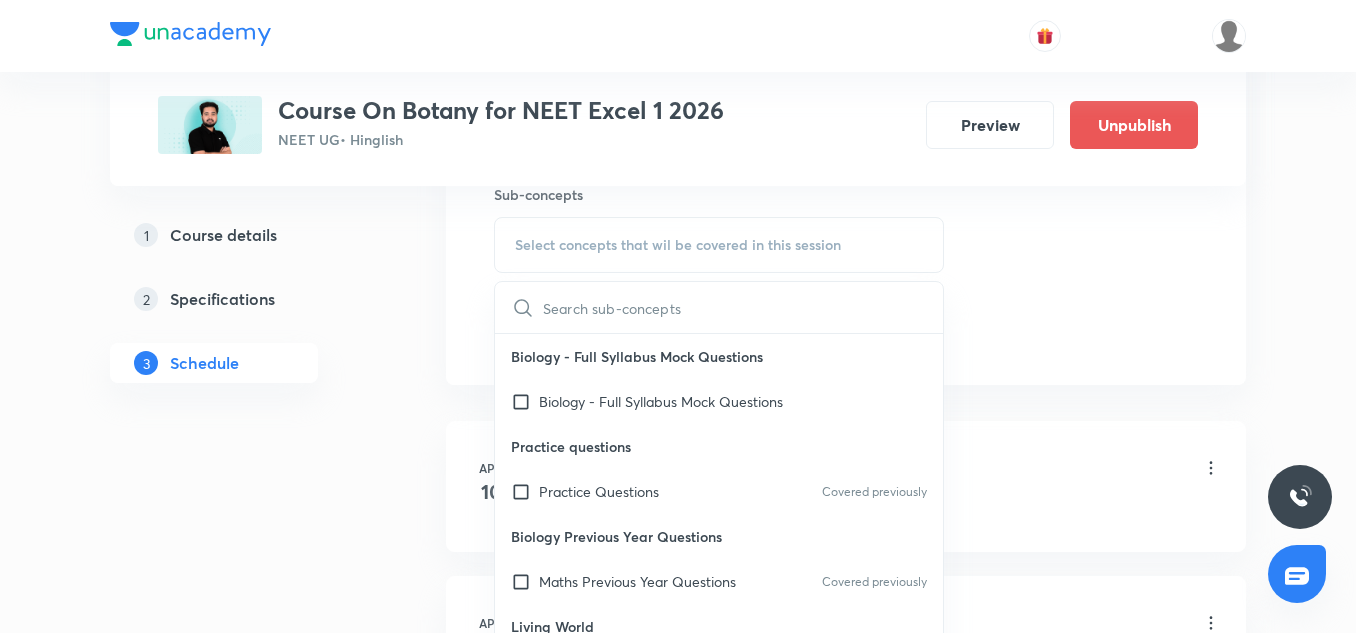 scroll, scrollTop: 1022, scrollLeft: 0, axis: vertical 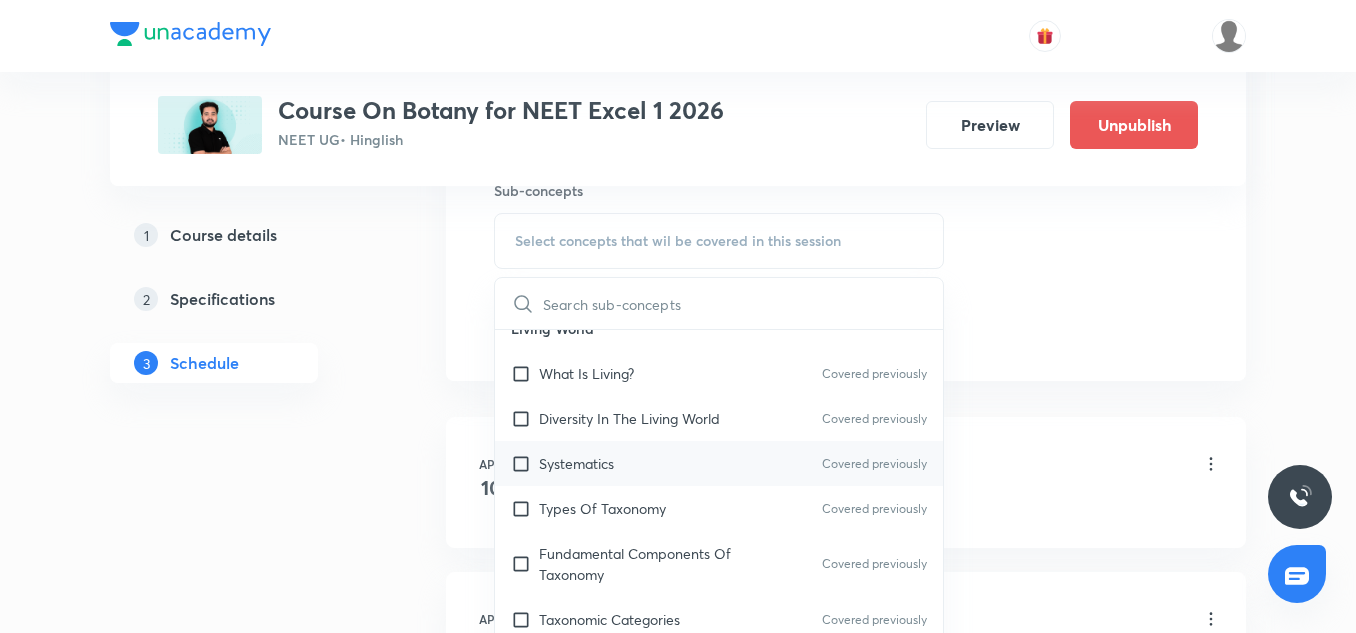 click on "Systematics Covered previously" at bounding box center (719, 463) 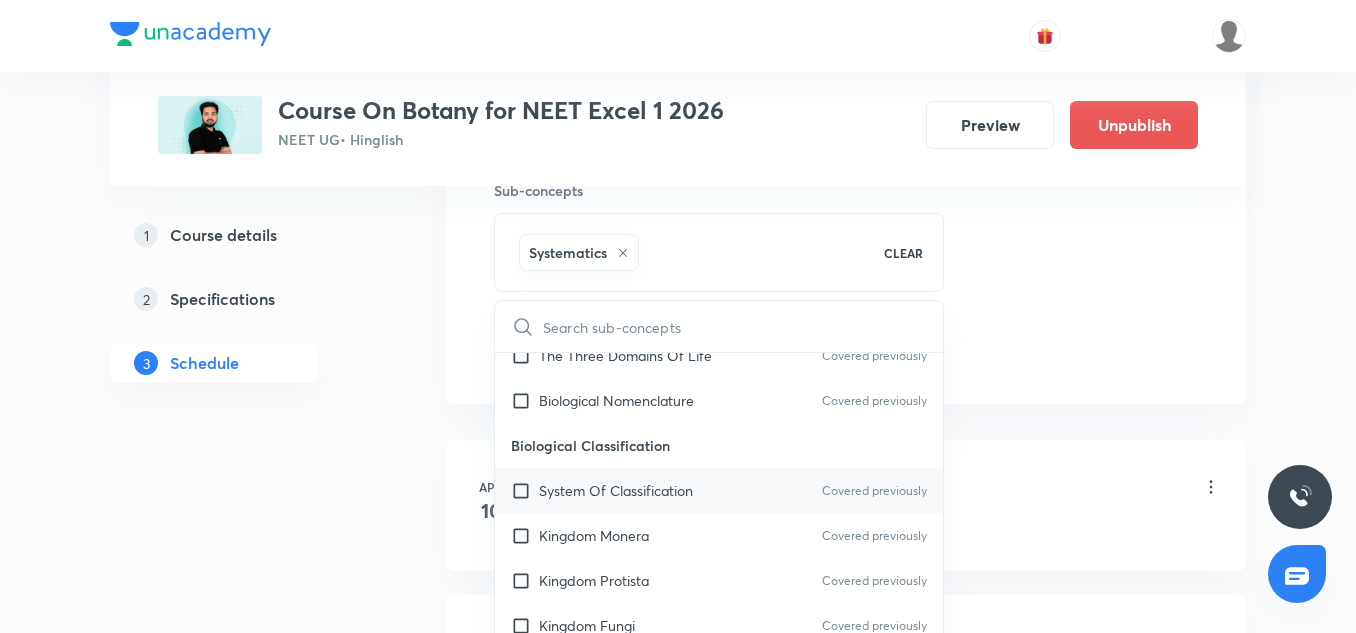 scroll, scrollTop: 680, scrollLeft: 0, axis: vertical 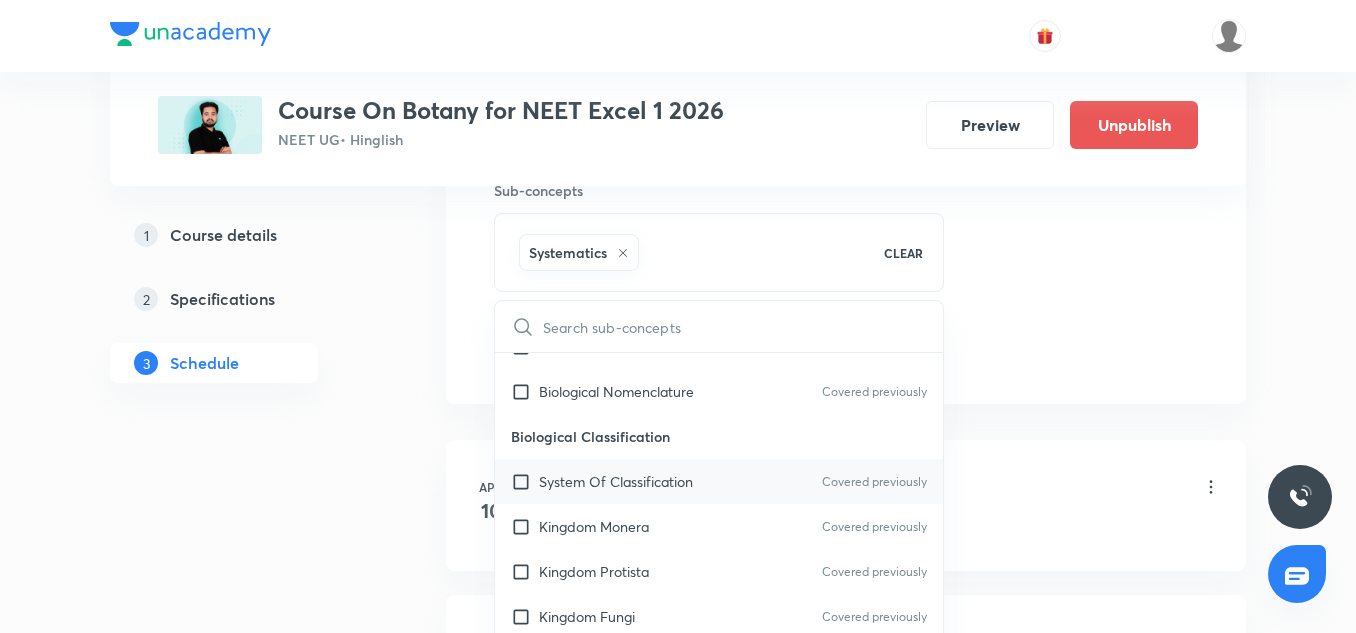 click on "System Of Classification" at bounding box center (616, 481) 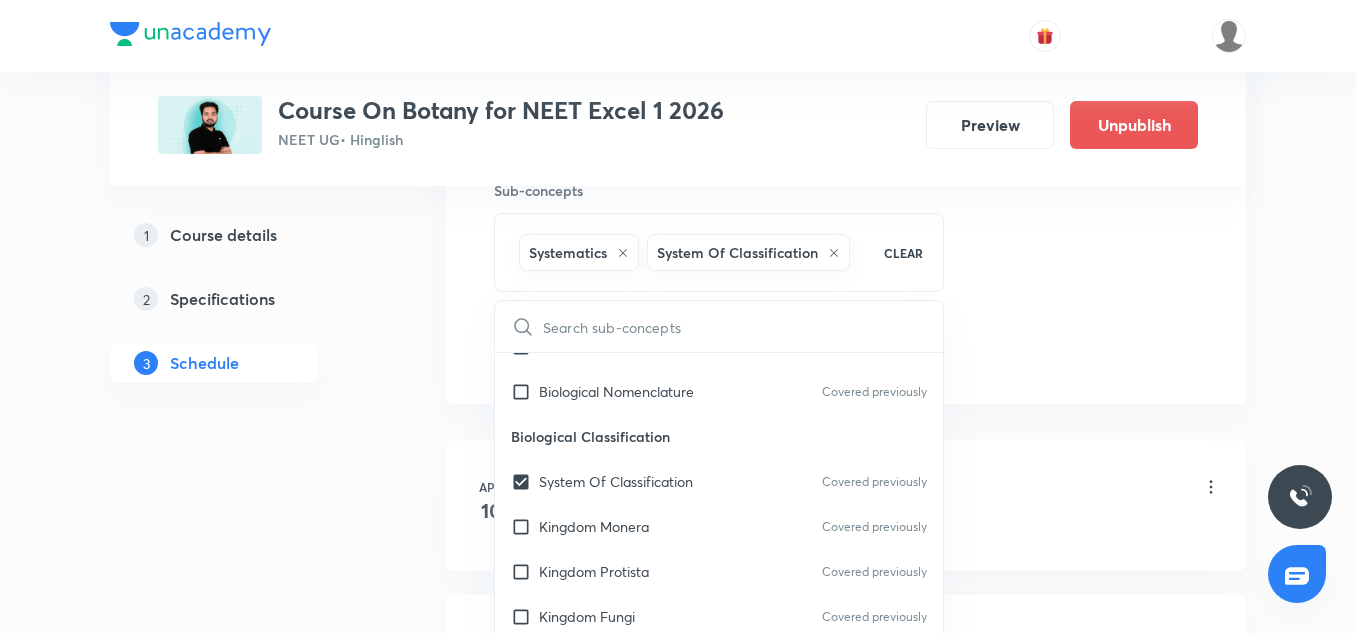 click on "Session  34 Live class Session title 35/99 Molecular of Basis Inheritance-7/15 ​ Schedule for Aug 6, 2025, 4:00 PM ​ Duration (in minutes) 85 ​   Session type Online Offline Room 2 Sub-concepts Systematics System Of Classification CLEAR ​ Biology - Full Syllabus Mock Questions Biology - Full Syllabus Mock Questions Practice questions Practice Questions Covered previously Biology Previous Year Questions Maths Previous Year Questions Covered previously Living World What Is Living? Covered previously Diversity In The Living World Covered previously Systematics Covered previously Types Of Taxonomy Covered previously Fundamental Components Of Taxonomy Covered previously Taxonomic Categories Covered previously Taxonomical Aids Covered previously The Three Domains Of Life Covered previously Biological Nomenclature  Covered previously Biological Classification System Of Classification Covered previously Kingdom Monera Covered previously Kingdom Protista Covered previously Kingdom Fungi Covered previously Seed" at bounding box center (846, -109) 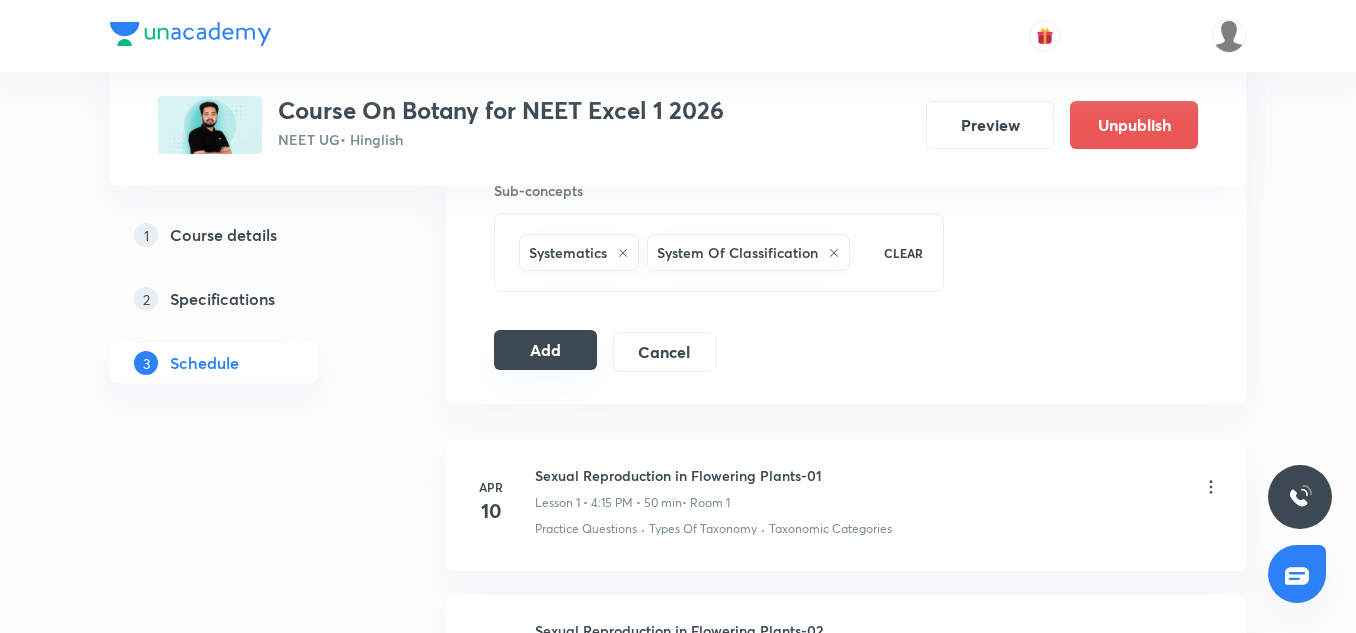 click on "Add" at bounding box center [545, 350] 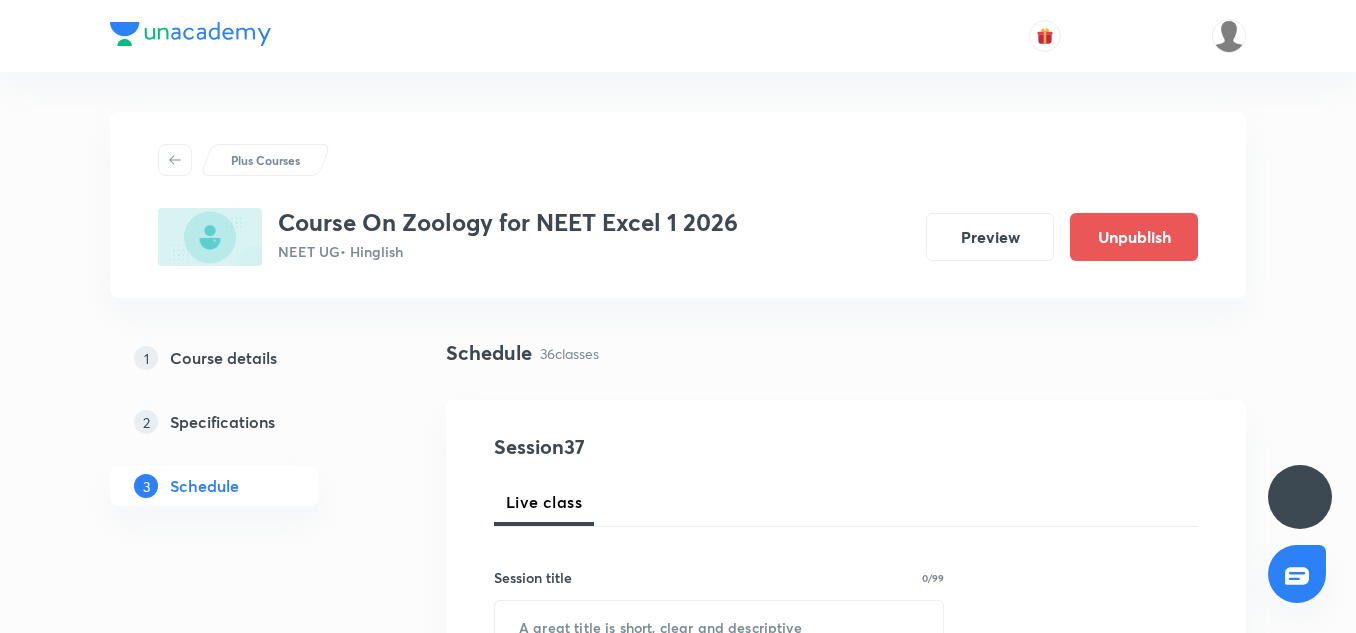 scroll, scrollTop: 0, scrollLeft: 0, axis: both 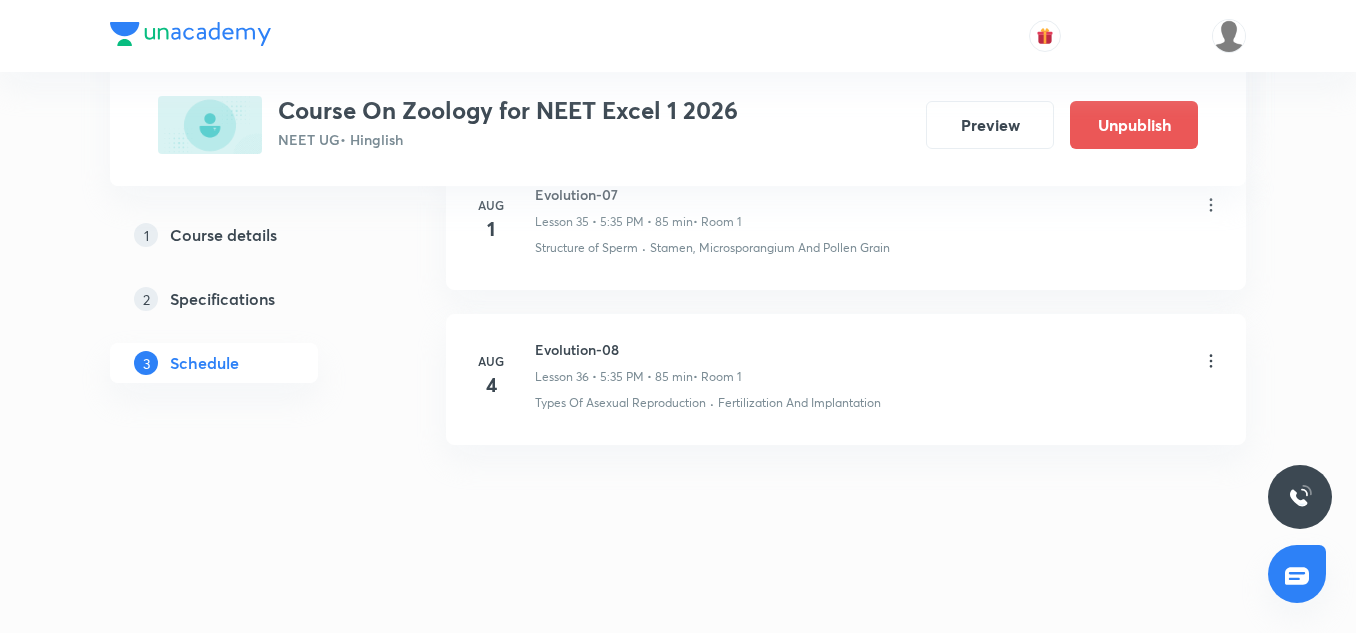 click on "Evolution-08" at bounding box center (638, 349) 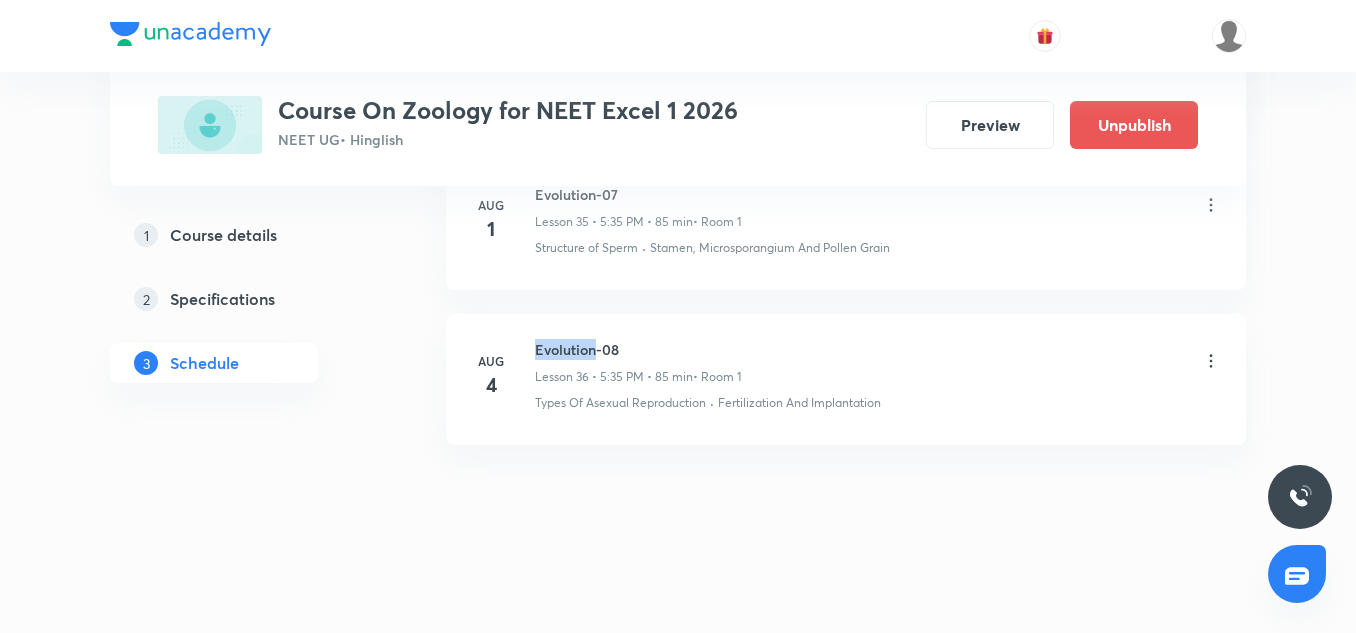 click on "Evolution-08" at bounding box center (638, 349) 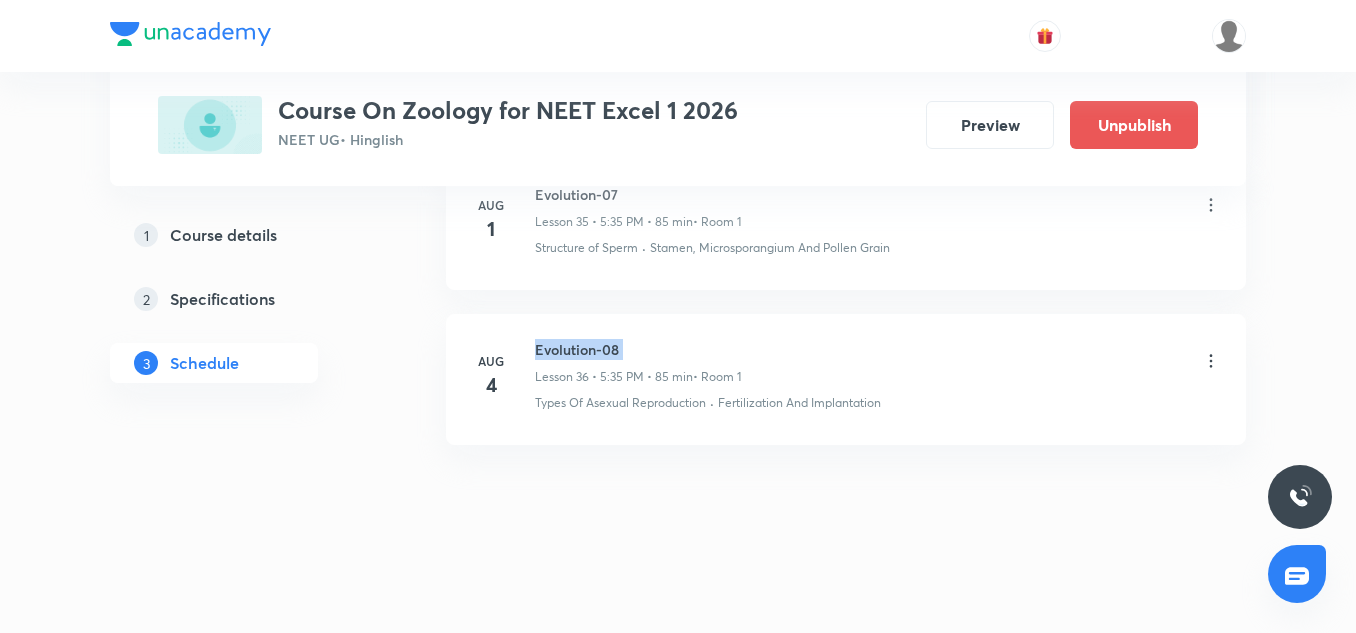 click on "Evolution-08" at bounding box center [638, 349] 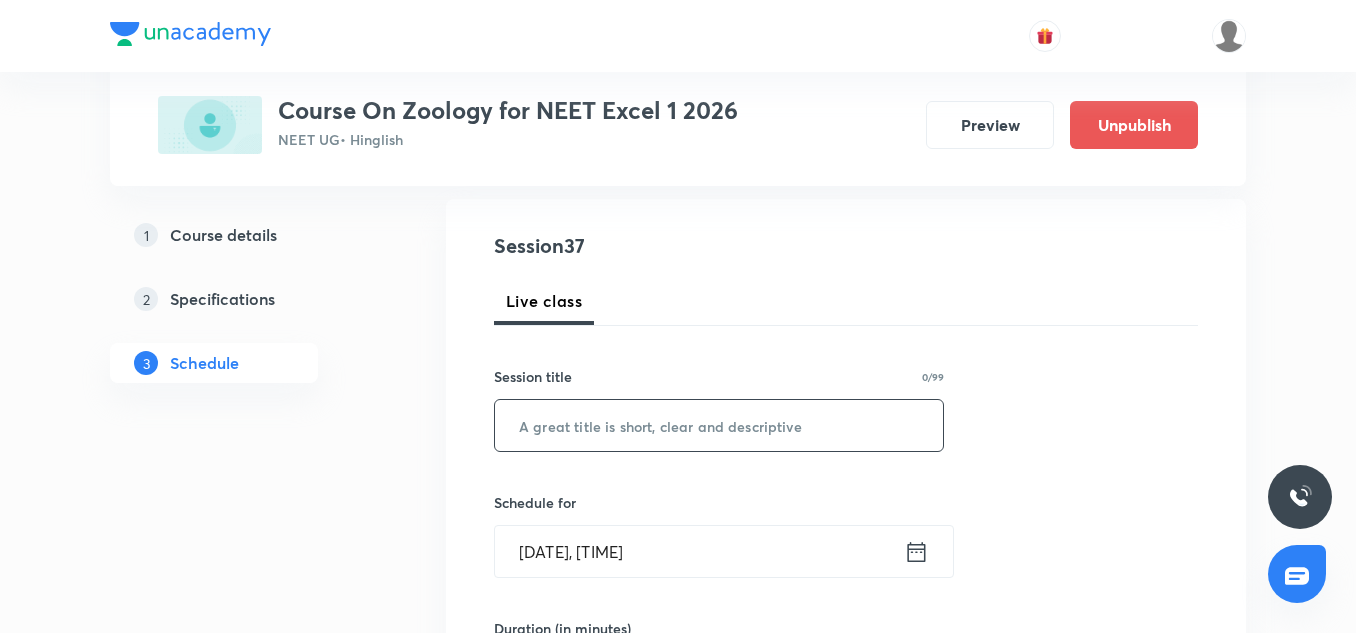 scroll, scrollTop: 208, scrollLeft: 0, axis: vertical 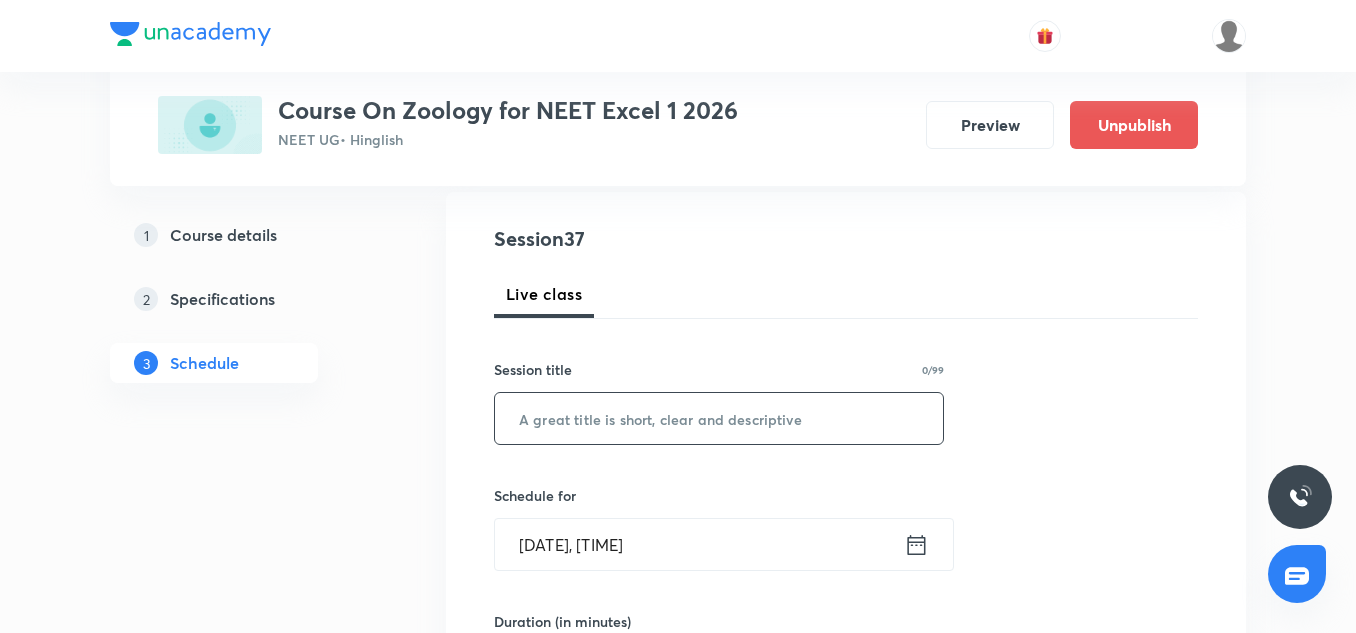 click at bounding box center [719, 418] 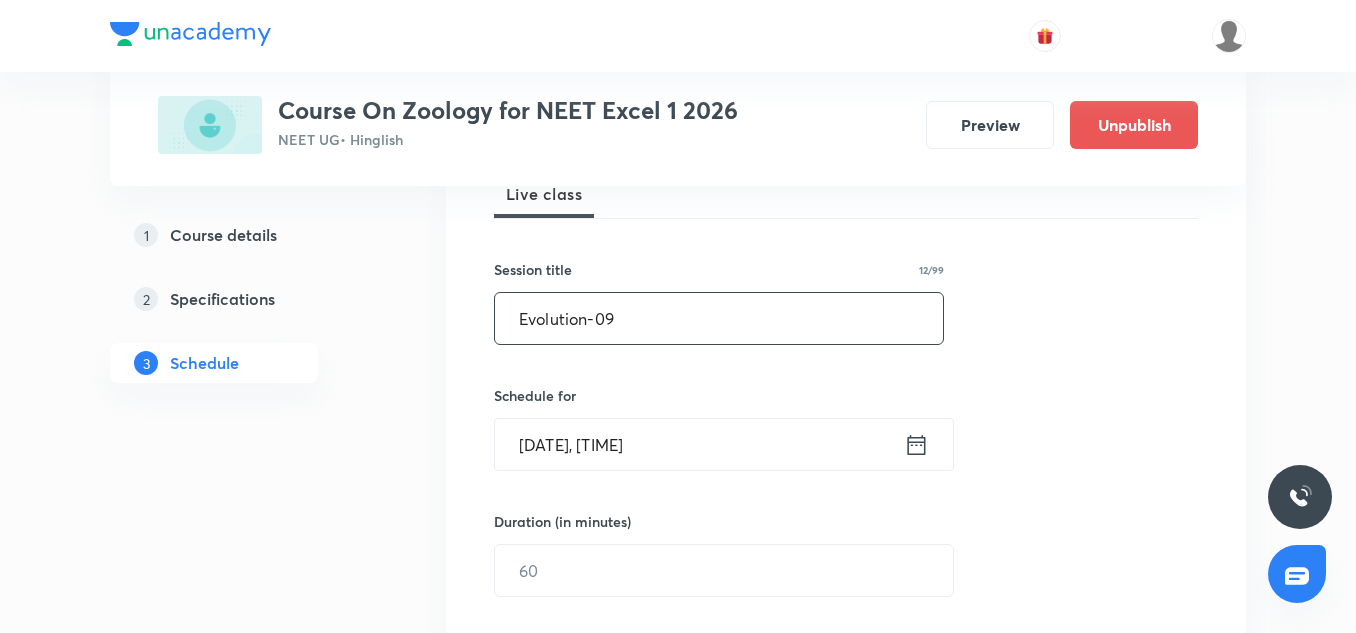 scroll, scrollTop: 309, scrollLeft: 0, axis: vertical 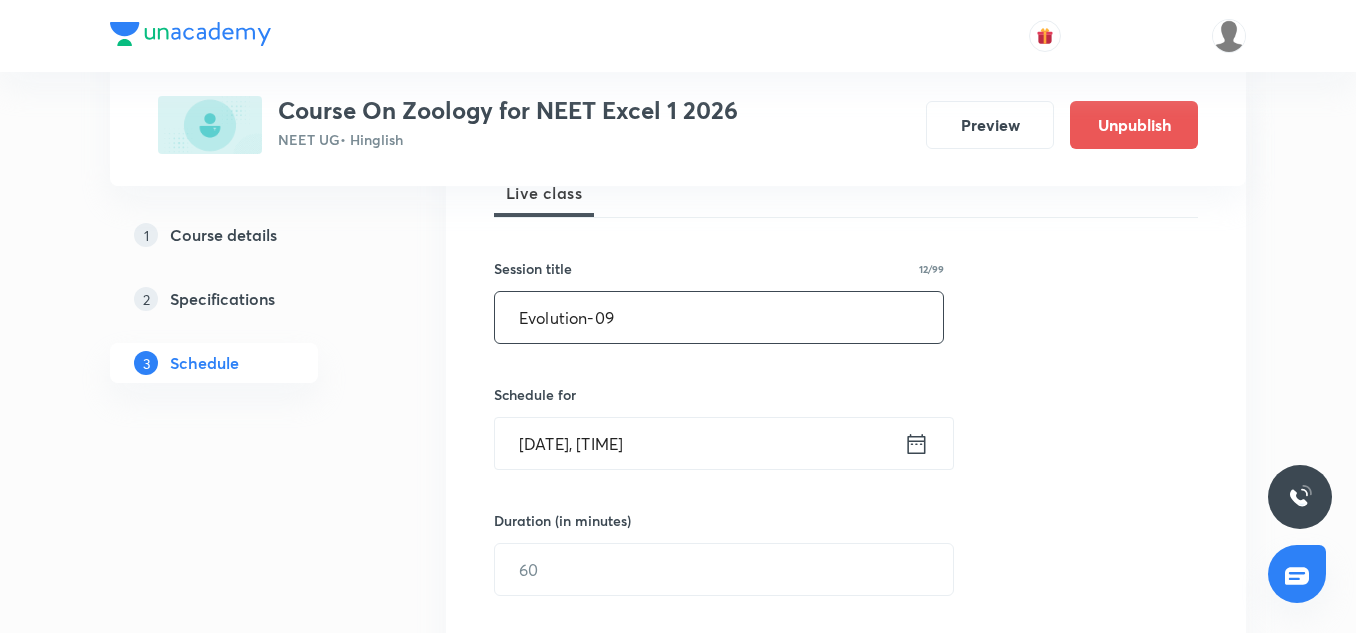 type on "Evolution-09" 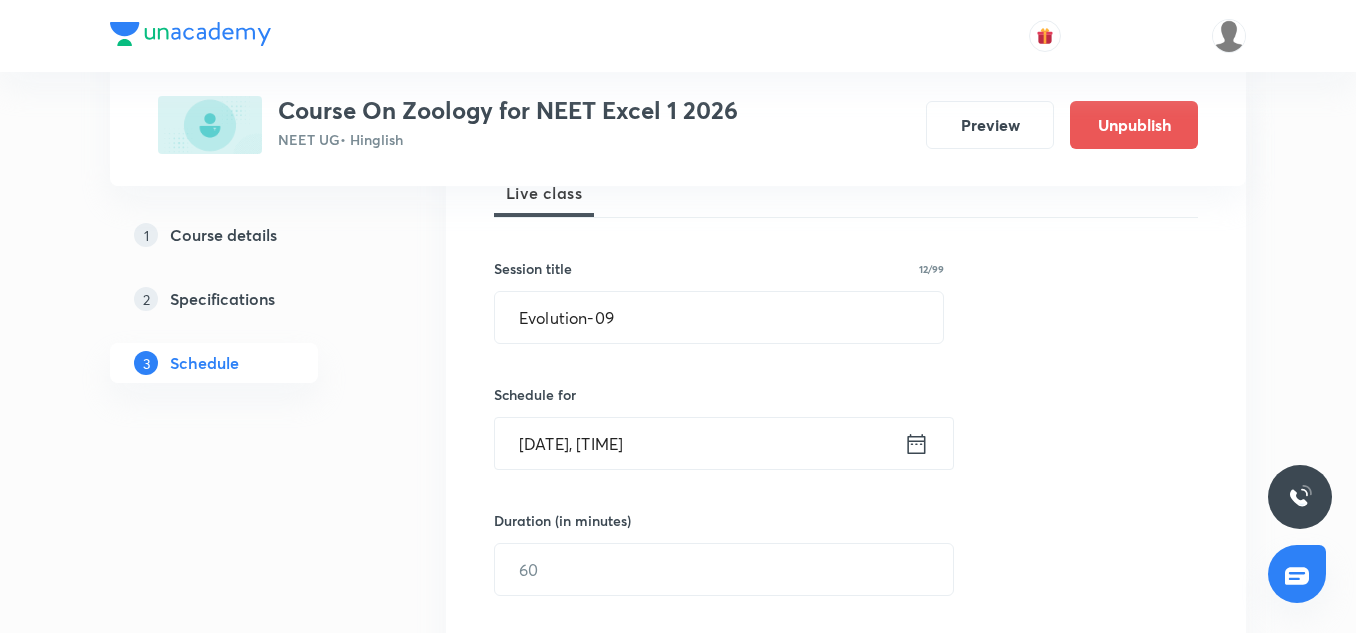 click on "Aug 4, 2025, 1:48 PM" at bounding box center (699, 443) 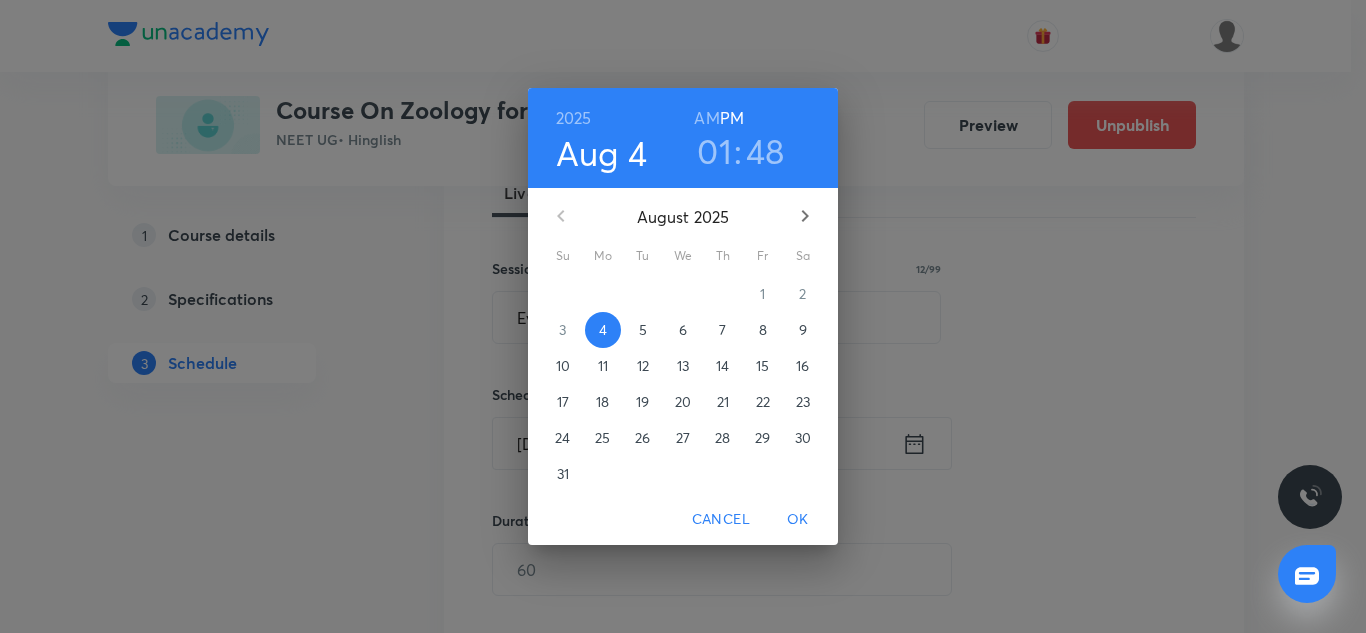 click on "5" at bounding box center [643, 330] 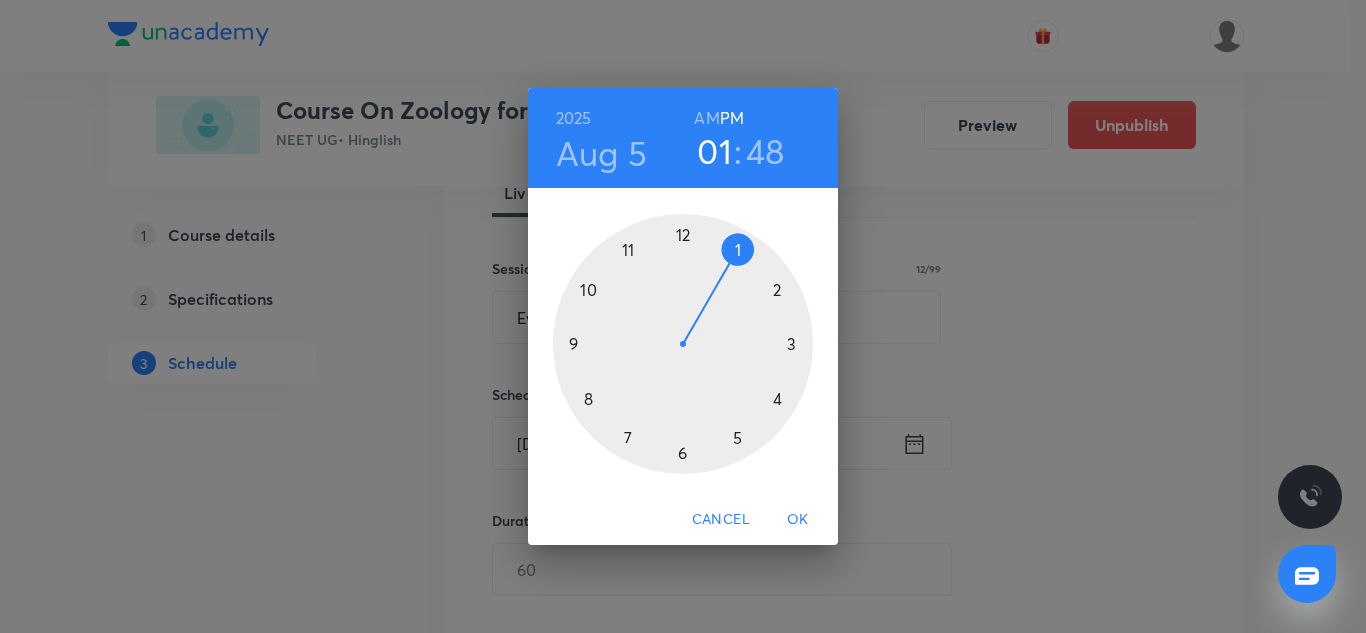 click at bounding box center (683, 344) 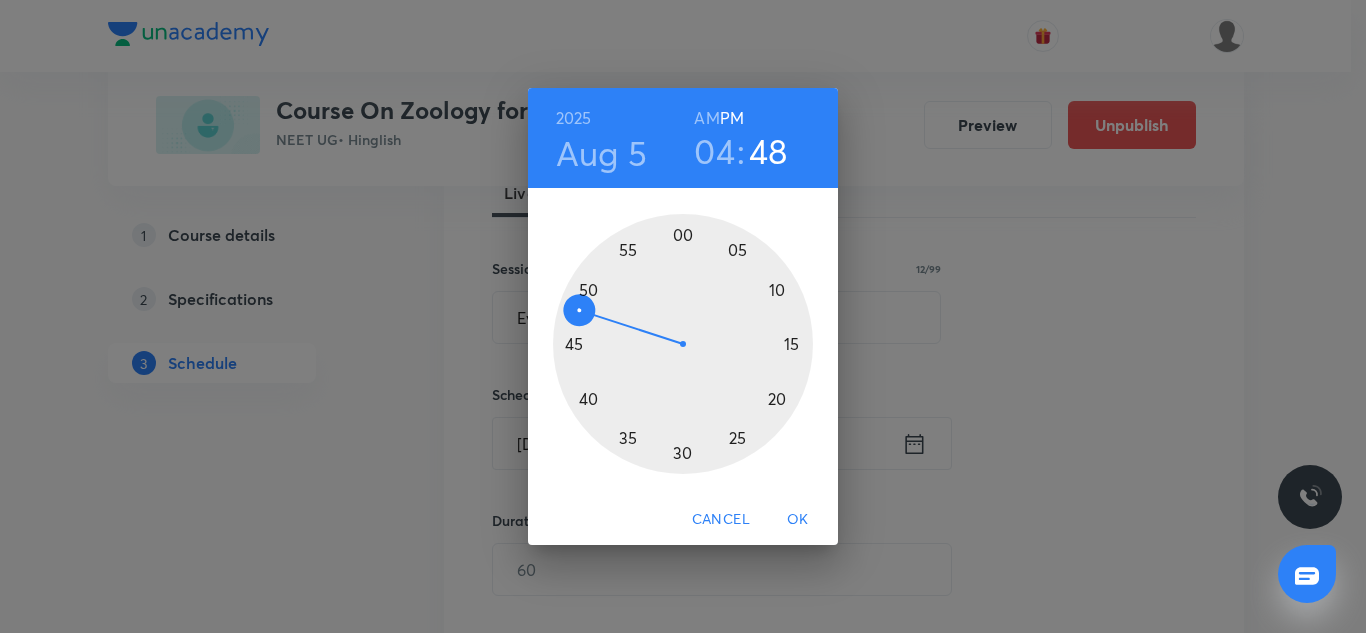 click at bounding box center [683, 344] 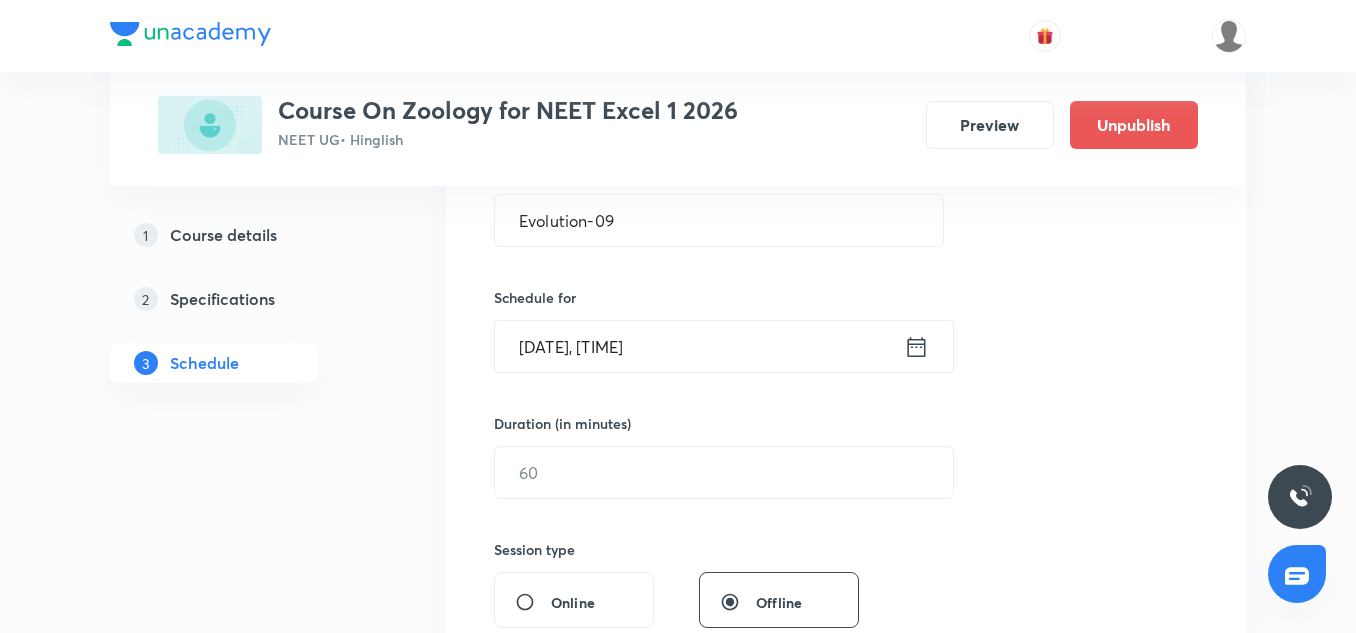 scroll, scrollTop: 408, scrollLeft: 0, axis: vertical 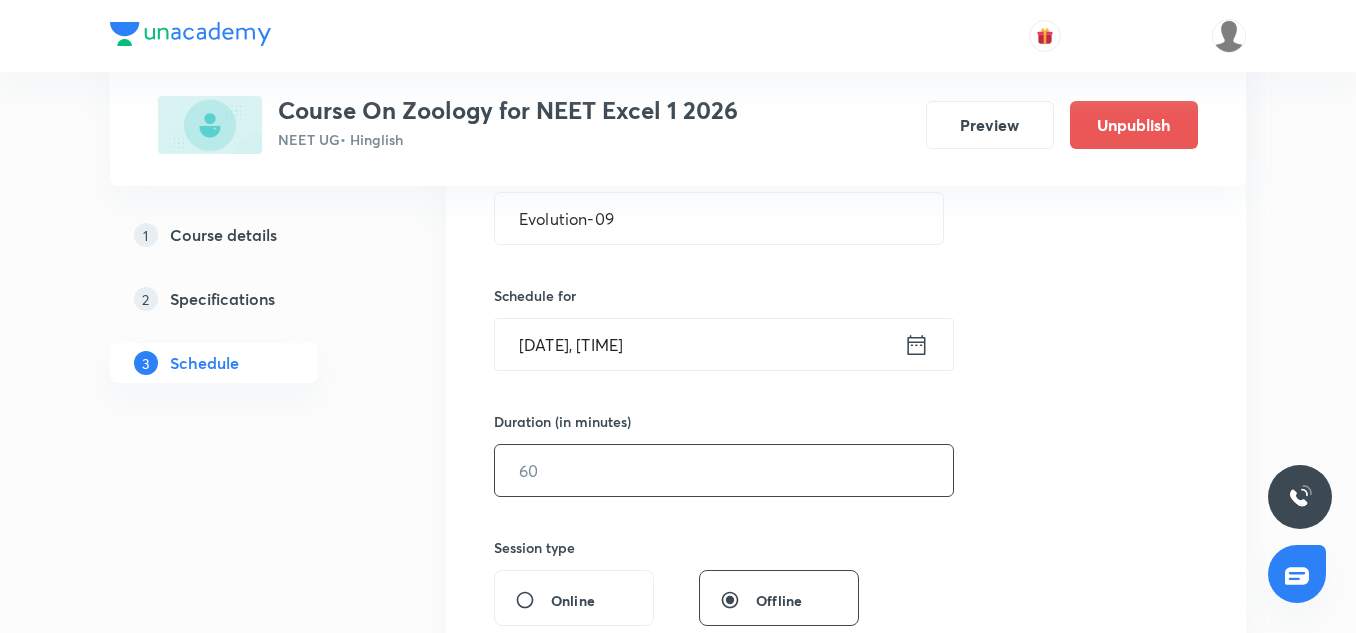 click at bounding box center (724, 470) 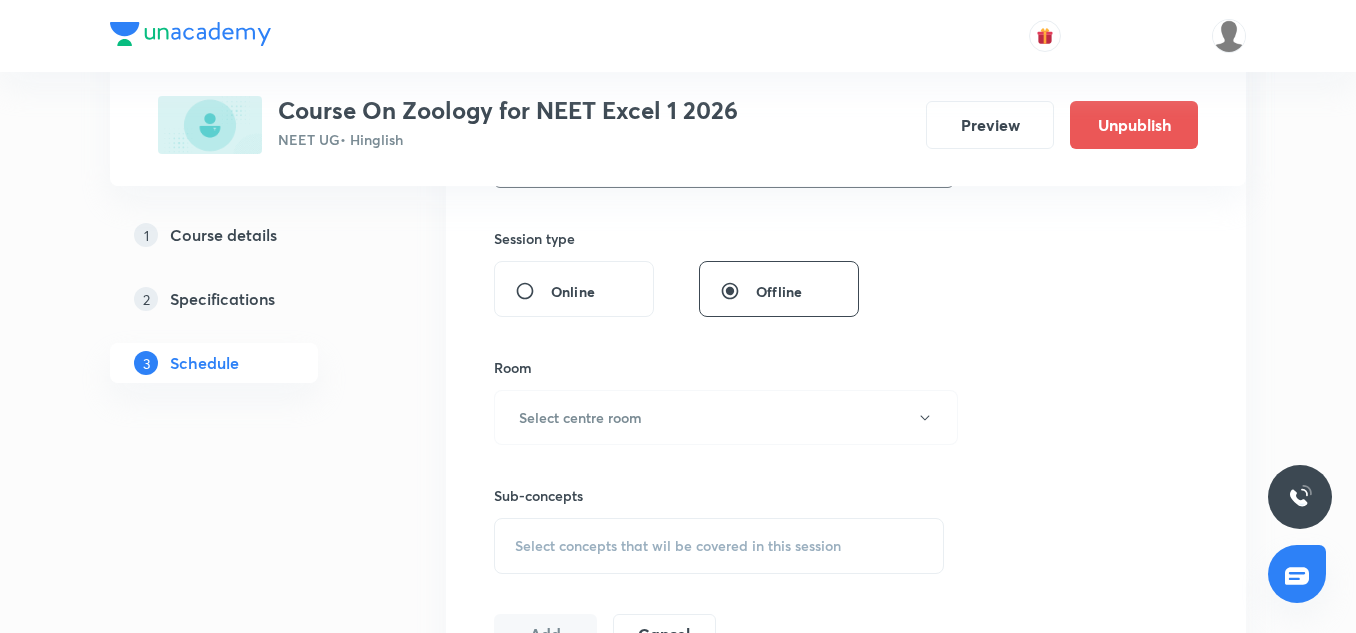 scroll, scrollTop: 719, scrollLeft: 0, axis: vertical 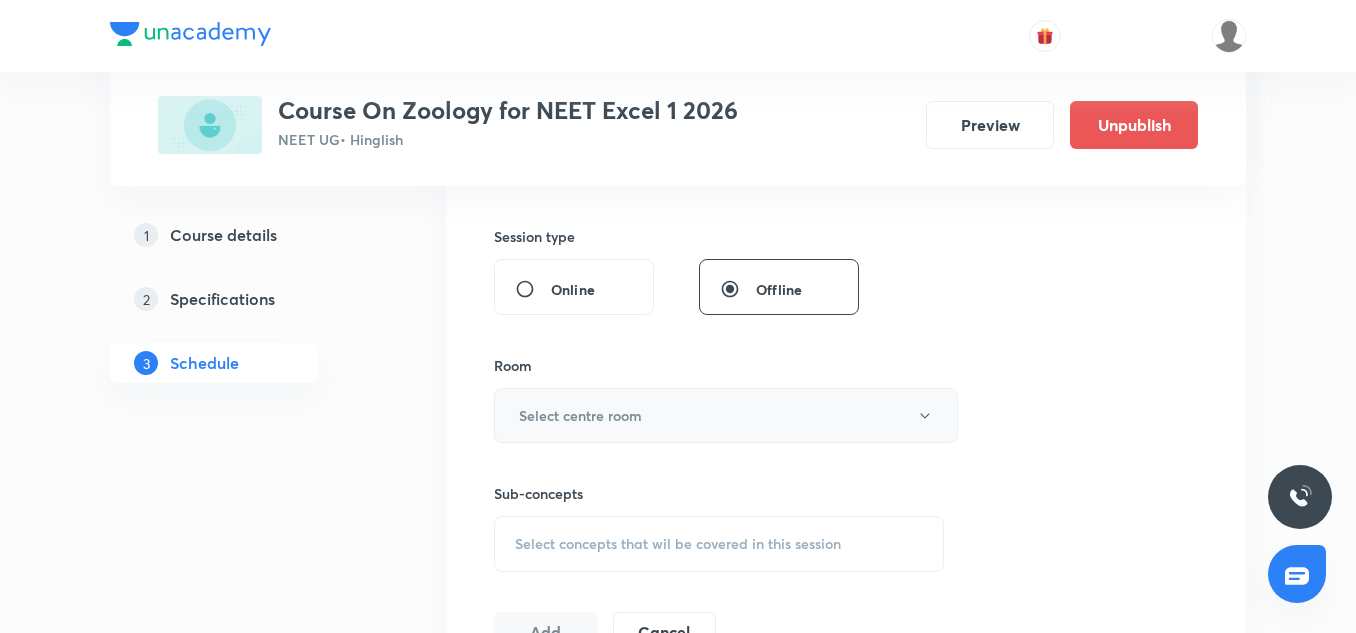 type on "85" 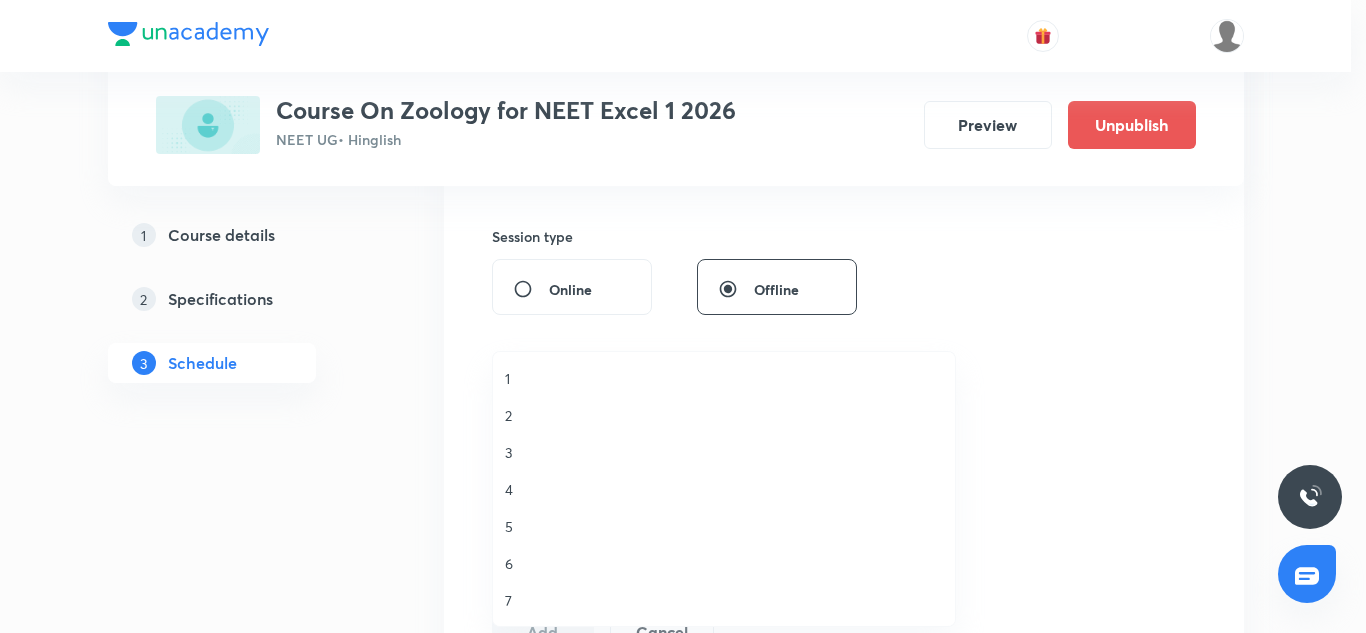 click on "2" at bounding box center [724, 415] 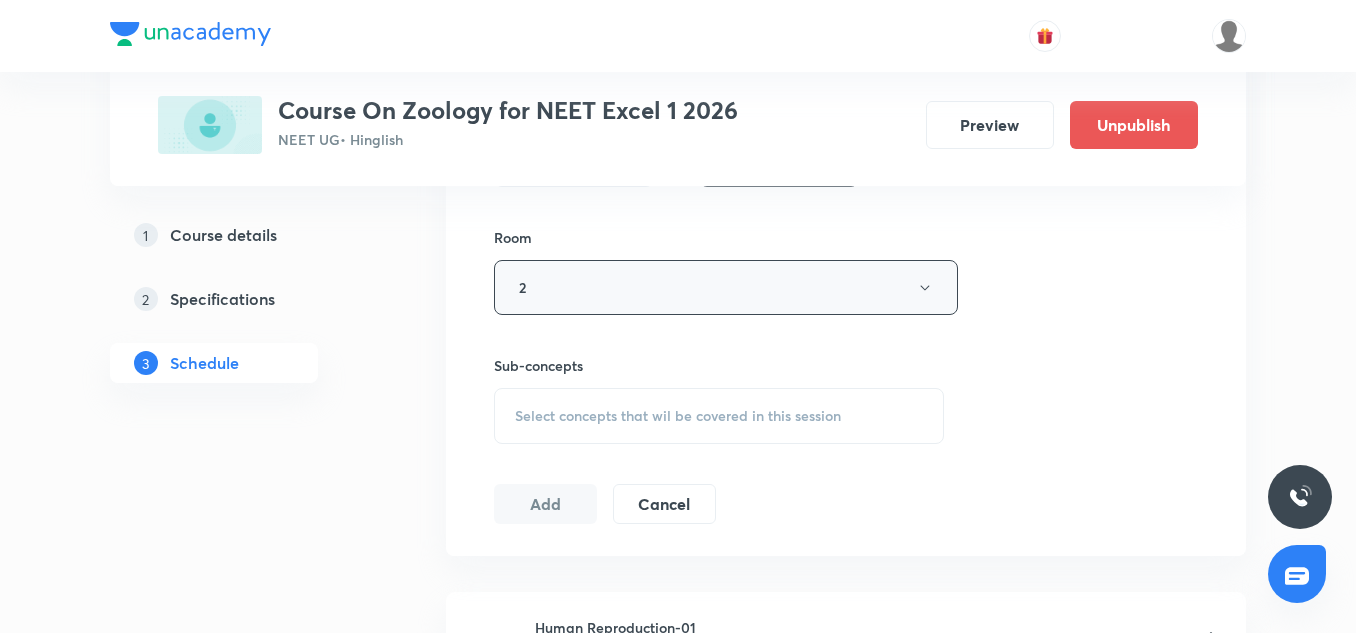 scroll, scrollTop: 849, scrollLeft: 0, axis: vertical 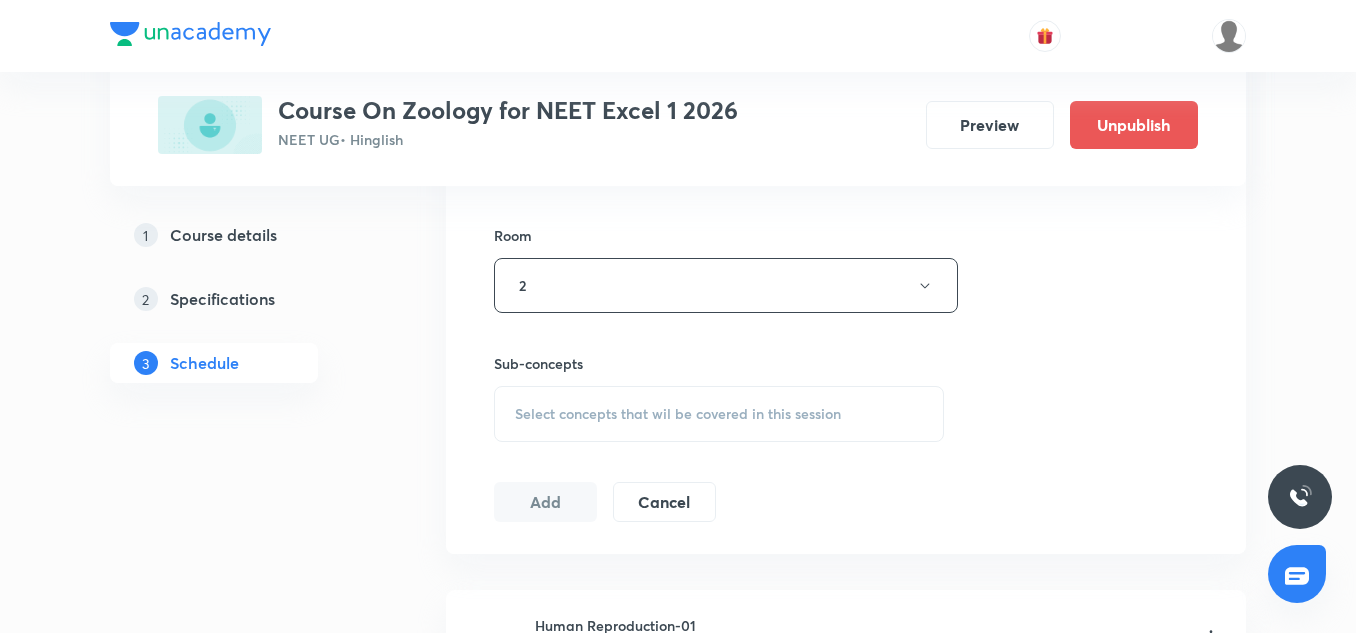 click on "Select concepts that wil be covered in this session" at bounding box center [719, 414] 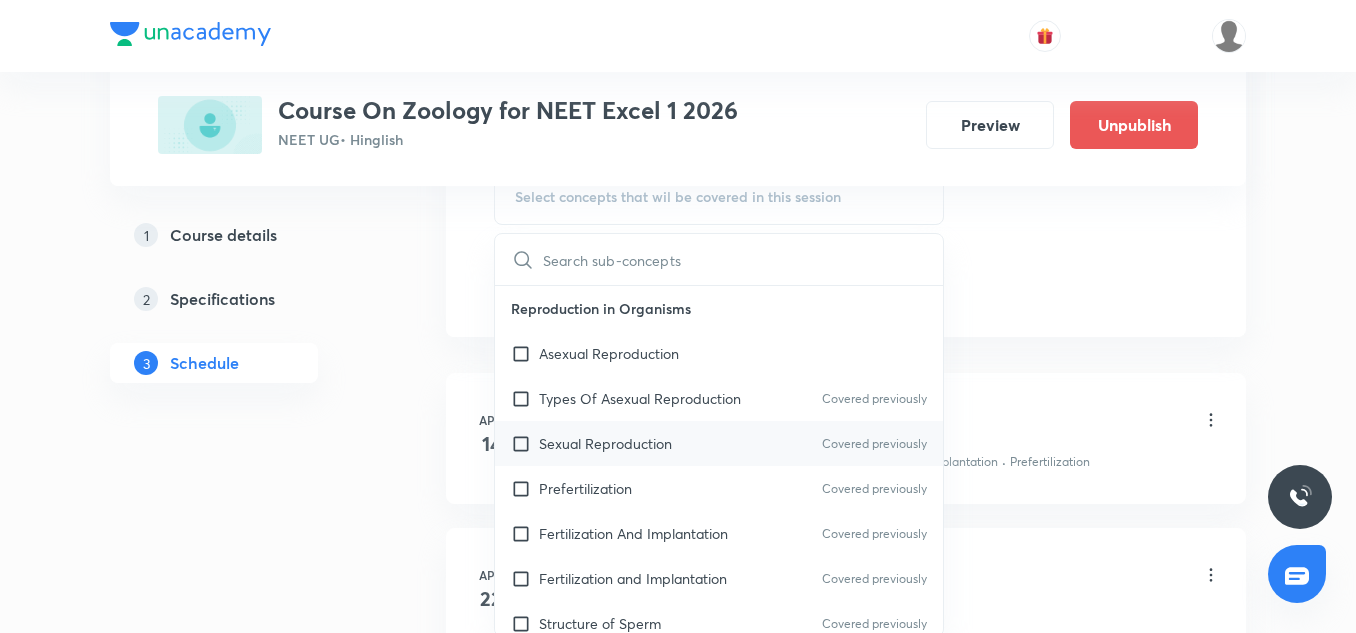 scroll, scrollTop: 1067, scrollLeft: 0, axis: vertical 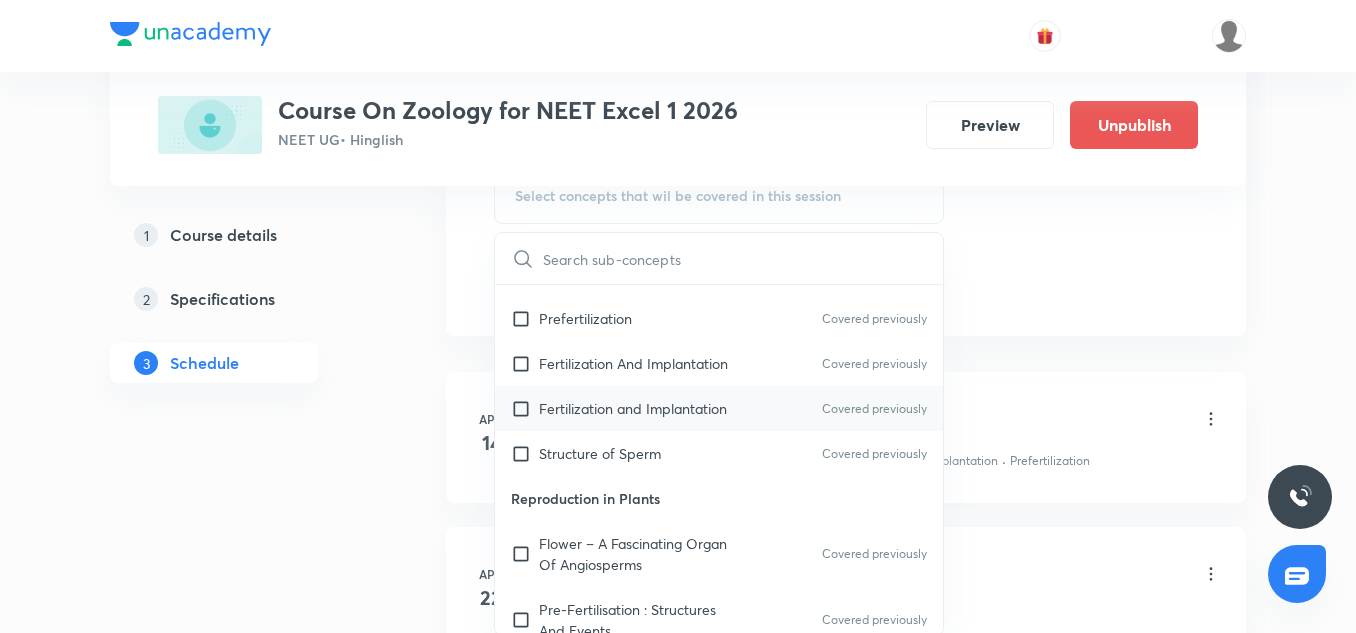 click on "Fertilization and Implantation" at bounding box center [633, 408] 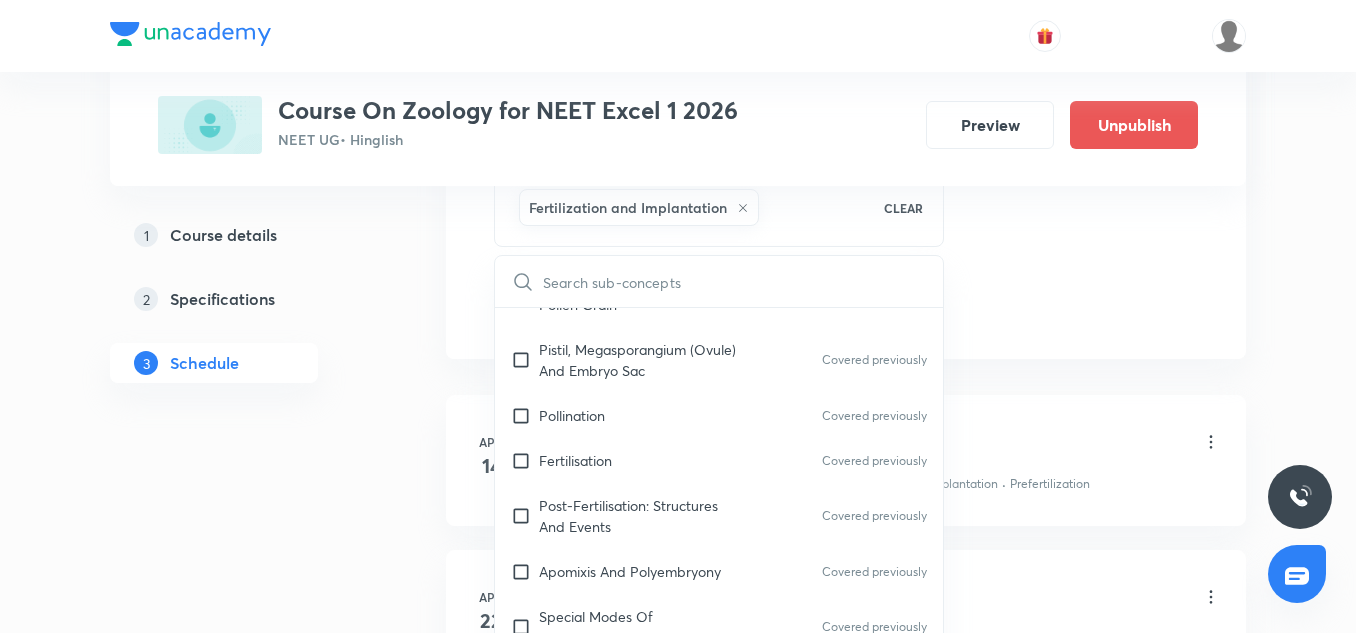 scroll, scrollTop: 625, scrollLeft: 0, axis: vertical 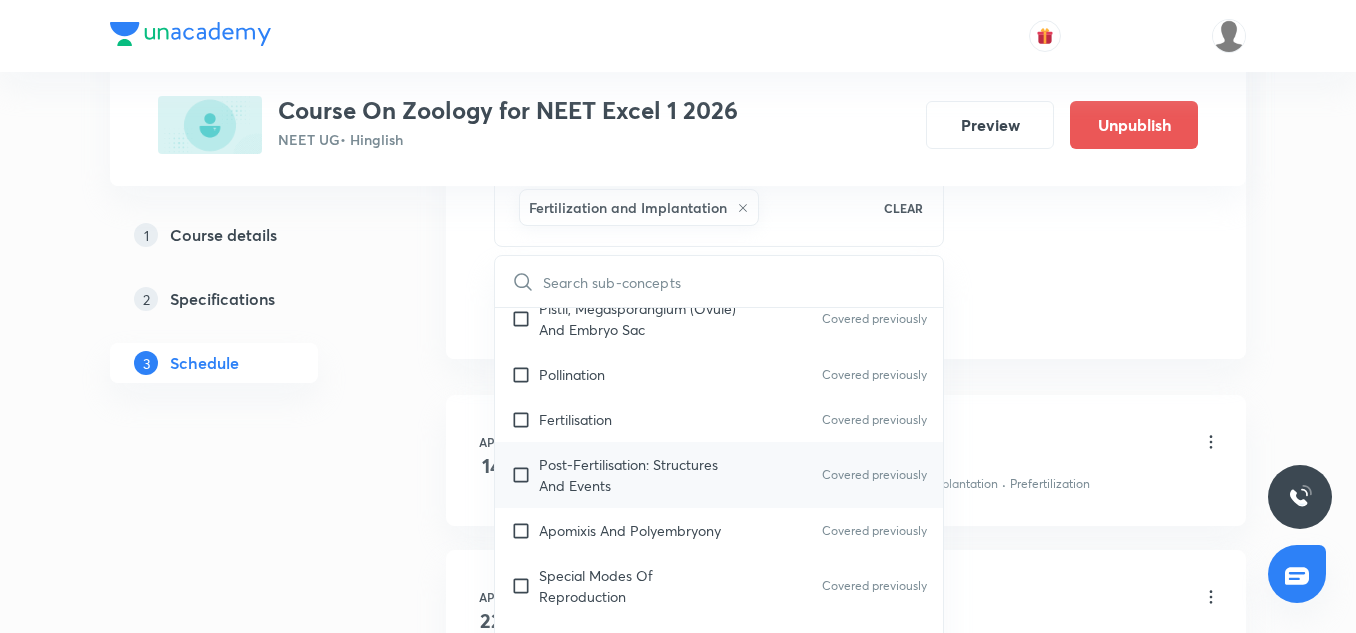click on "Post-Fertilisation: Structures And Events" at bounding box center [640, 475] 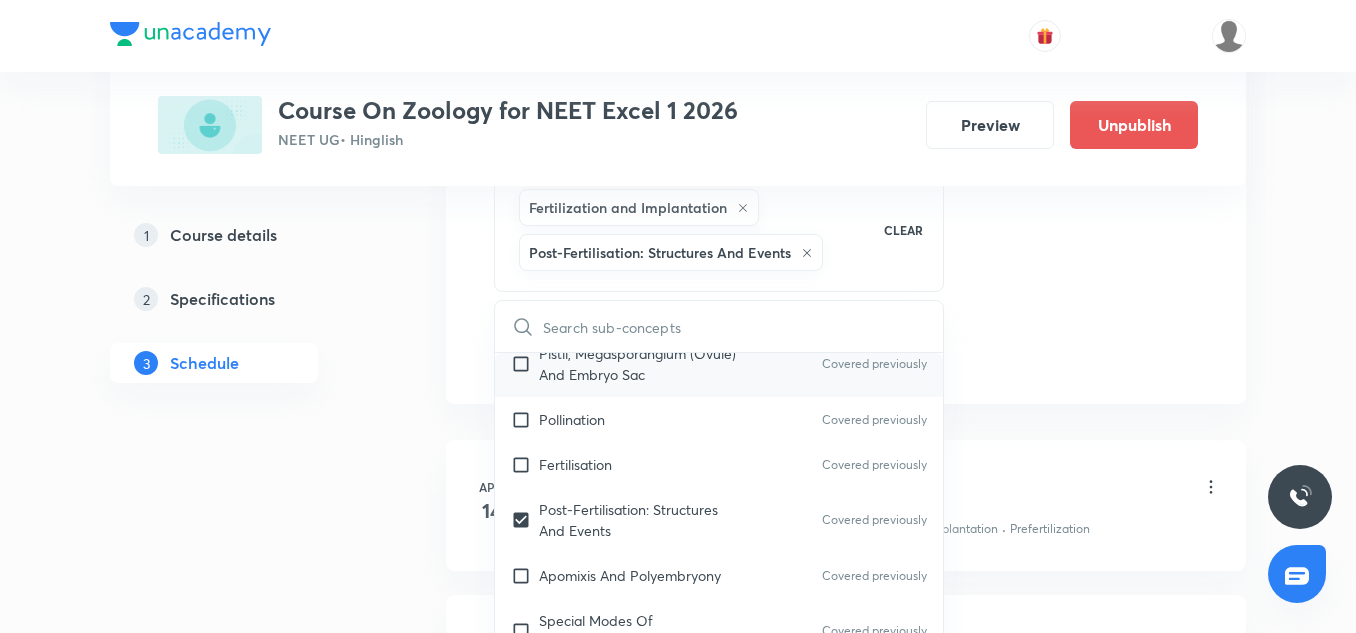 drag, startPoint x: 572, startPoint y: 346, endPoint x: 578, endPoint y: 370, distance: 24.738634 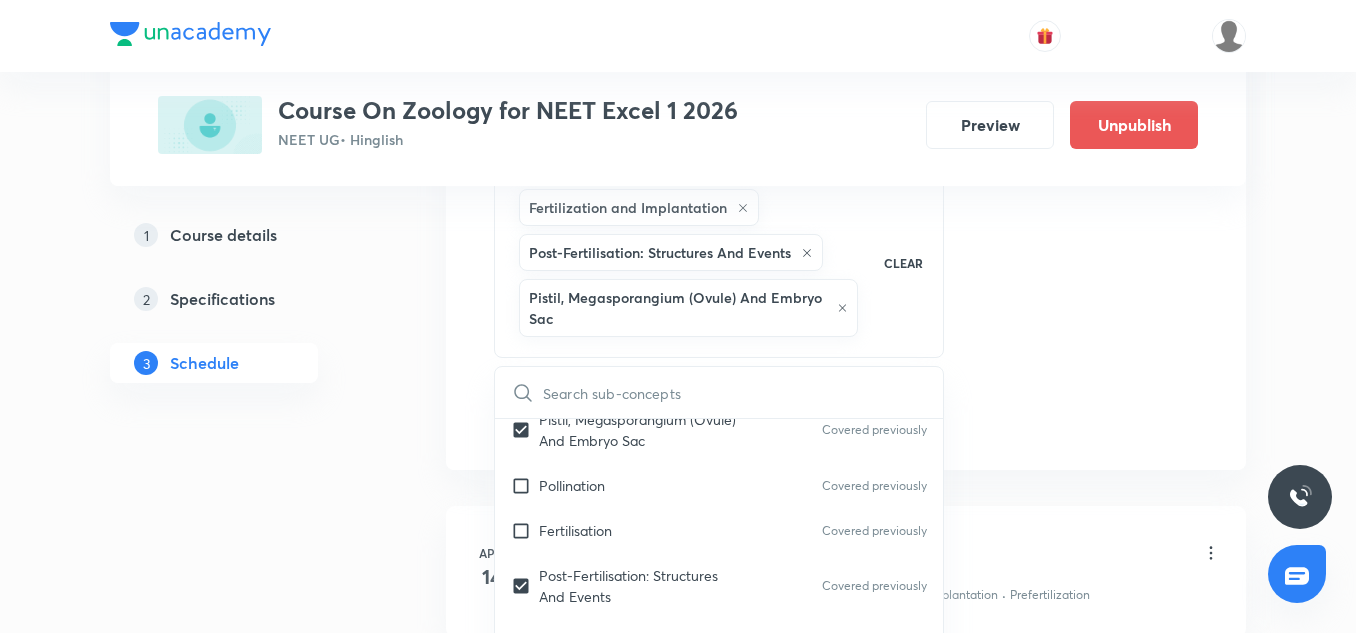 click on "Session  37 Live class Session title 12/99 Evolution-09 ​ Schedule for Aug 5, 2025, 4:00 PM ​ Duration (in minutes) 85 ​   Session type Online Offline Room 2 Sub-concepts Fertilization and Implantation Post-Fertilisation: Structures And Events Pistil, Megasporangium (Ovule) And Embryo Sac CLEAR ​ Reproduction in Organisms Asexual Reproduction Types Of Asexual Reproduction Covered previously Sexual Reproduction Covered previously Prefertilization Covered previously Fertilization And Implantation Covered previously Fertilization and Implantation Covered previously Structure of Sperm Covered previously Reproduction in Plants Flower – A Fascinating Organ Of Angiosperms Covered previously Pre-Fertilisation : Structures And Events Covered previously Stamen, Microsporangium And Pollen Grain Covered previously Pistil, Megasporangium (Ovule) And Embryo Sac Covered previously Pollination Covered previously Fertilisation Covered previously Post-Fertilisation: Structures And Events Covered previously Pollinator" at bounding box center [846, -99] 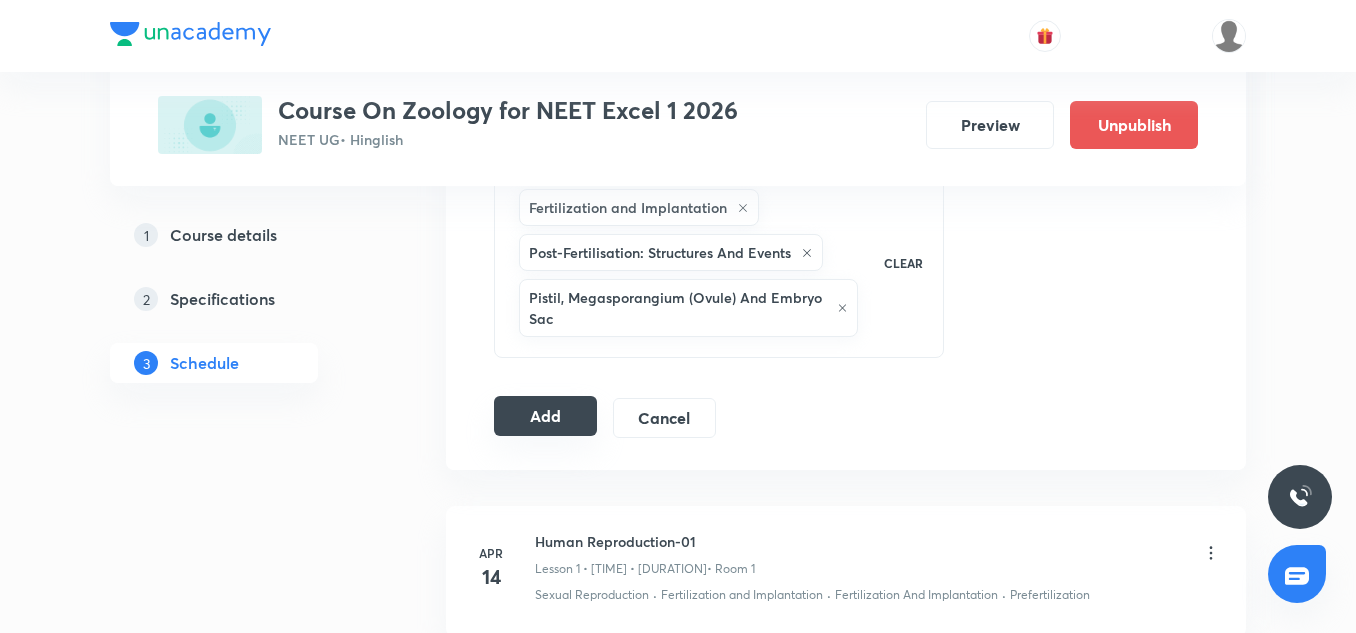 click on "Add" at bounding box center (545, 416) 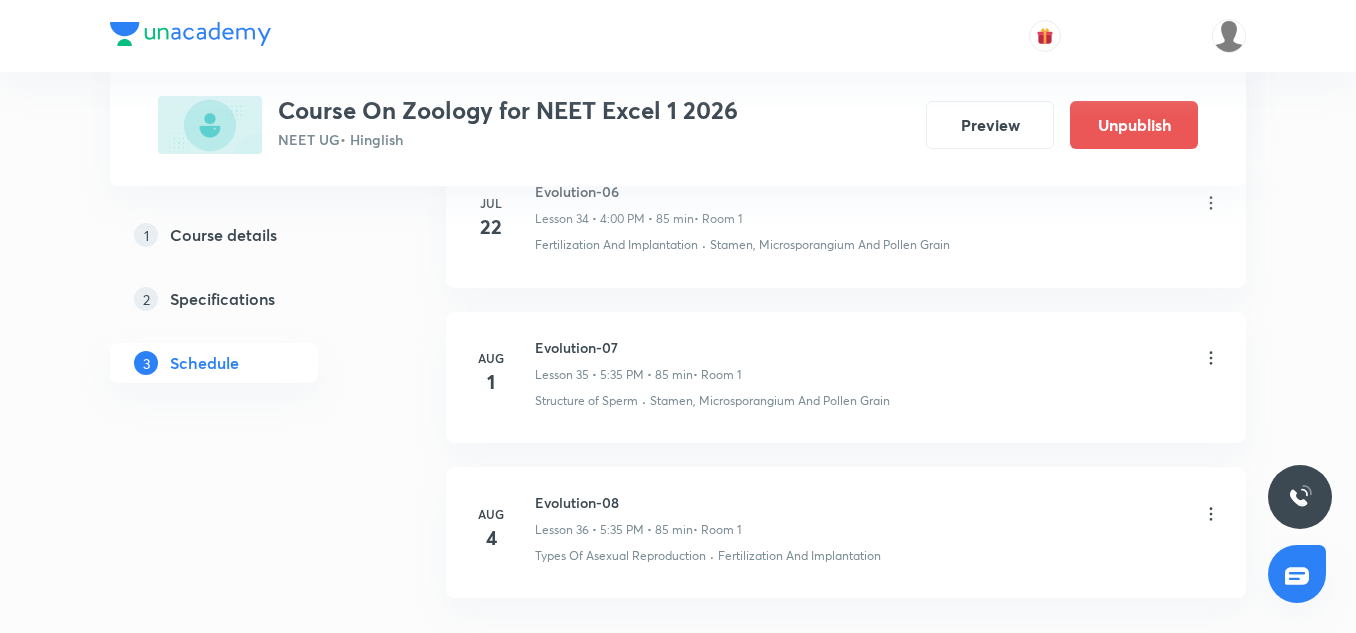 scroll, scrollTop: 6733, scrollLeft: 0, axis: vertical 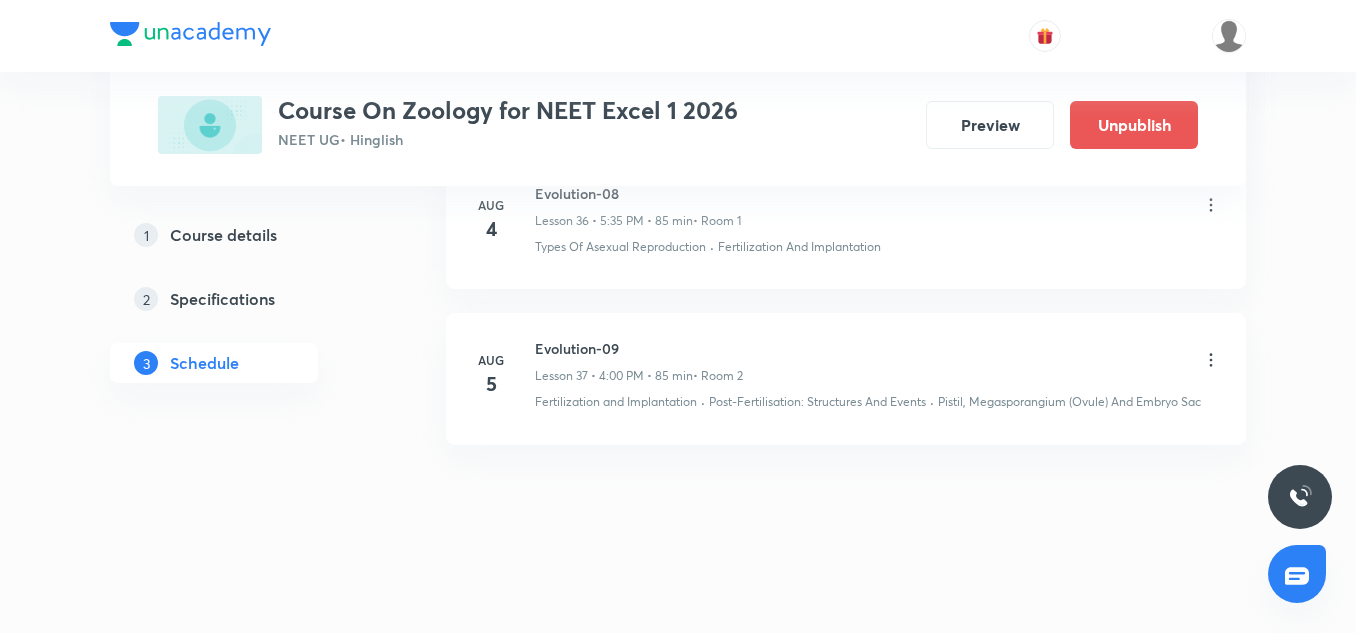 click on "Evolution-09" at bounding box center (639, 348) 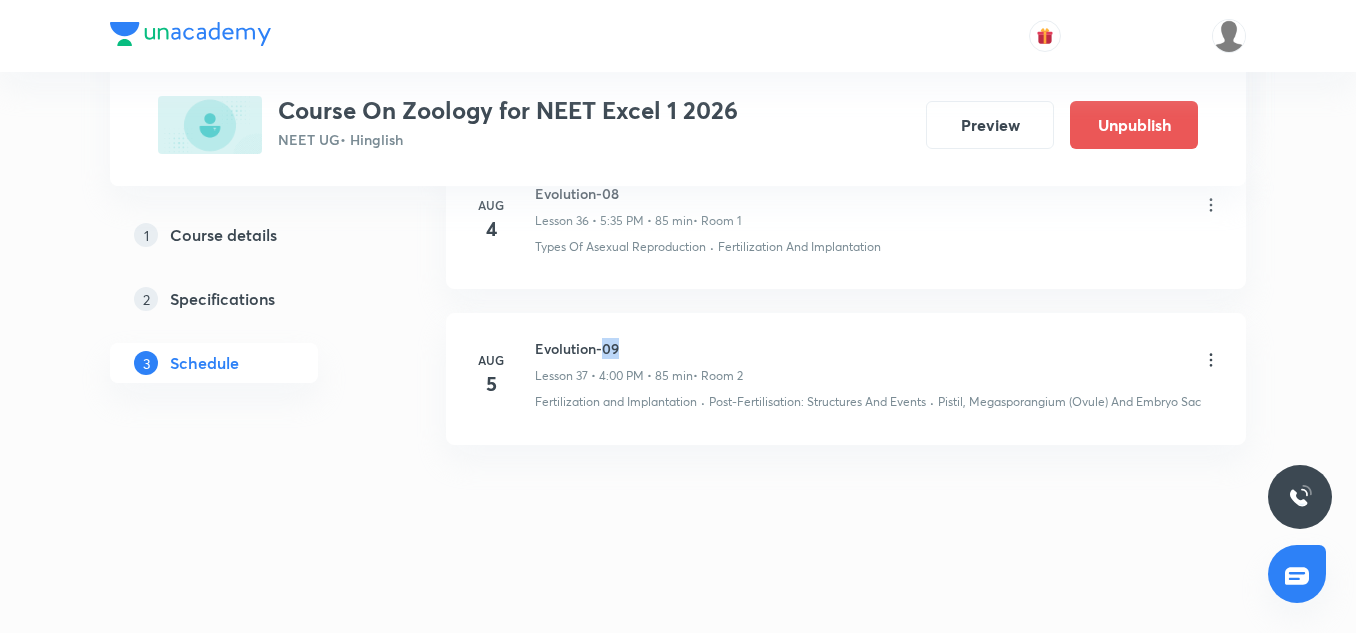 click on "Evolution-09" at bounding box center (639, 348) 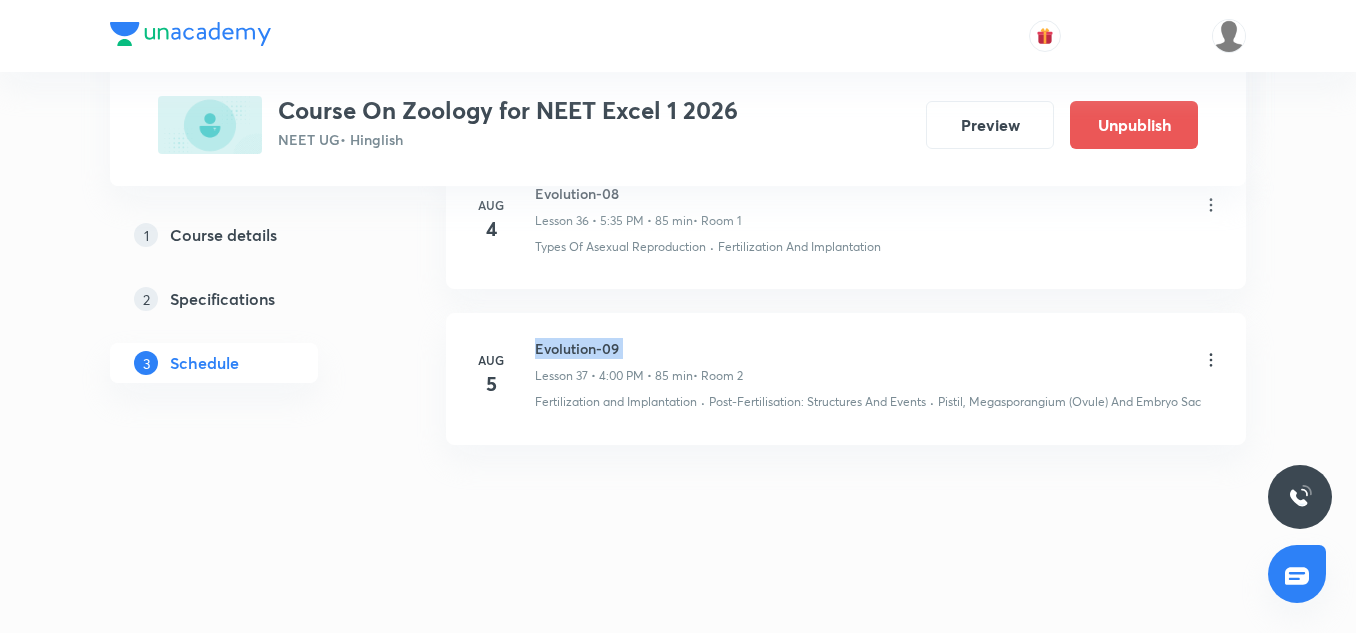 click on "Evolution-09" at bounding box center [639, 348] 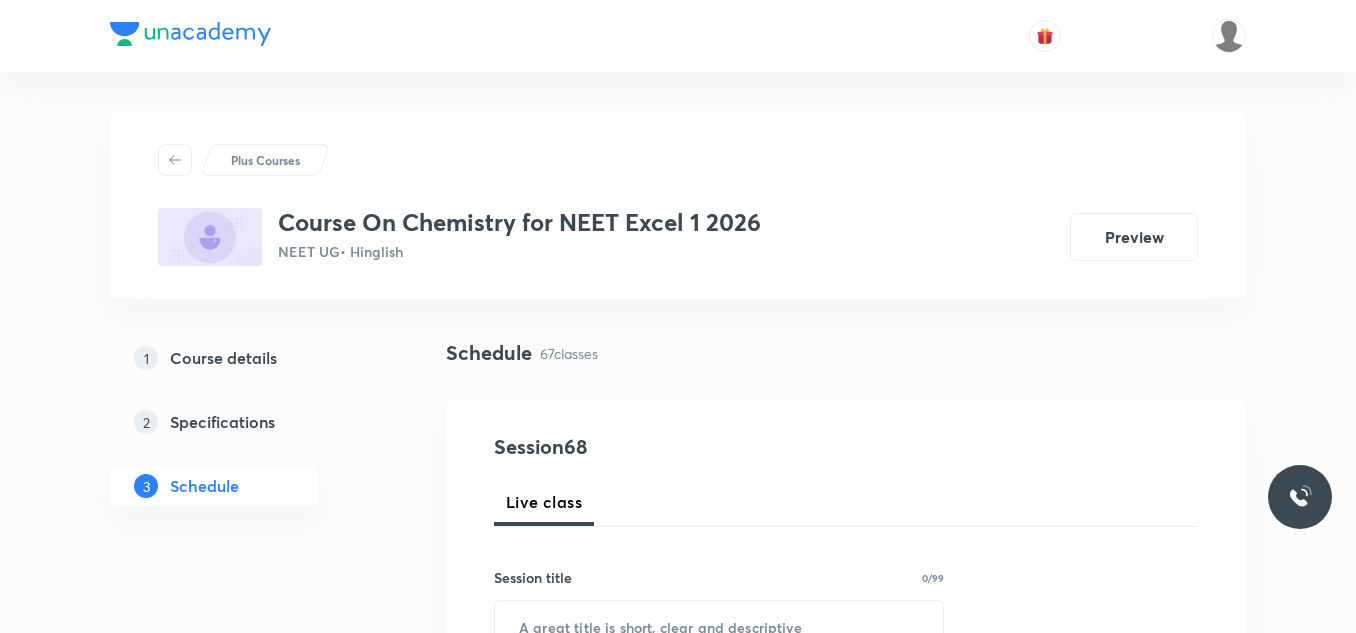 scroll, scrollTop: 0, scrollLeft: 0, axis: both 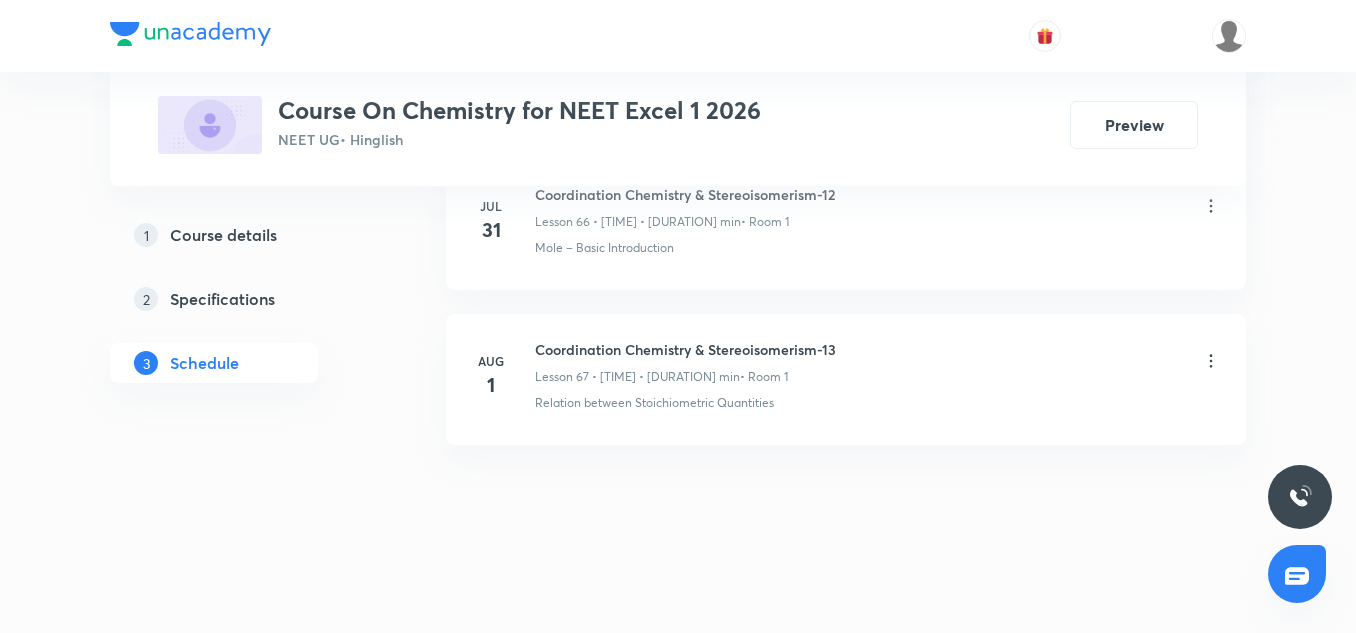 click on "Coordination Chemistry & Stereoisomerism-13" at bounding box center (685, 349) 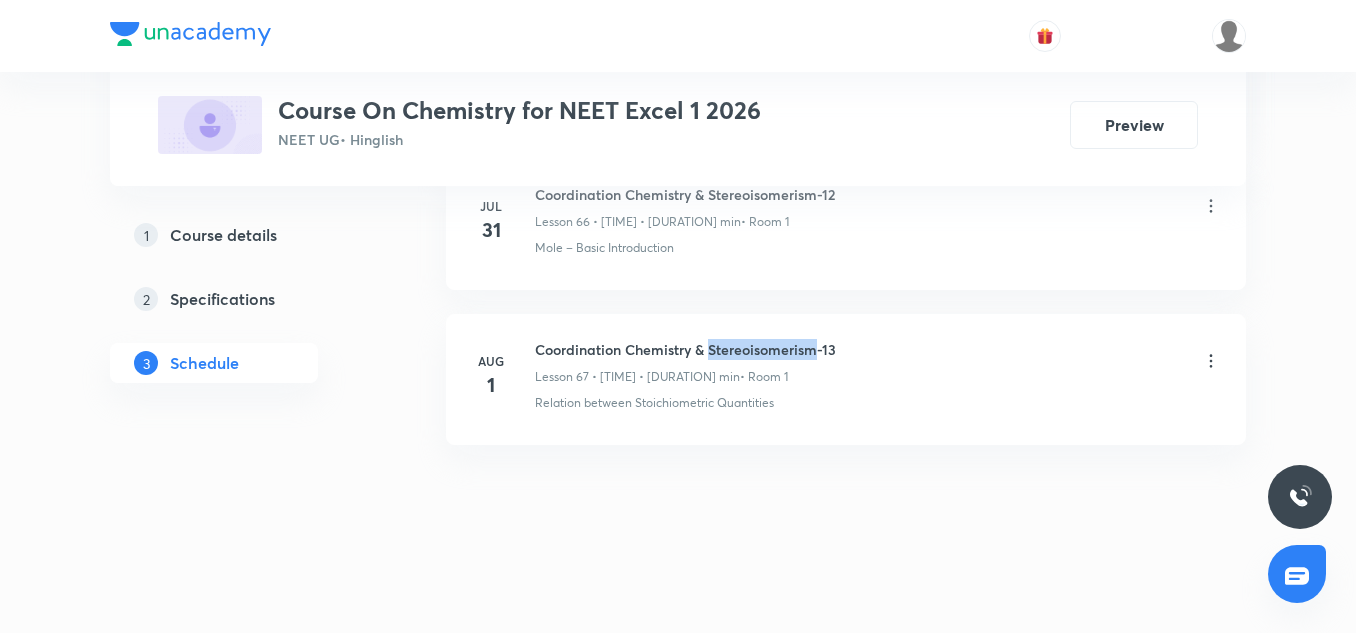 click on "Coordination Chemistry & Stereoisomerism-13" at bounding box center [685, 349] 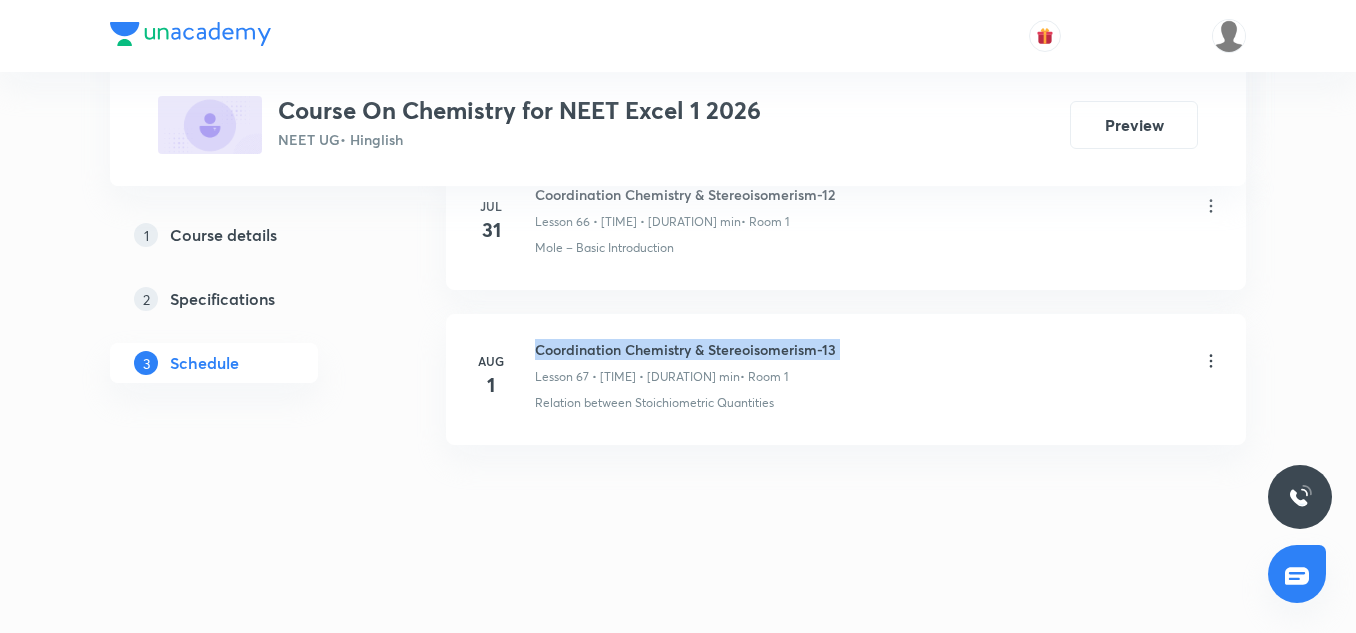 click on "Coordination Chemistry & Stereoisomerism-13" at bounding box center [685, 349] 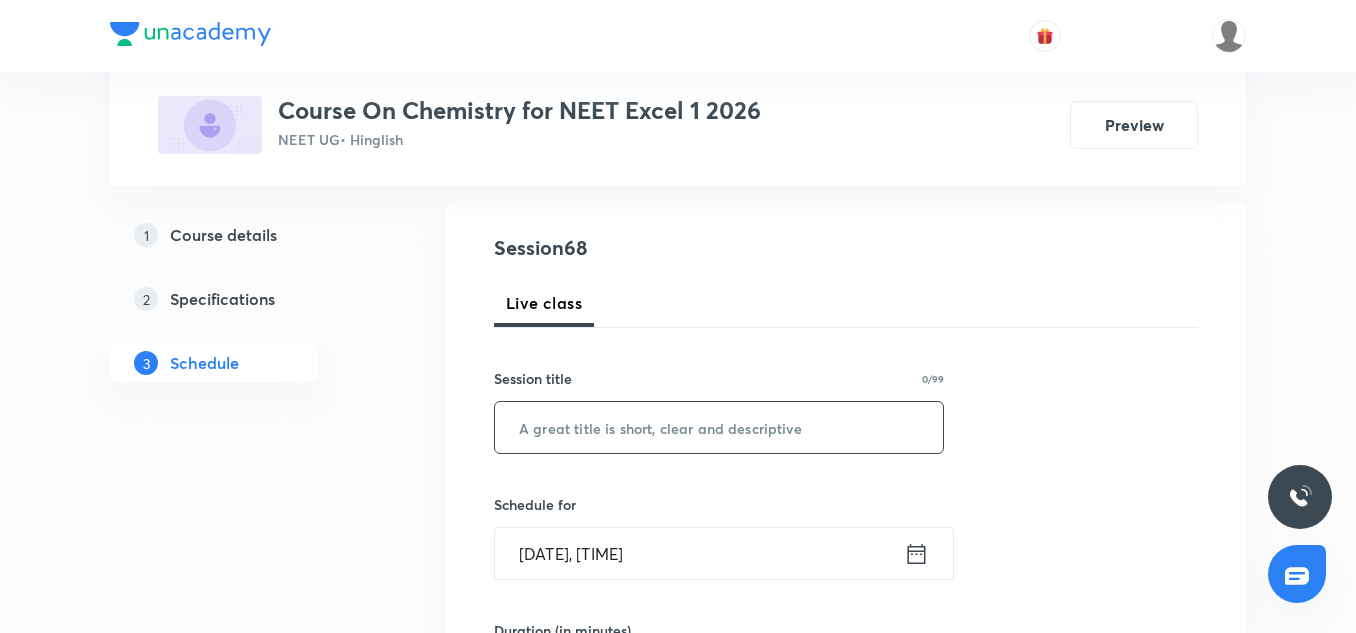 scroll, scrollTop: 201, scrollLeft: 0, axis: vertical 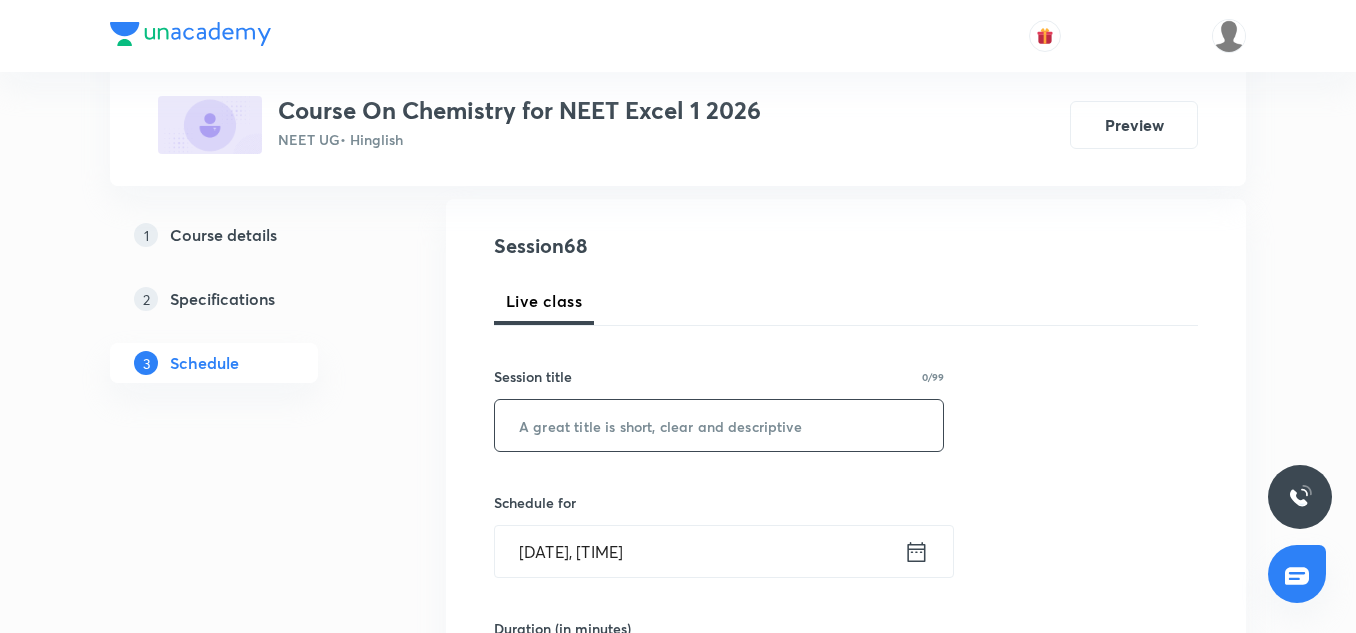 click at bounding box center (719, 425) 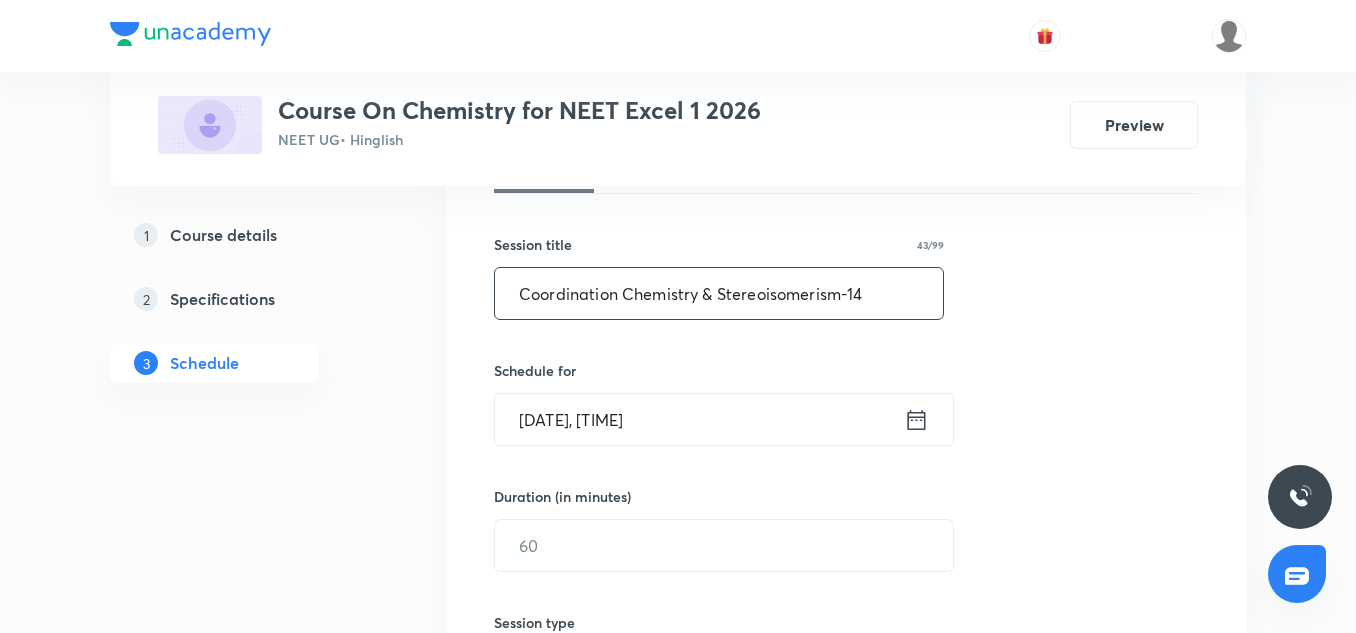 scroll, scrollTop: 334, scrollLeft: 0, axis: vertical 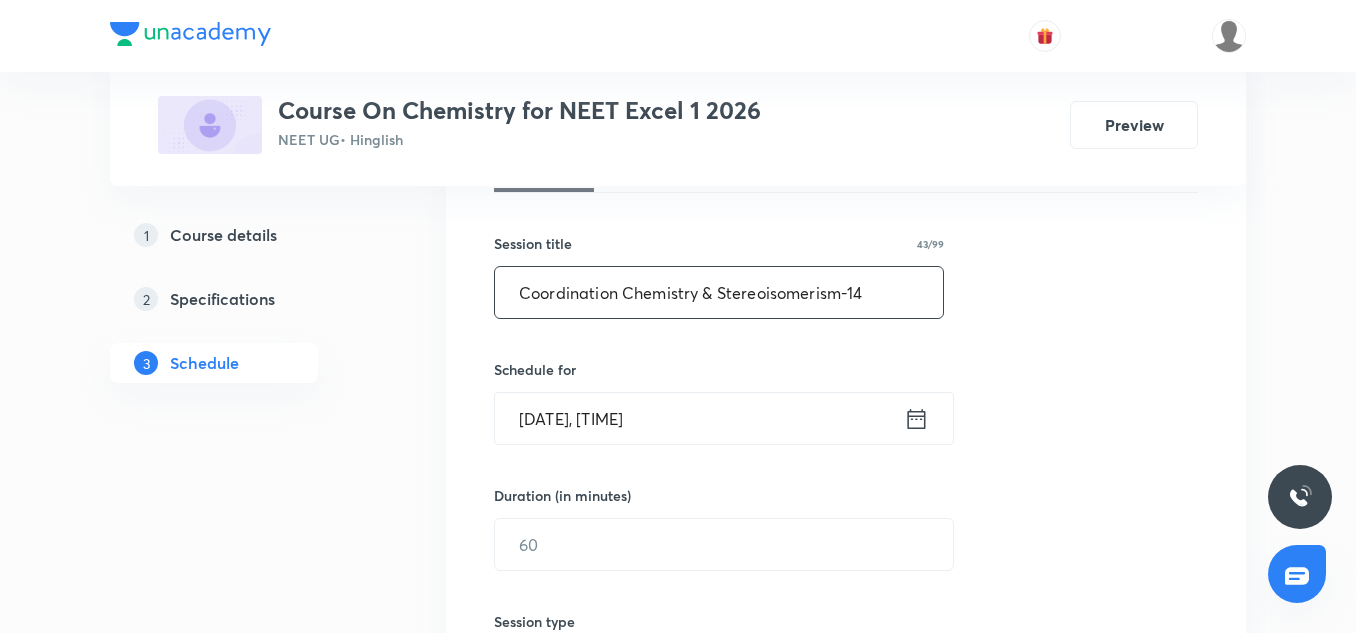 type on "Coordination Chemistry & Stereoisomerism-14" 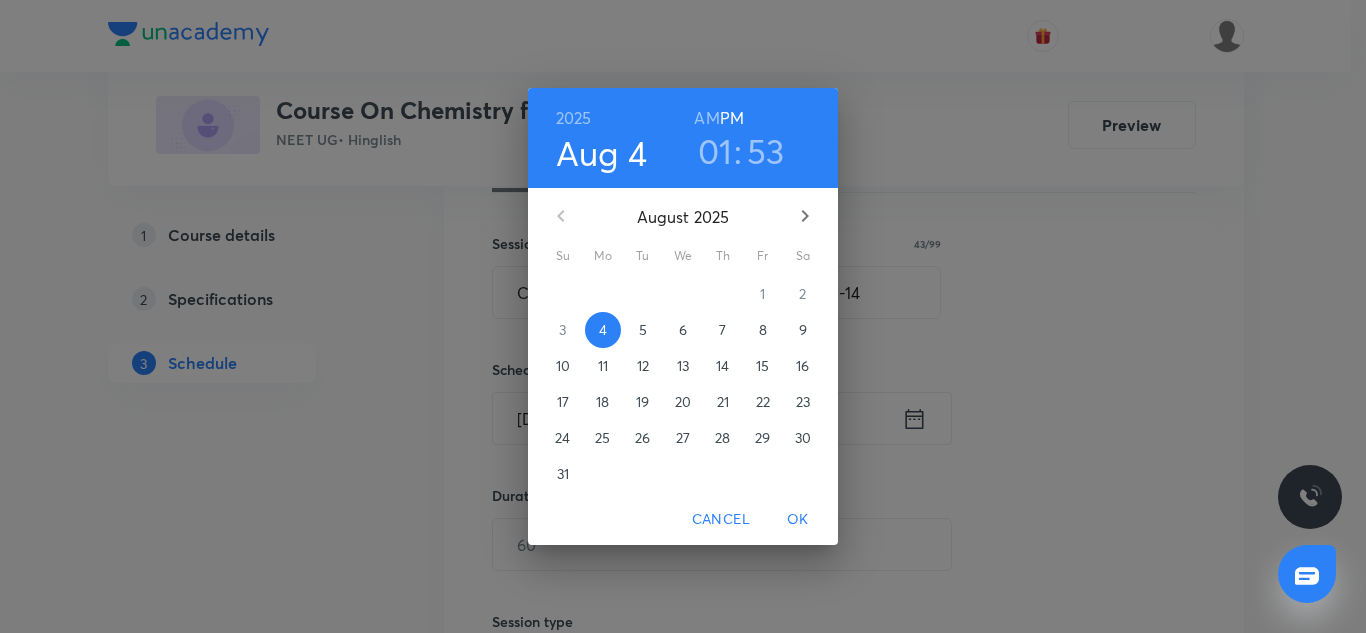 click on "6" at bounding box center (683, 330) 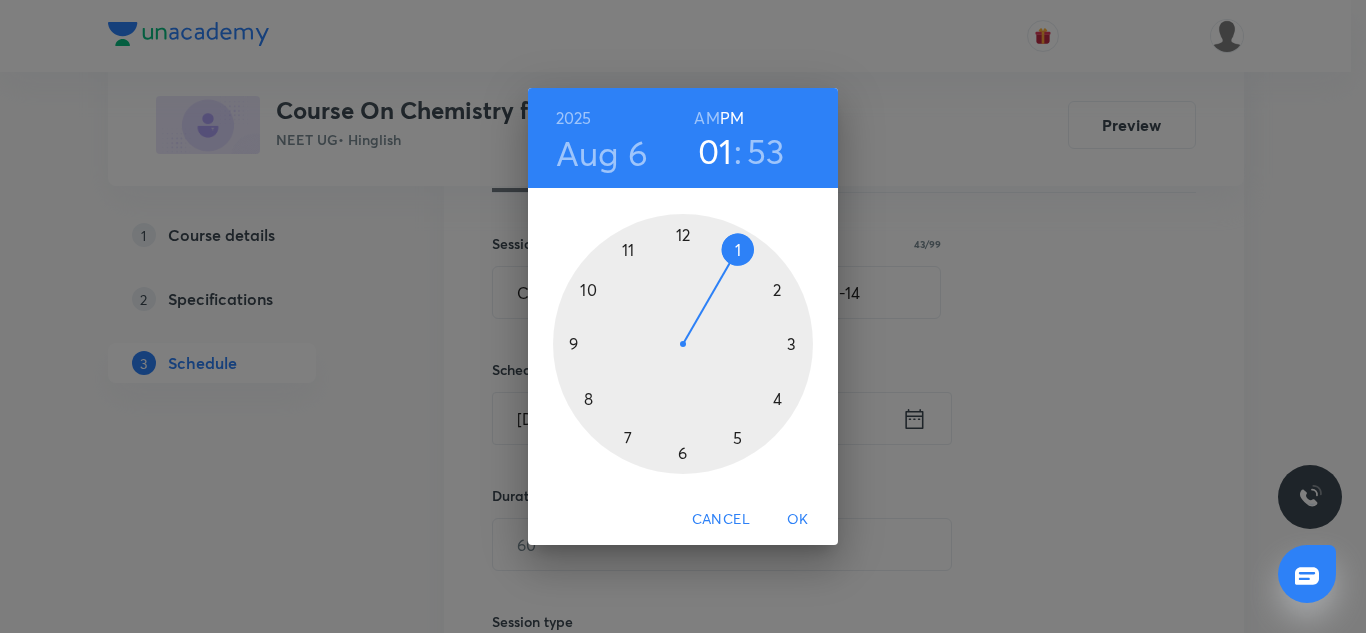 click at bounding box center (683, 344) 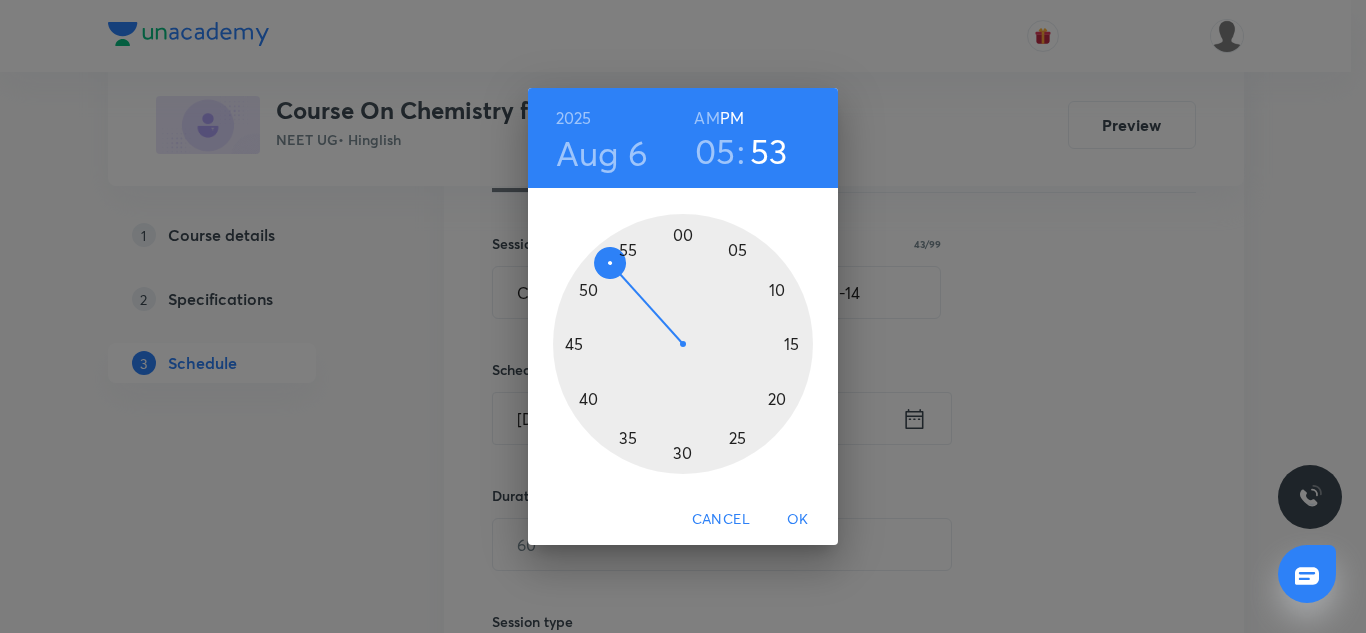 click at bounding box center [683, 344] 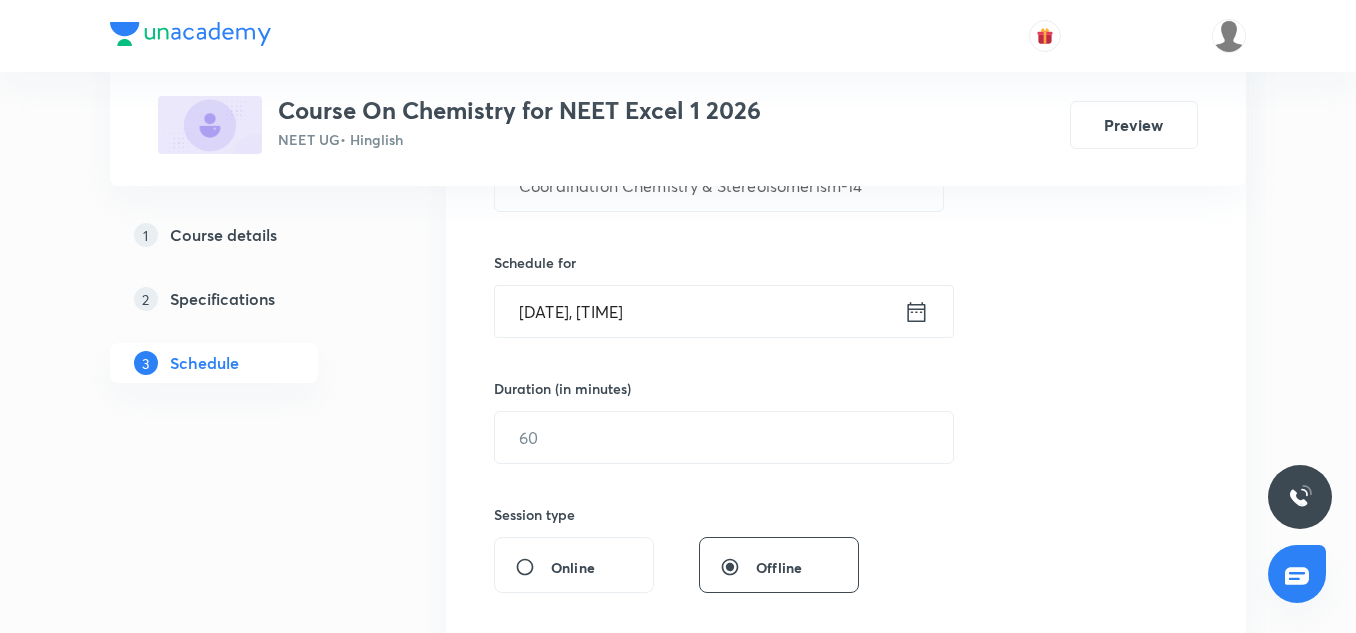 scroll, scrollTop: 447, scrollLeft: 0, axis: vertical 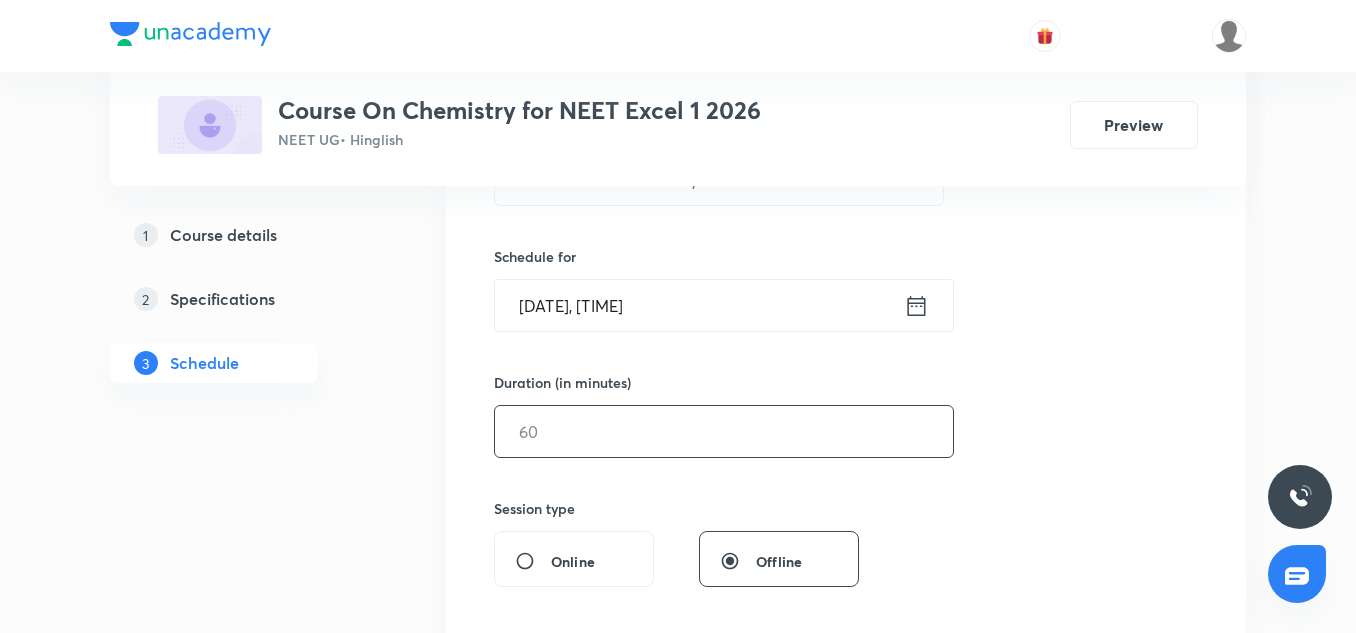 click at bounding box center [724, 431] 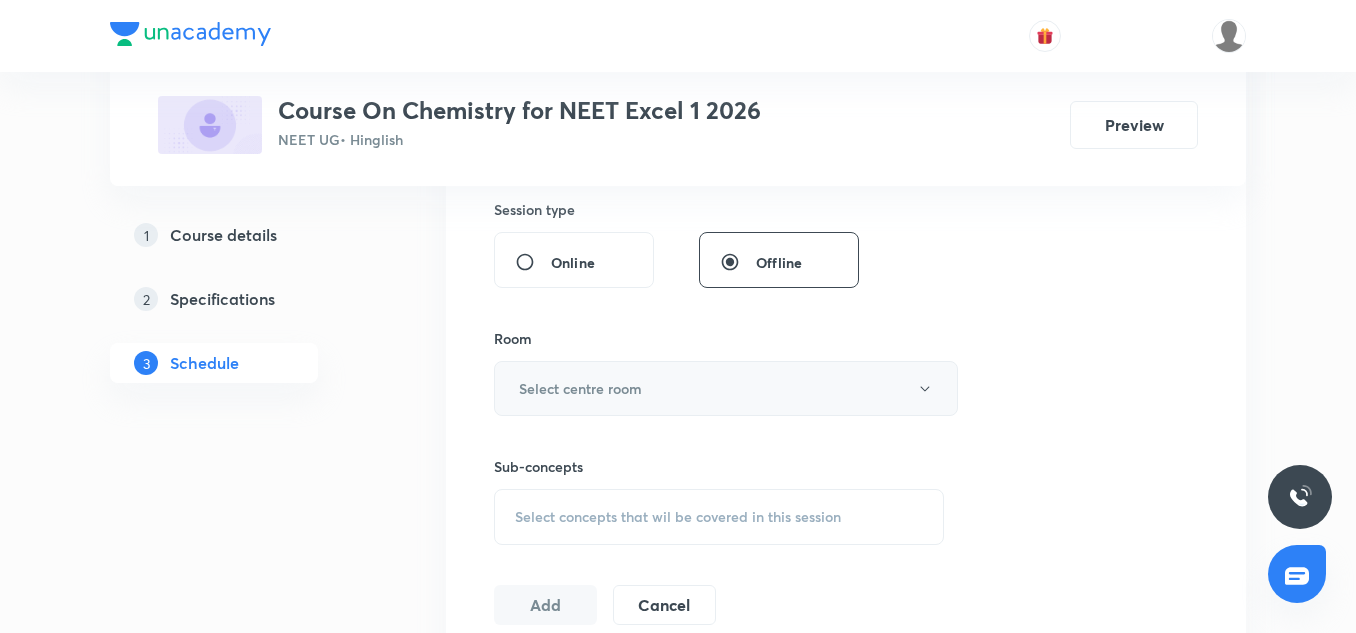 scroll, scrollTop: 747, scrollLeft: 0, axis: vertical 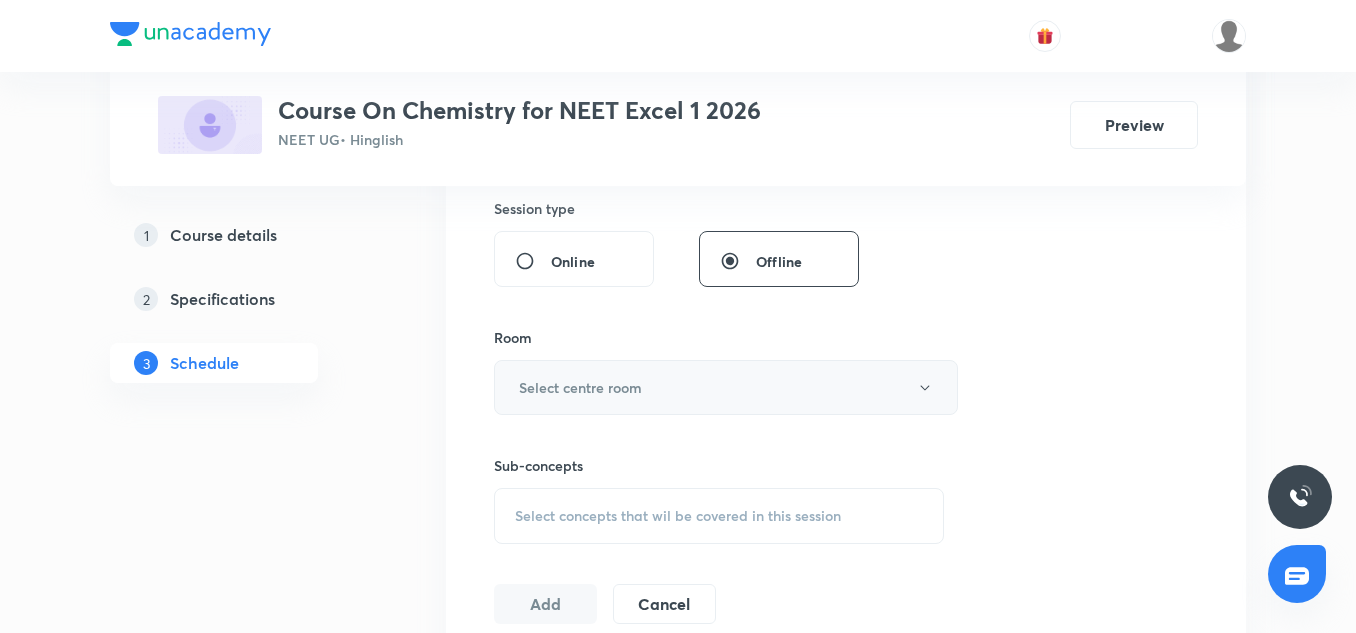 type on "85" 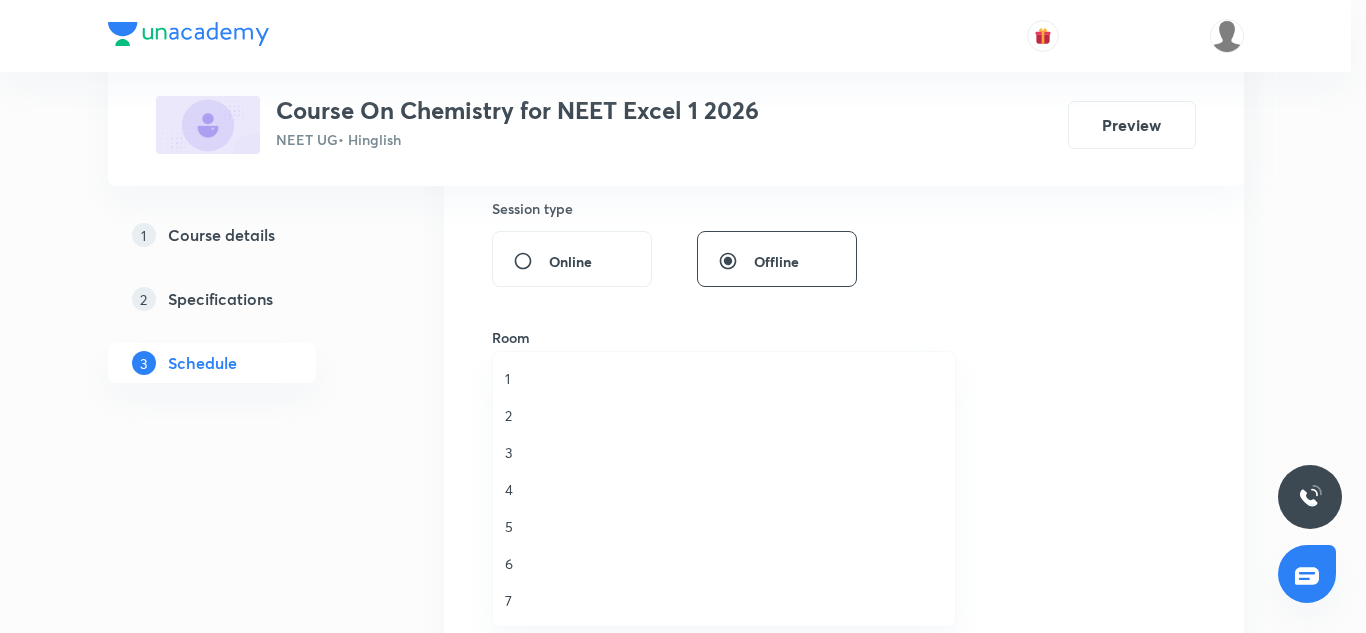 click on "2" at bounding box center [724, 415] 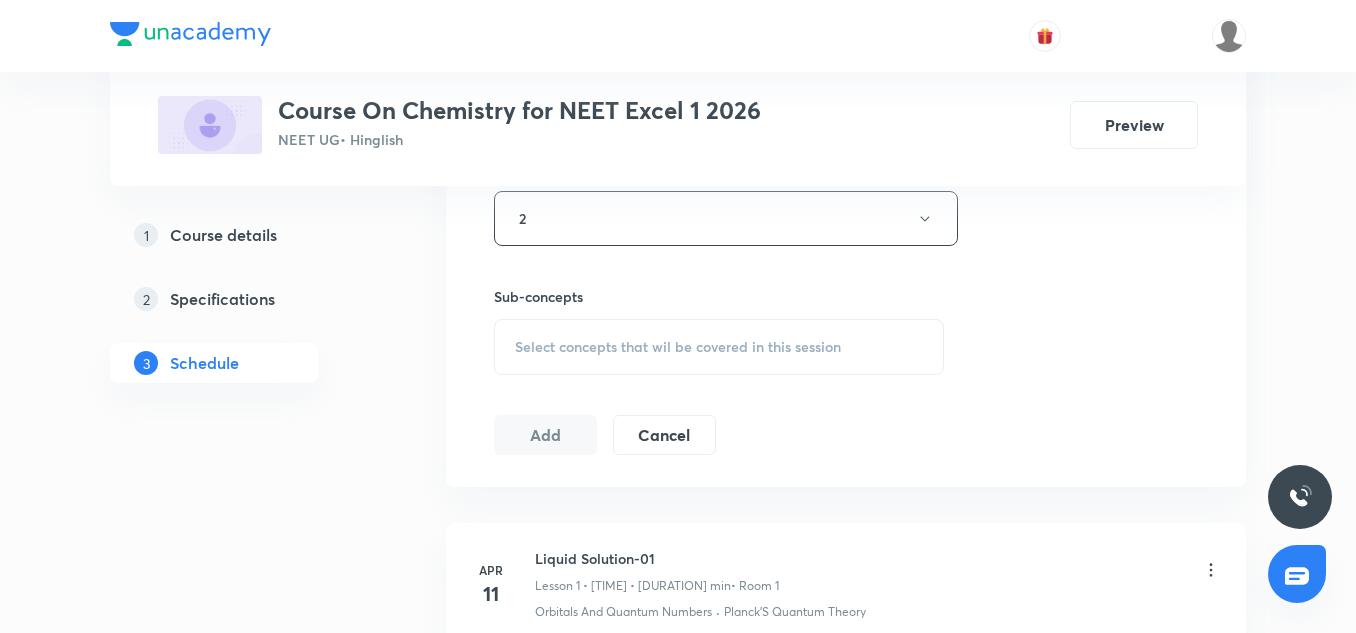 click on "Select concepts that wil be covered in this session" at bounding box center (719, 347) 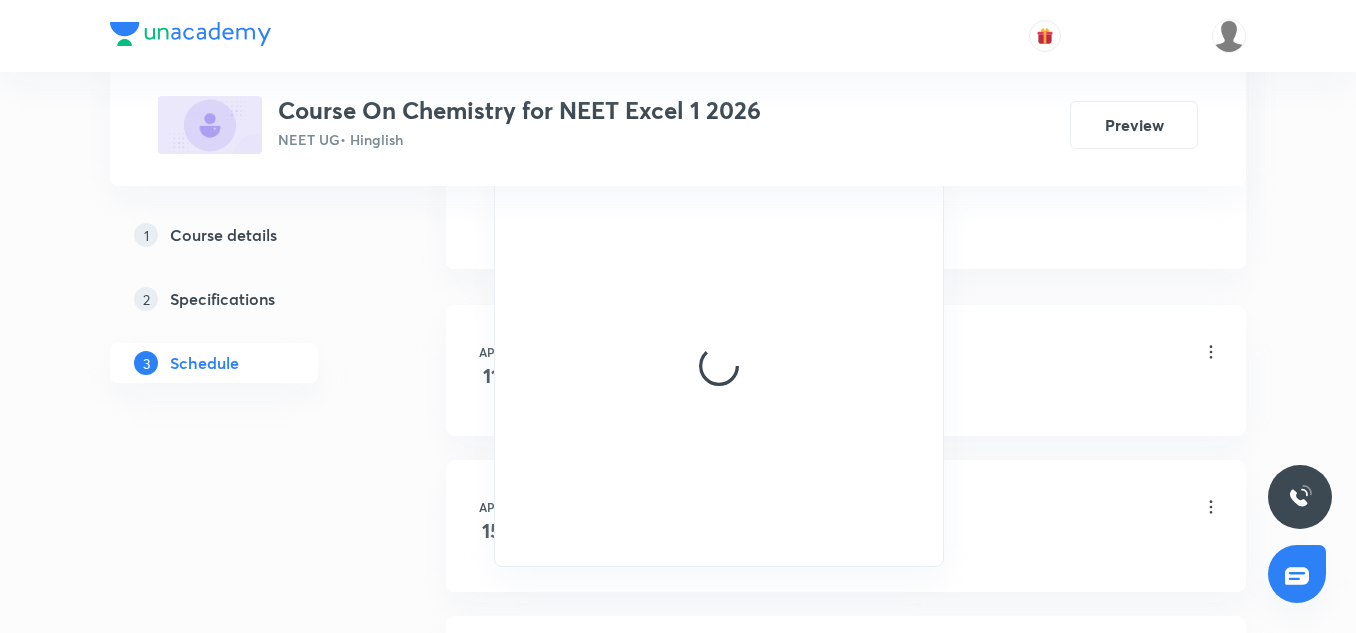 scroll, scrollTop: 1135, scrollLeft: 0, axis: vertical 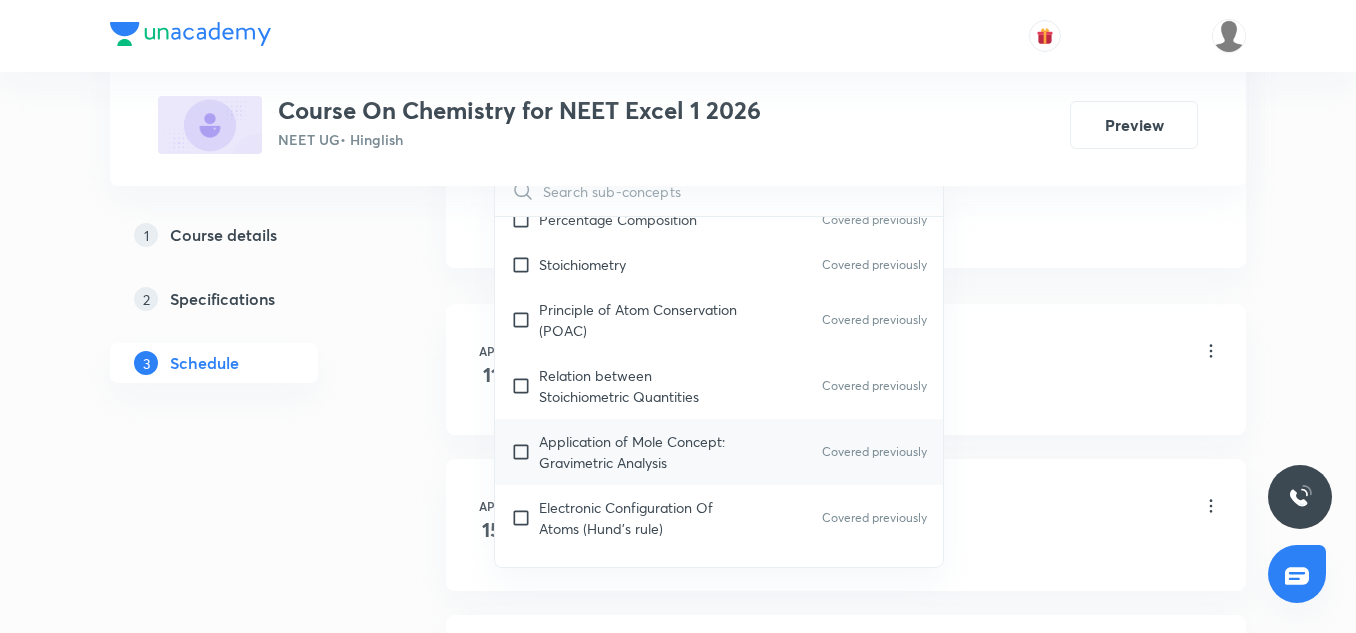 click on "Application of Mole Concept: Gravimetric Analysis" at bounding box center [640, 452] 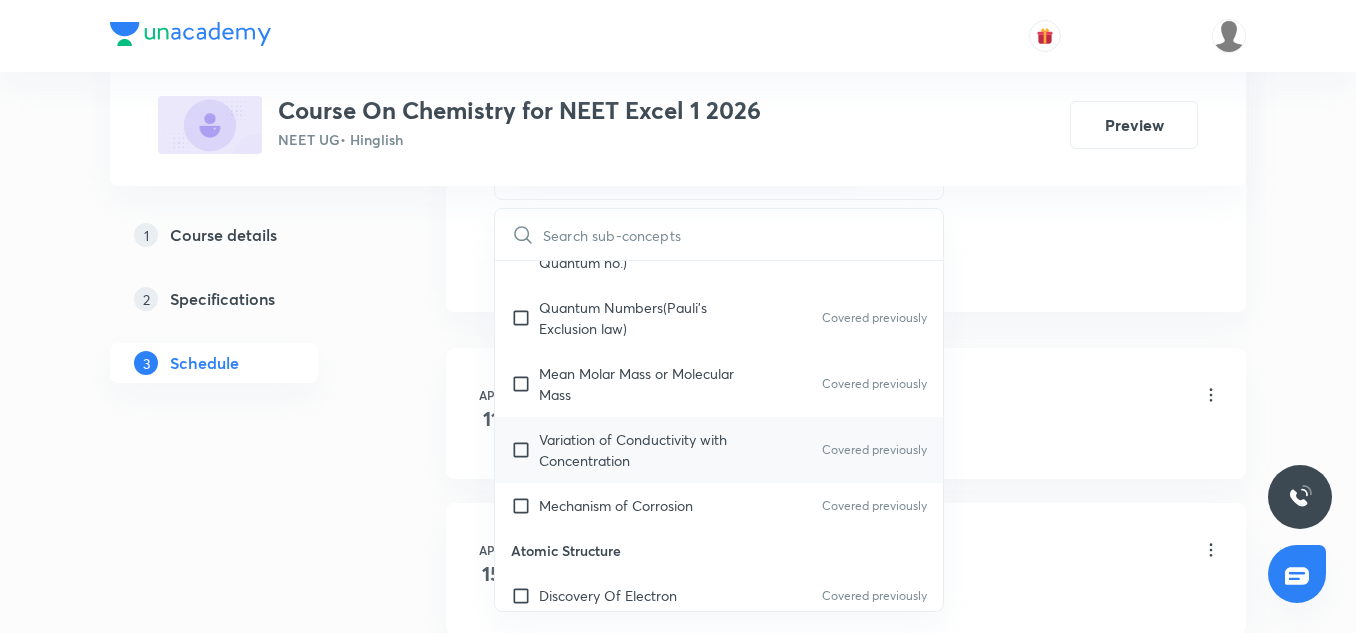 scroll, scrollTop: 778, scrollLeft: 0, axis: vertical 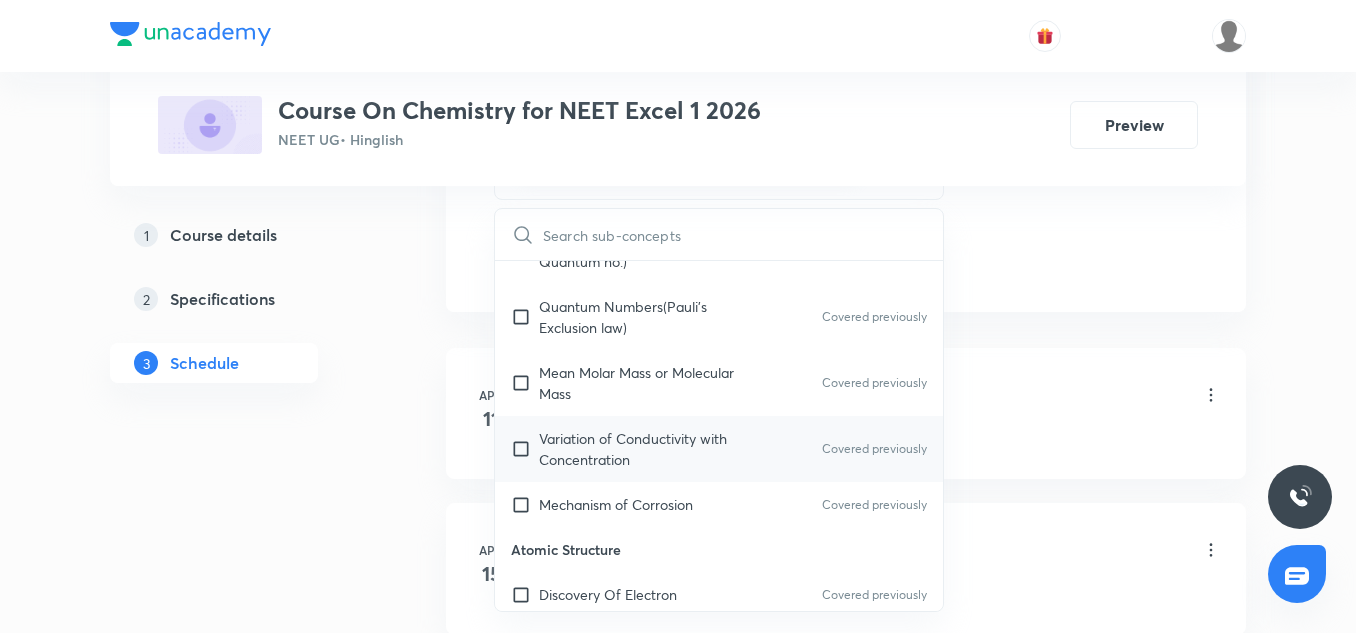 click on "Variation of Conductivity with Concentration" at bounding box center (640, 449) 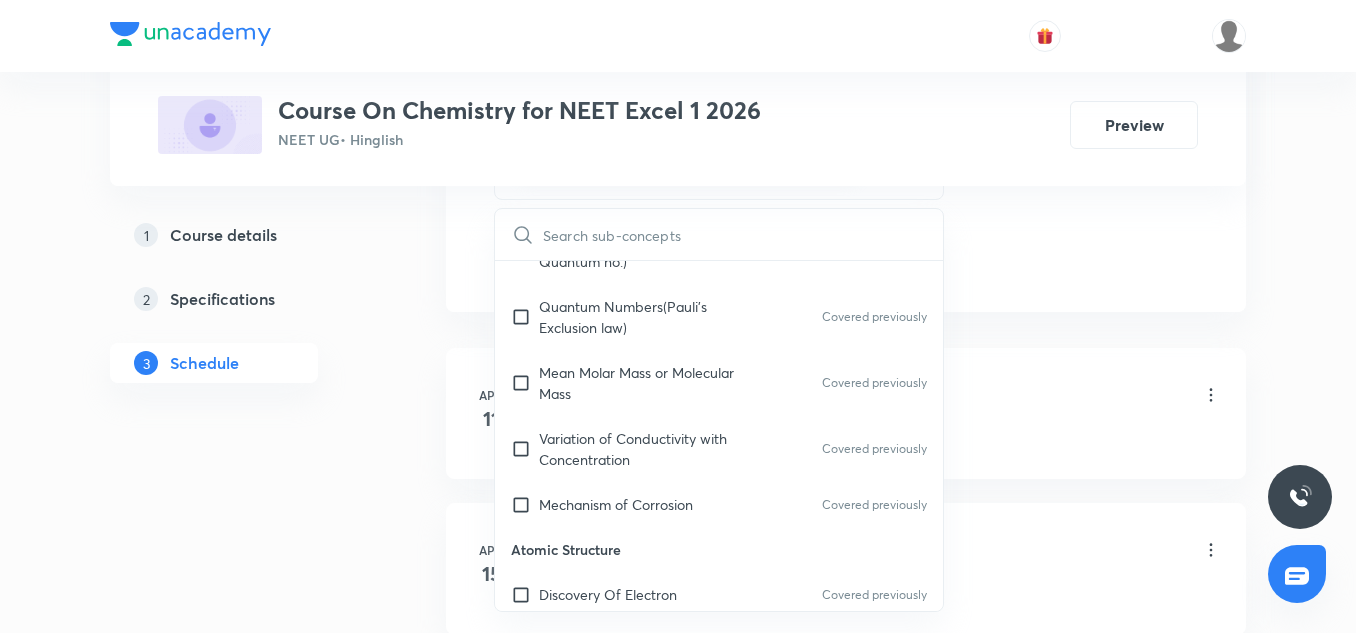 checkbox on "true" 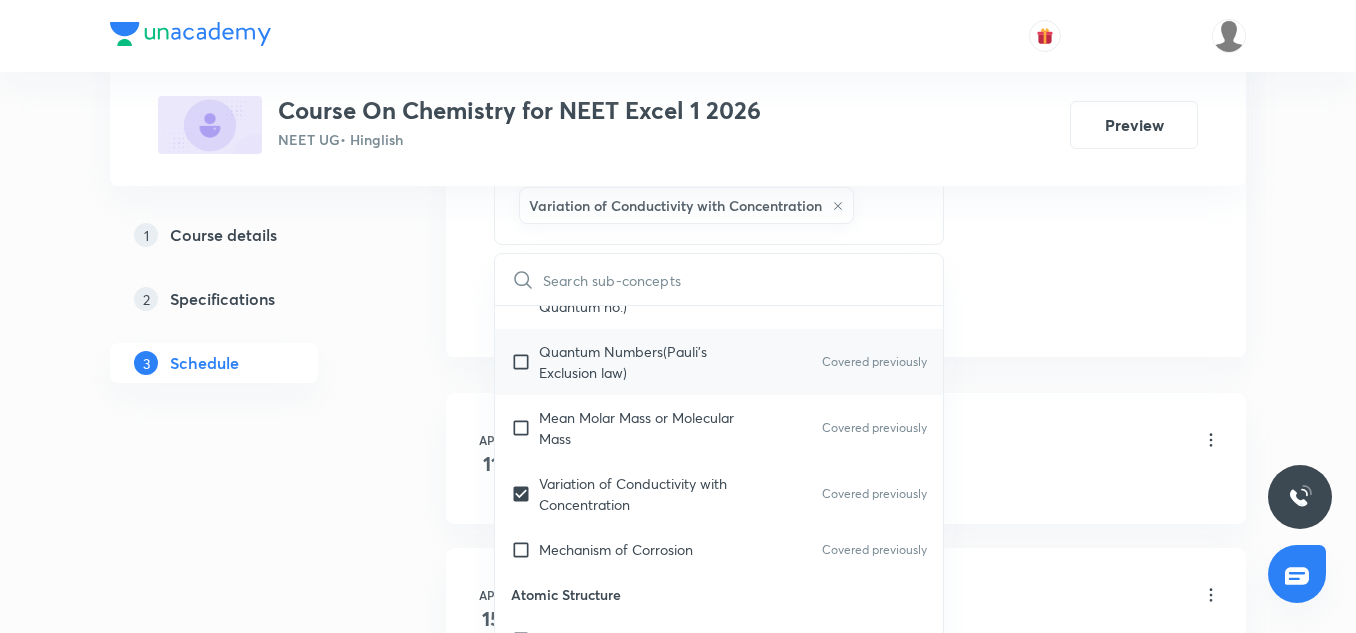 click on "Quantum Numbers(Pauli's Exclusion law)" at bounding box center (640, 362) 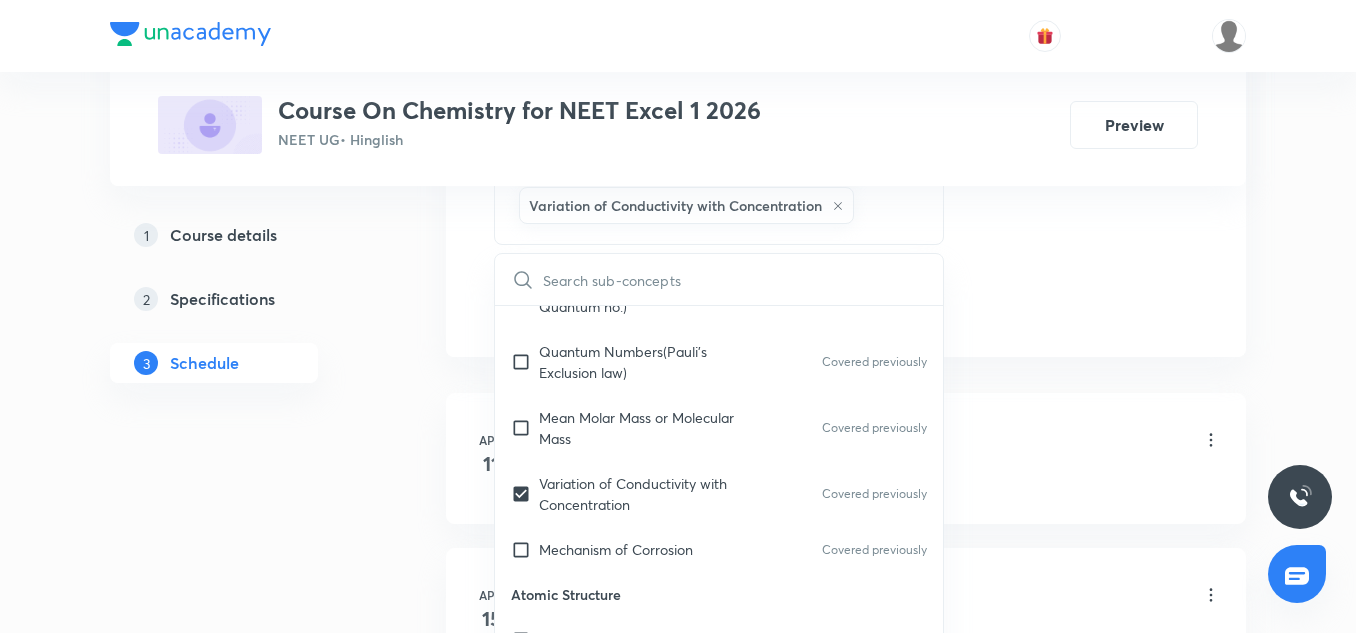 checkbox on "true" 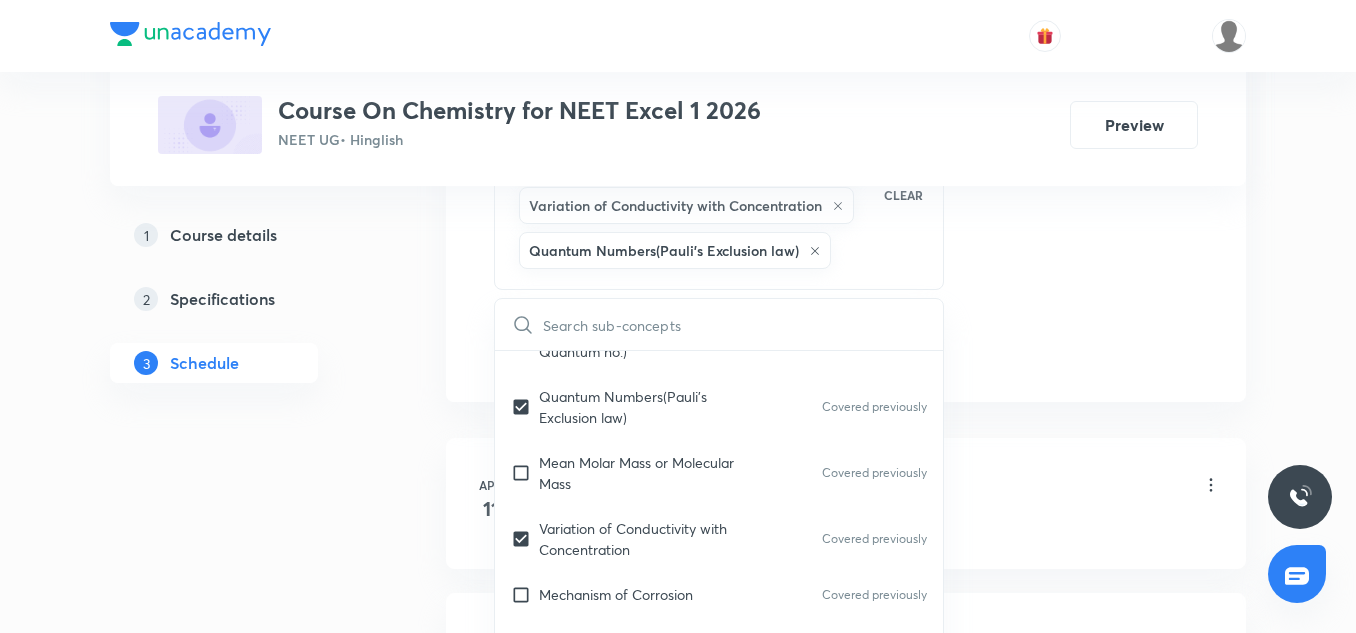 click on "Session 68 Live class Session title 43/99 Coordination Chemistry & Stereoisomerism-14 ​ Schedule for [DATE], [TIME] ​ Duration (in minutes) [DURATION] ​   Session type Online Offline Room 2 Sub-concepts Application of Mole Concept: Gravimetric Analysis Variation of Conductivity with Concentration Quantum Numbers(Pauli's Exclusion law) CLEAR ​ Chemistry - Full Syllabus Mock Questions Chemistry - Full Syllabus Mock Questions Chemistry Previous Year Covered previously Chemistry Previous Year Questions Chemistry Previous Year Questions Covered previously General Topics & Mole Concept Basic Concepts Covered previously Mole – Basic Introduction Covered previously Percentage Composition Covered previously Stoichiometry Covered previously Principle of Atom Conservation (POAC) Covered previously Relation between Stoichiometric Quantities Covered previously Application of Mole Concept: Gravimetric Analysis Covered previously Electronic Configuration Of Atoms (Hund's rule) Covered previously Covered previously" at bounding box center (846, -167) 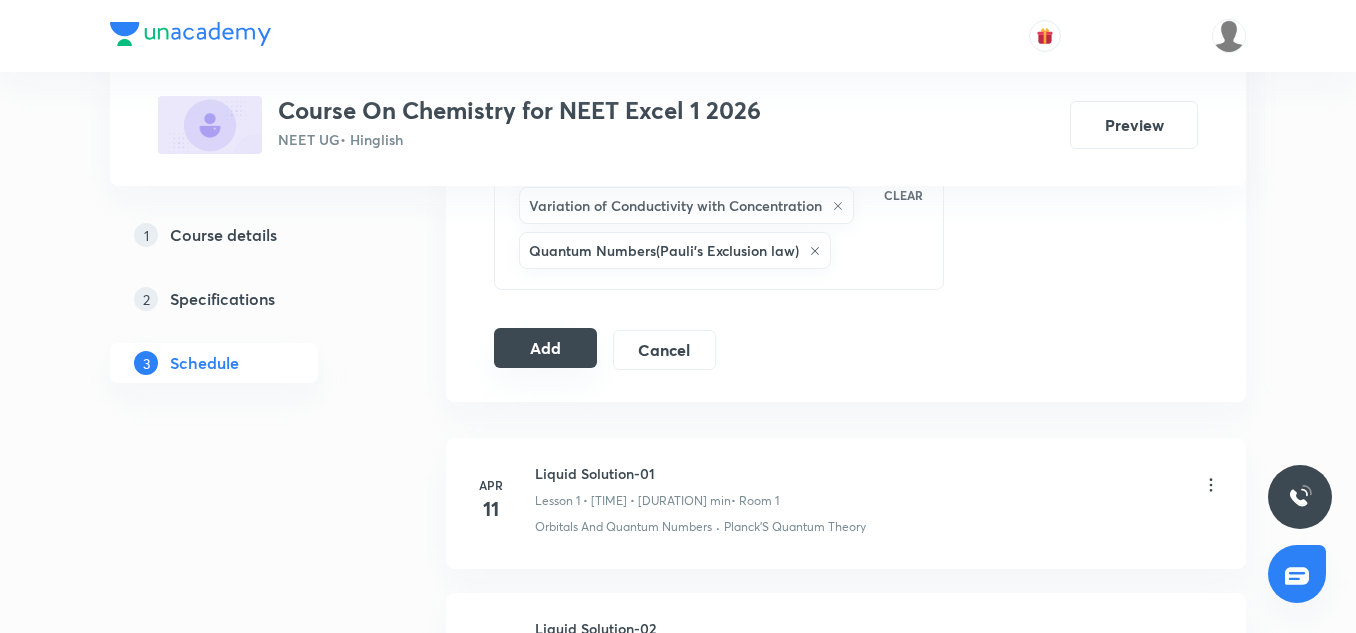 click on "Add" at bounding box center (545, 348) 